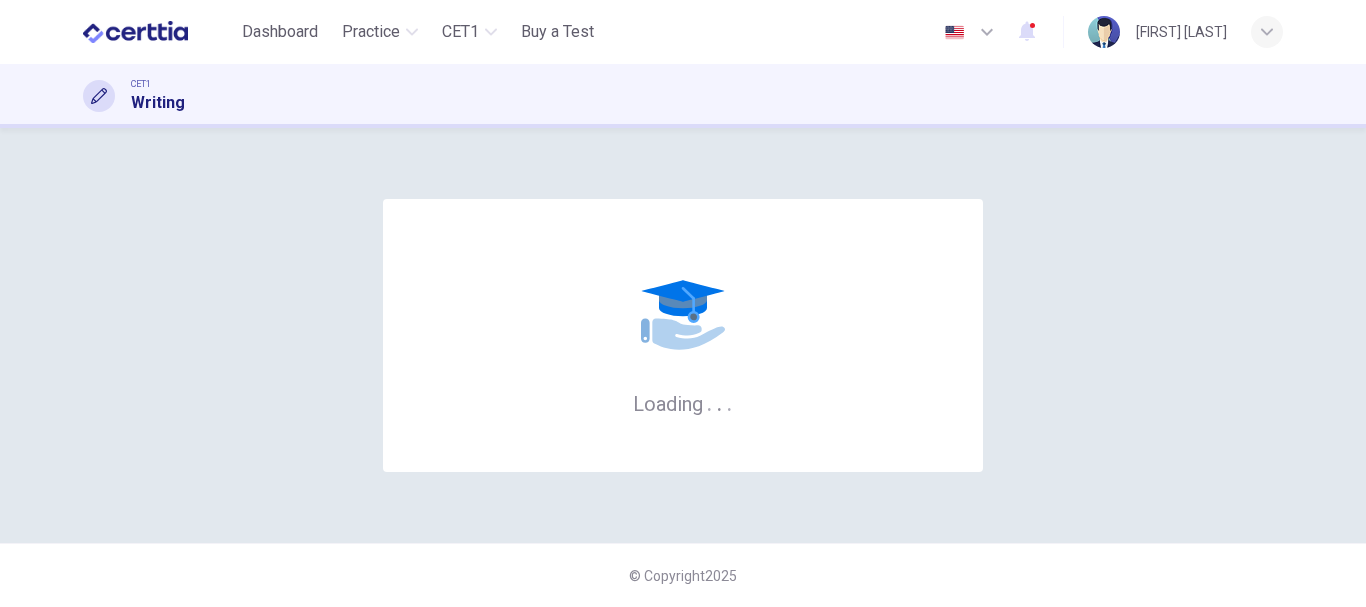 scroll, scrollTop: 0, scrollLeft: 0, axis: both 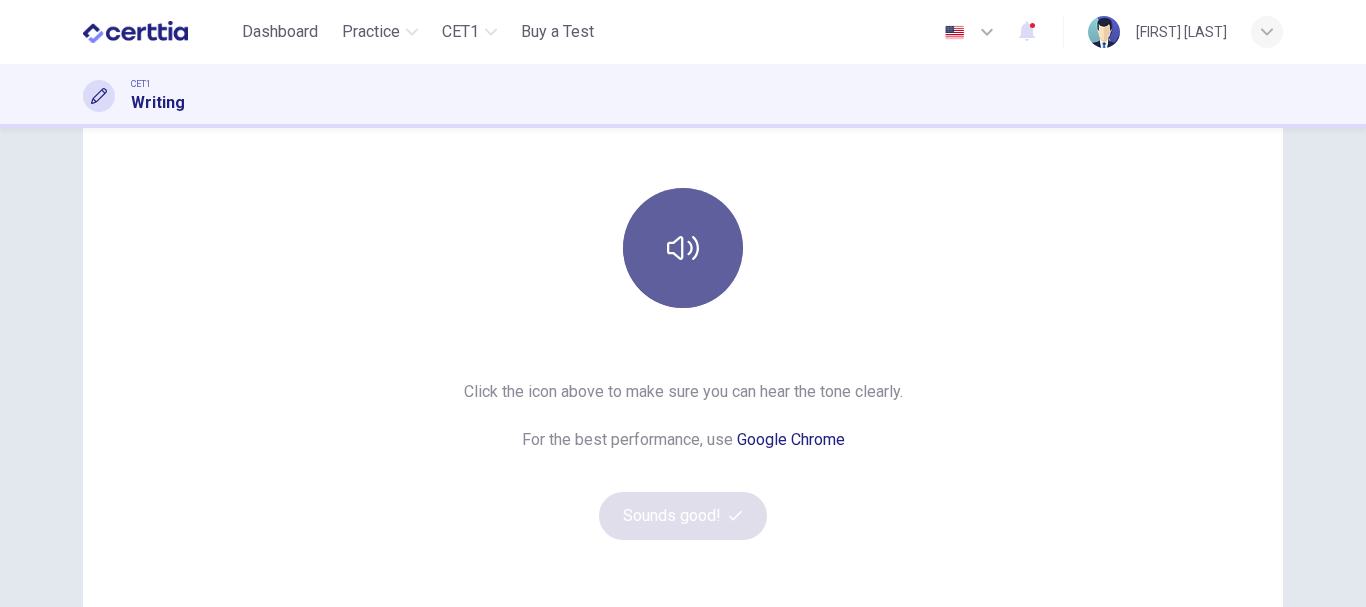 click at bounding box center [683, 248] 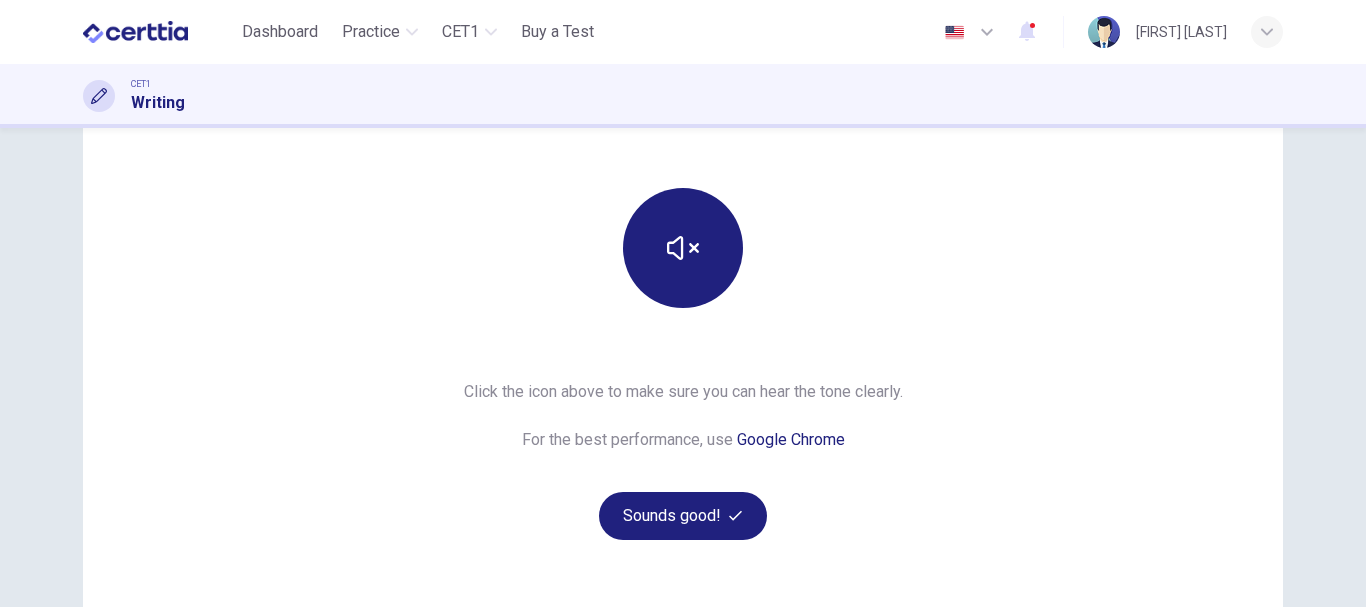 type 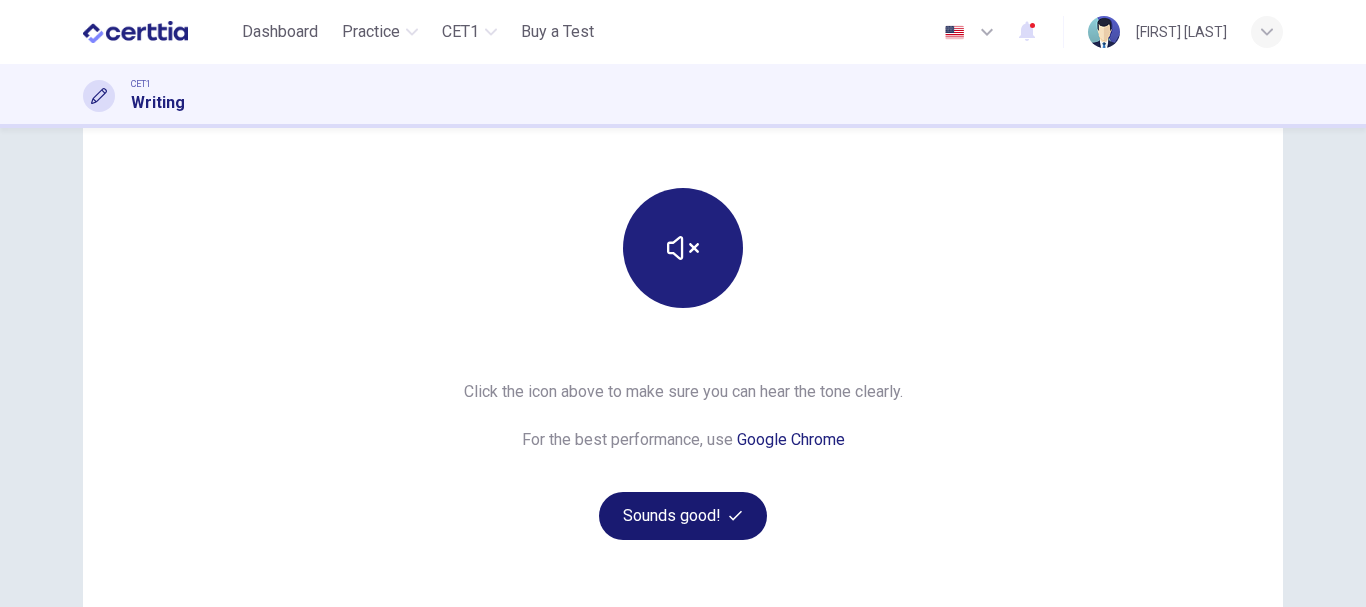 click on "Sounds good!" at bounding box center (683, 516) 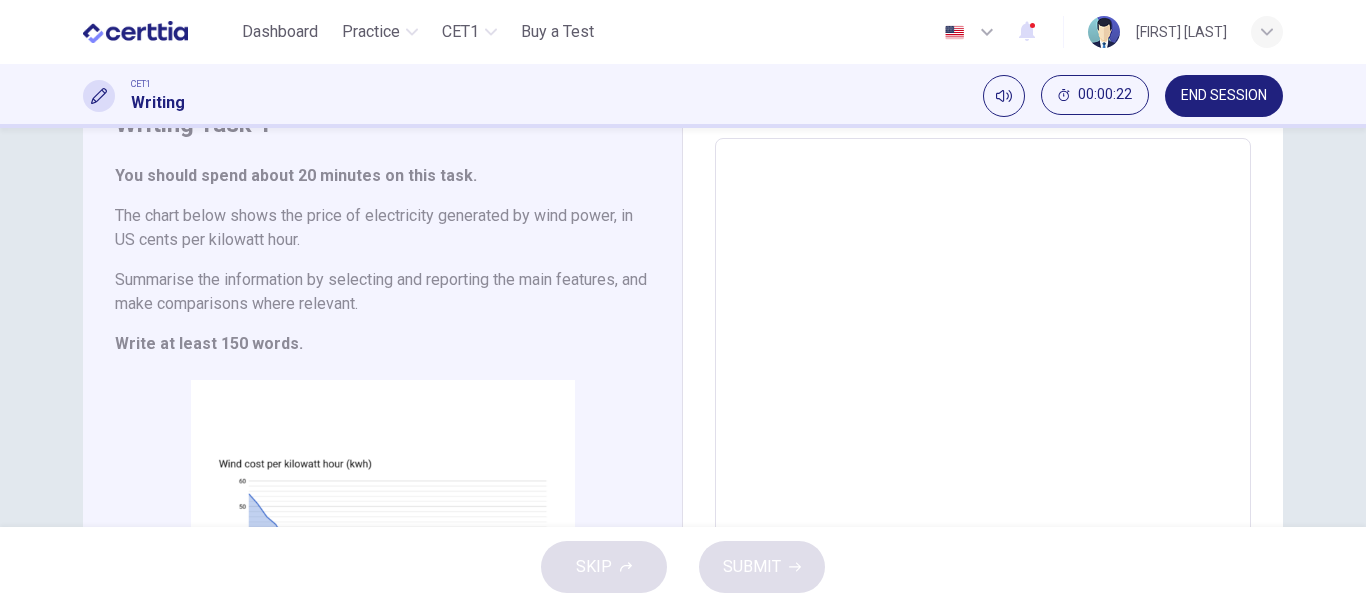 scroll, scrollTop: 300, scrollLeft: 0, axis: vertical 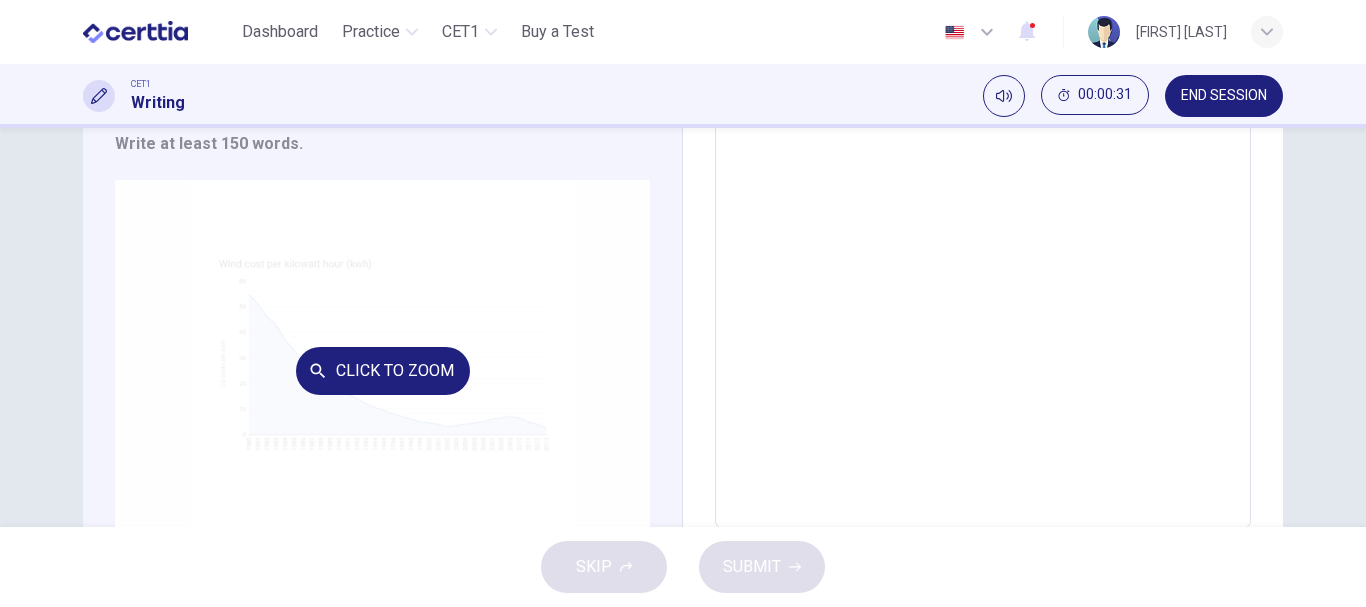 click on "Click to Zoom" at bounding box center (382, 370) 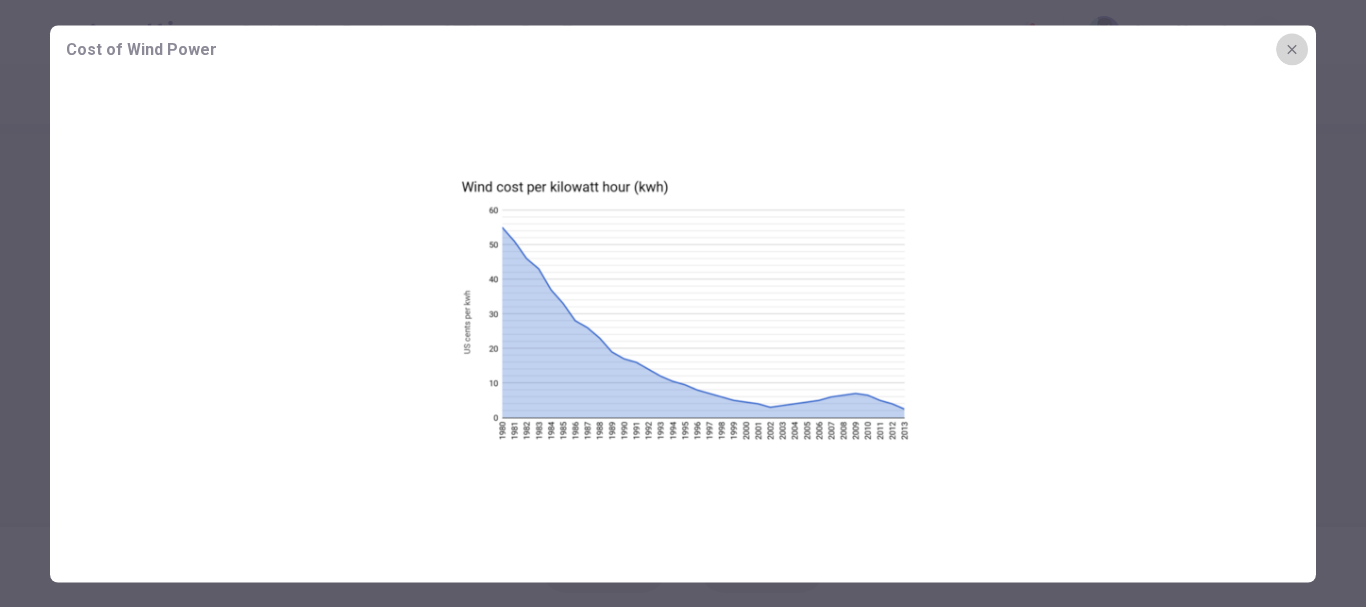 click 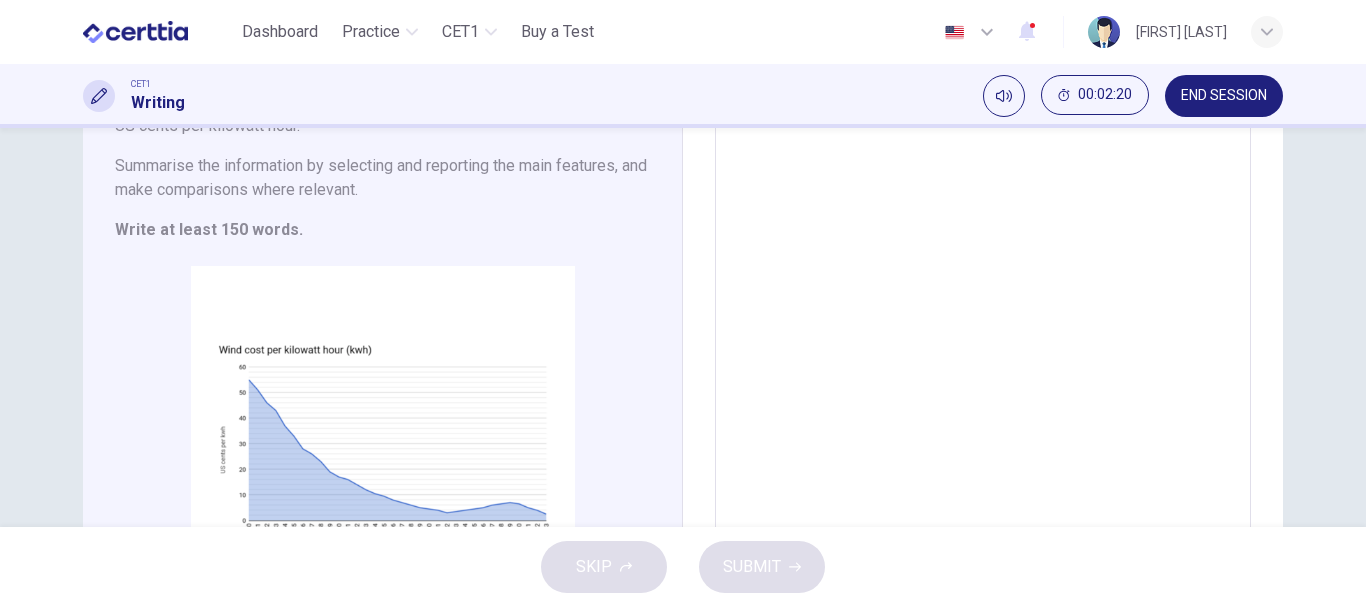 scroll, scrollTop: 114, scrollLeft: 0, axis: vertical 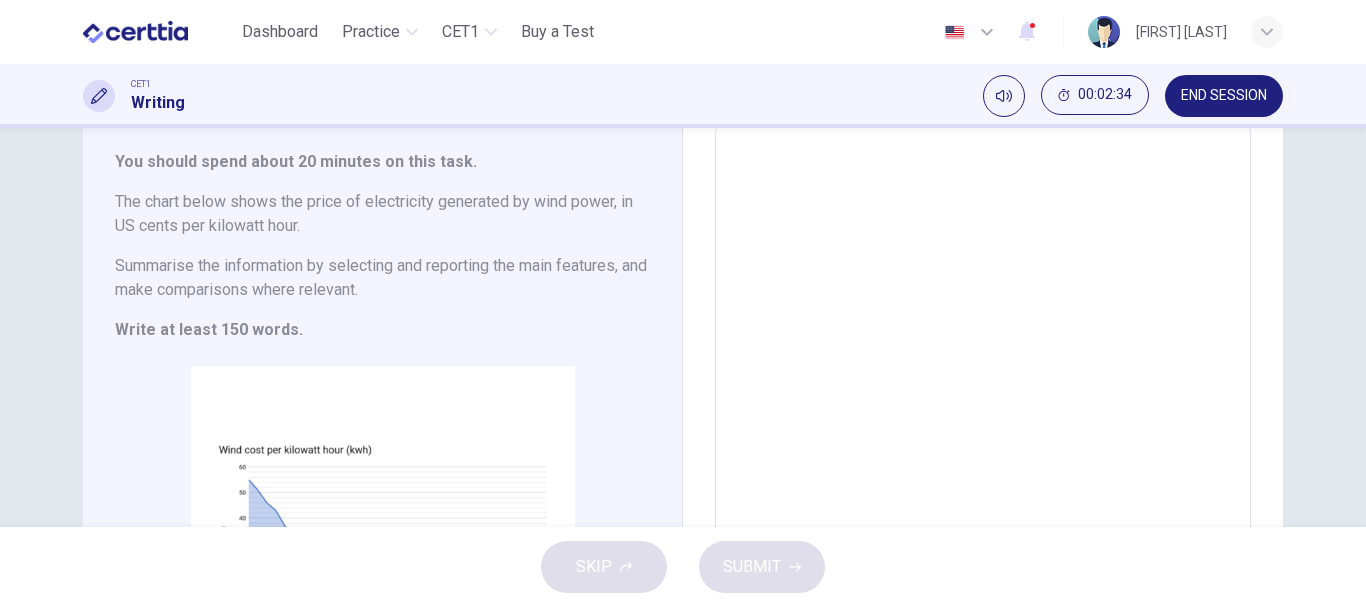 click at bounding box center [983, 420] 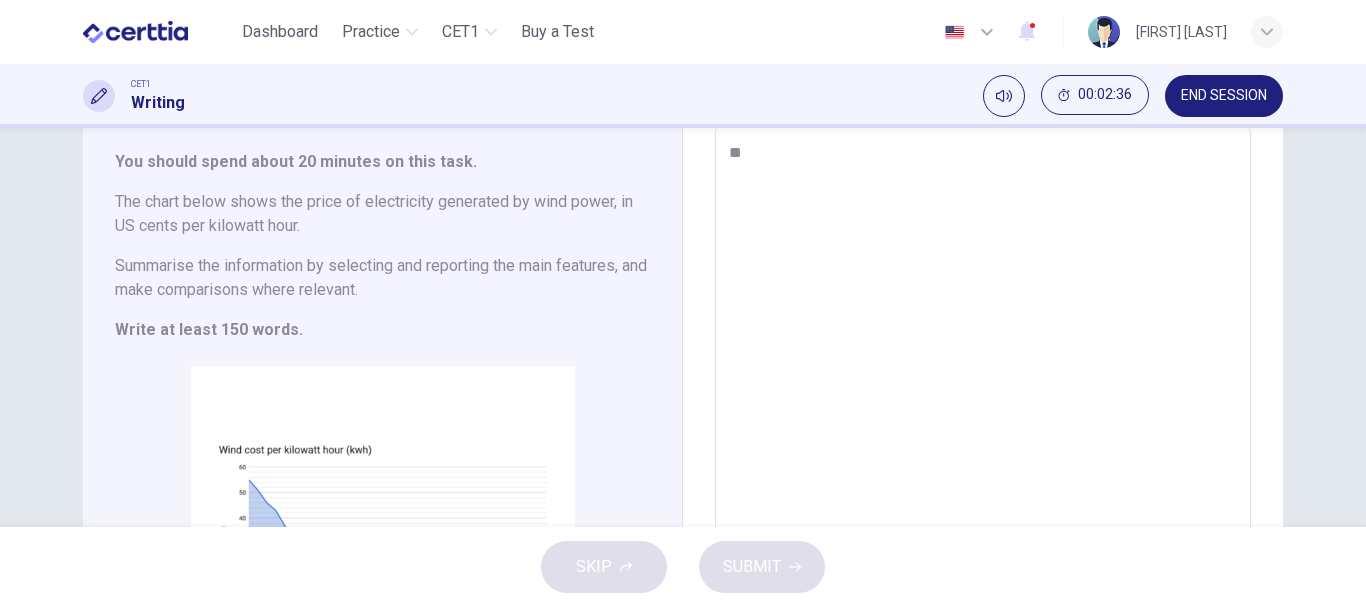 type on "**" 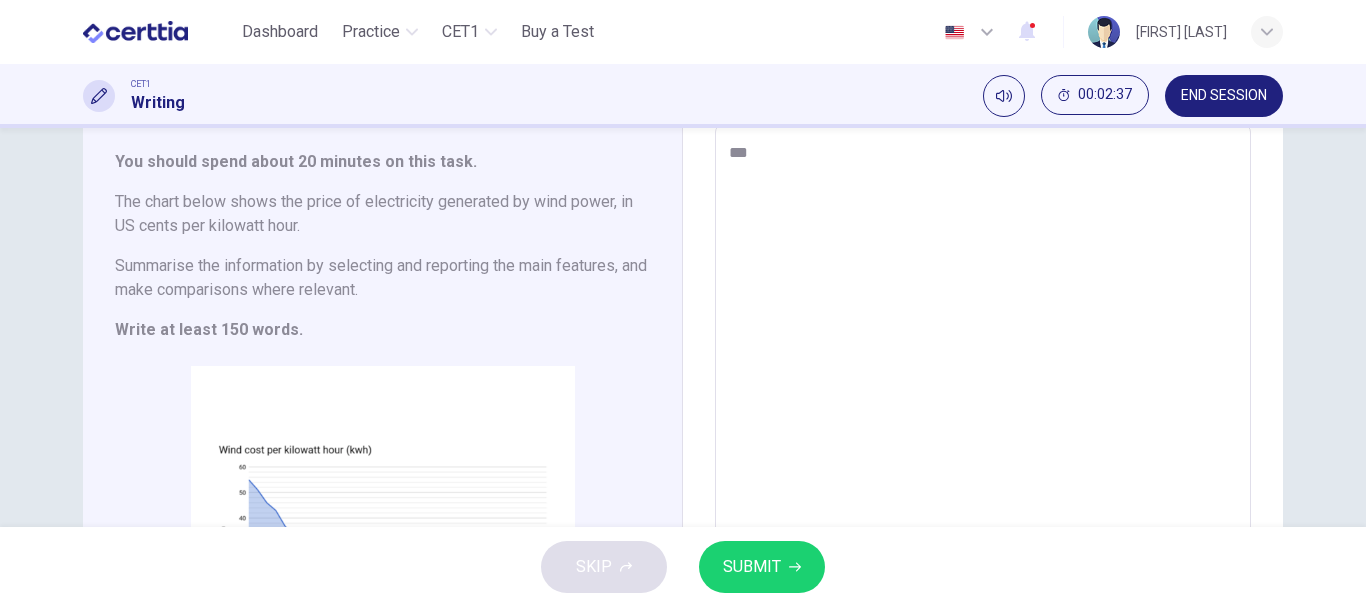 type on "****" 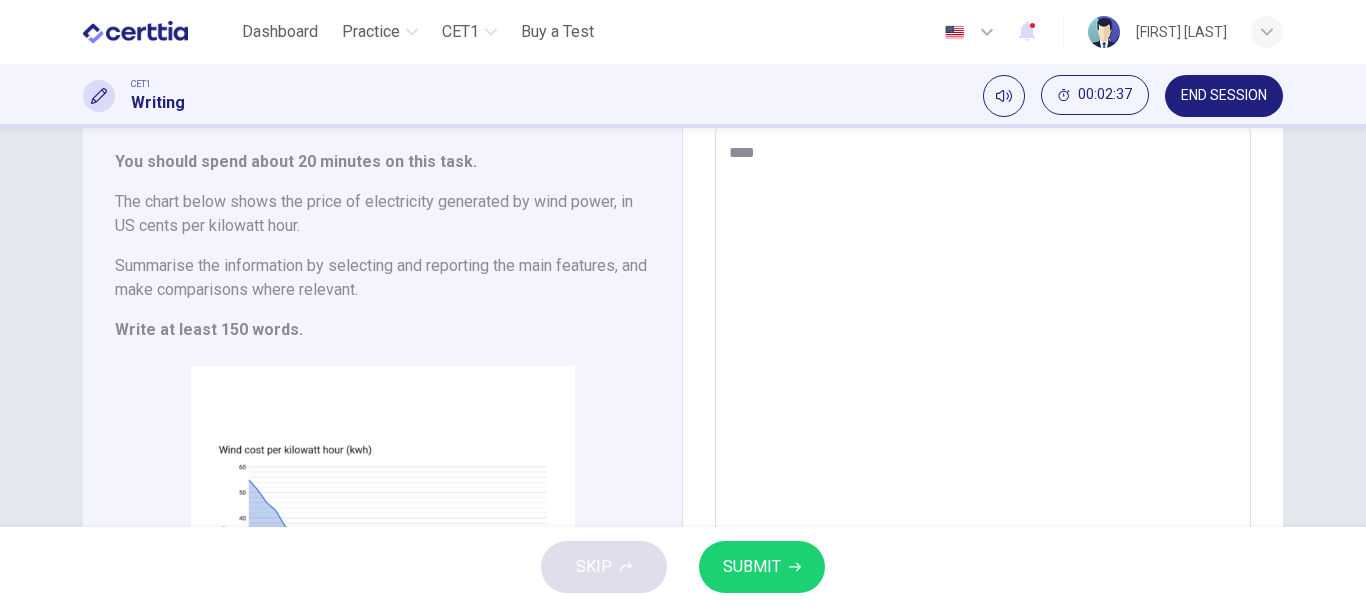 type on "*" 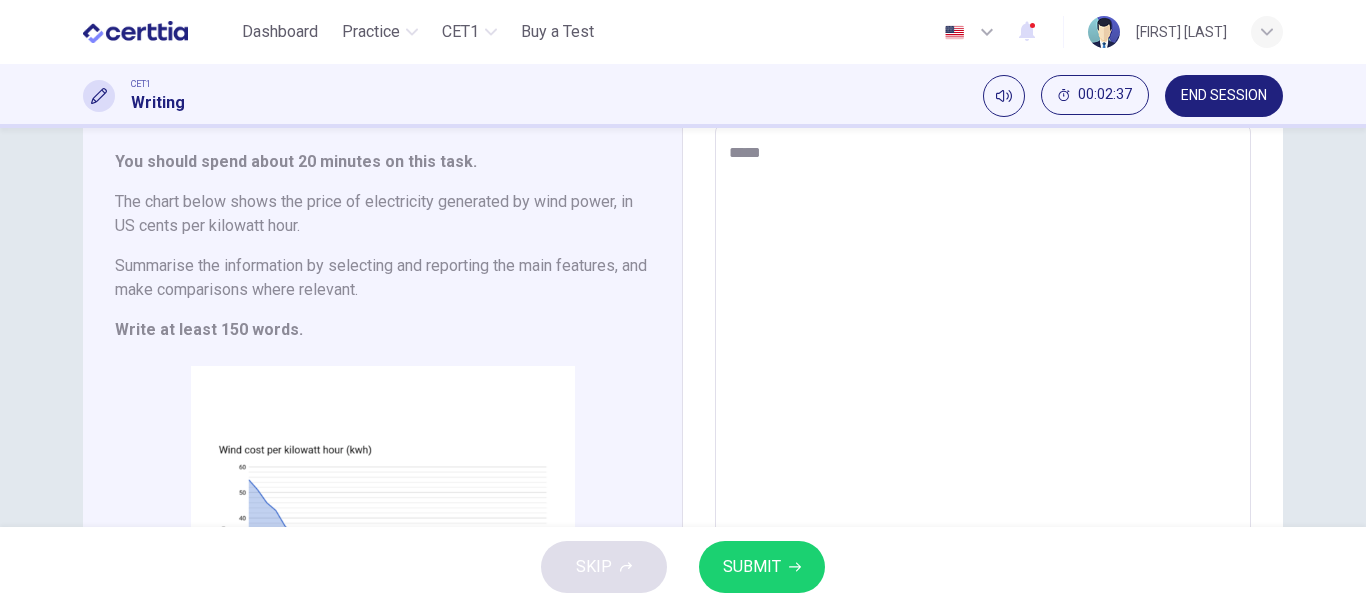type on "******" 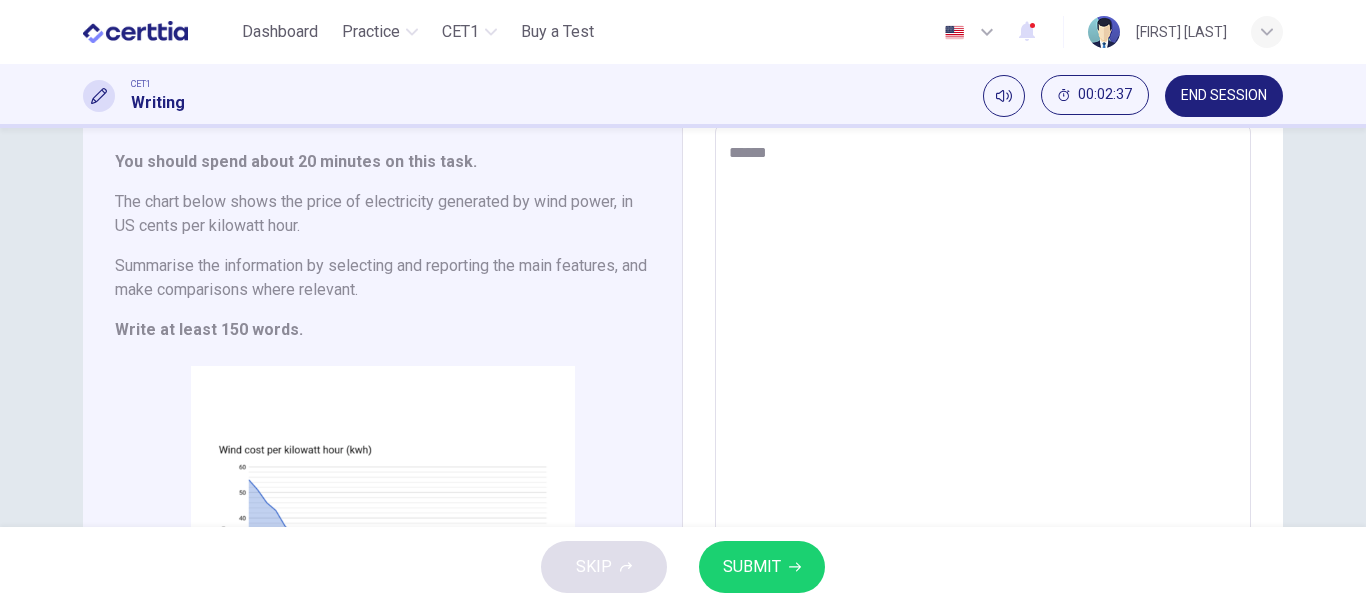 type on "******" 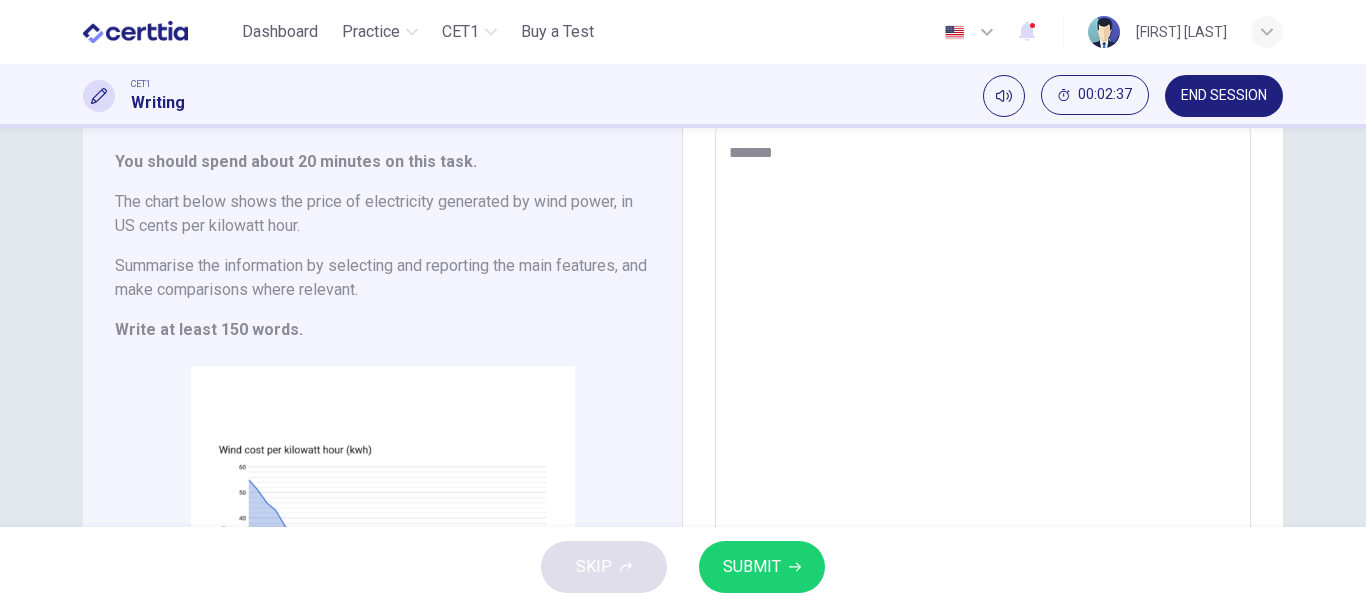 type on "*" 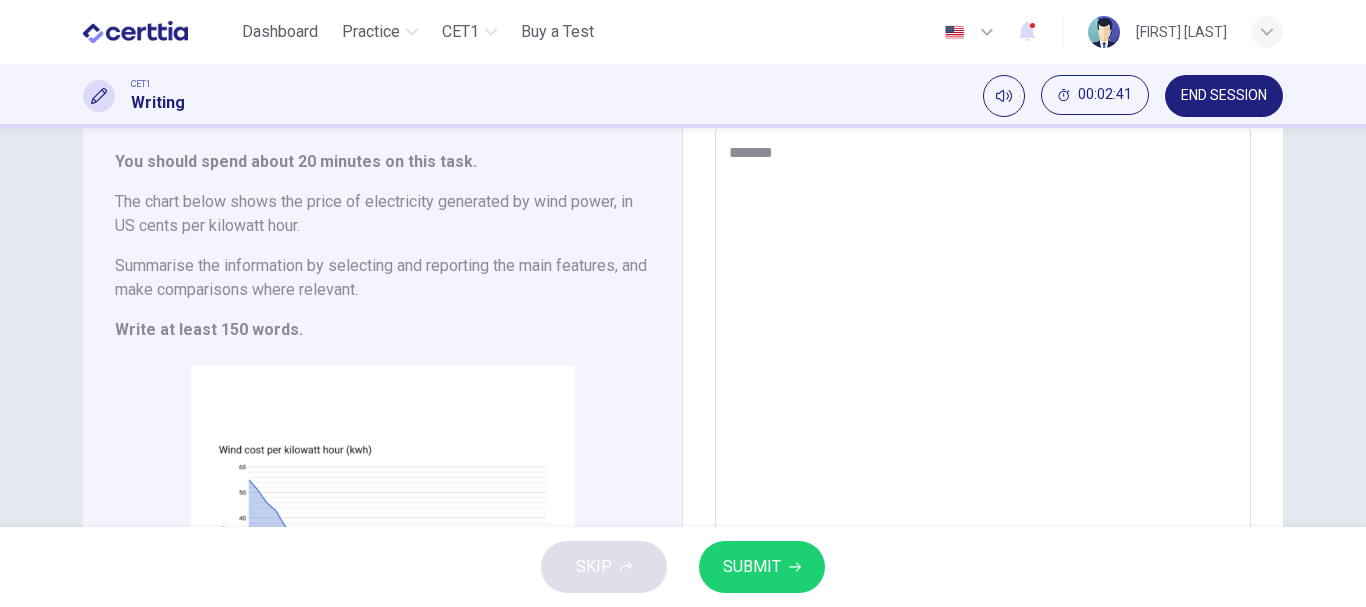 type on "******" 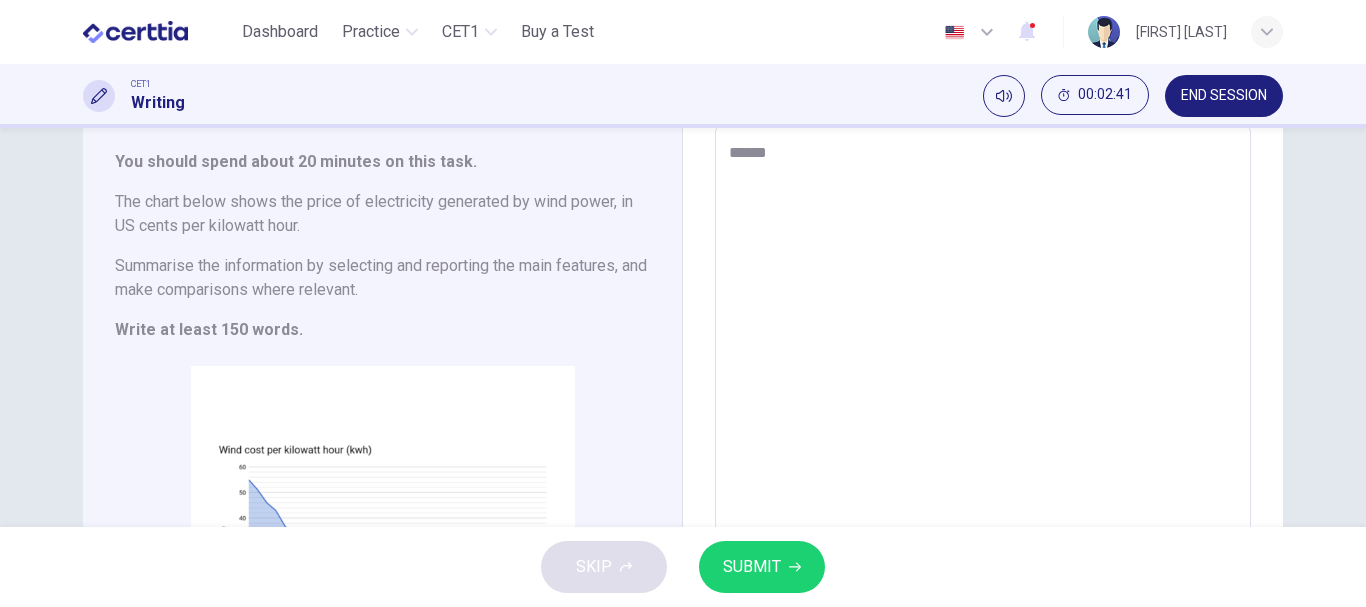 type on "*" 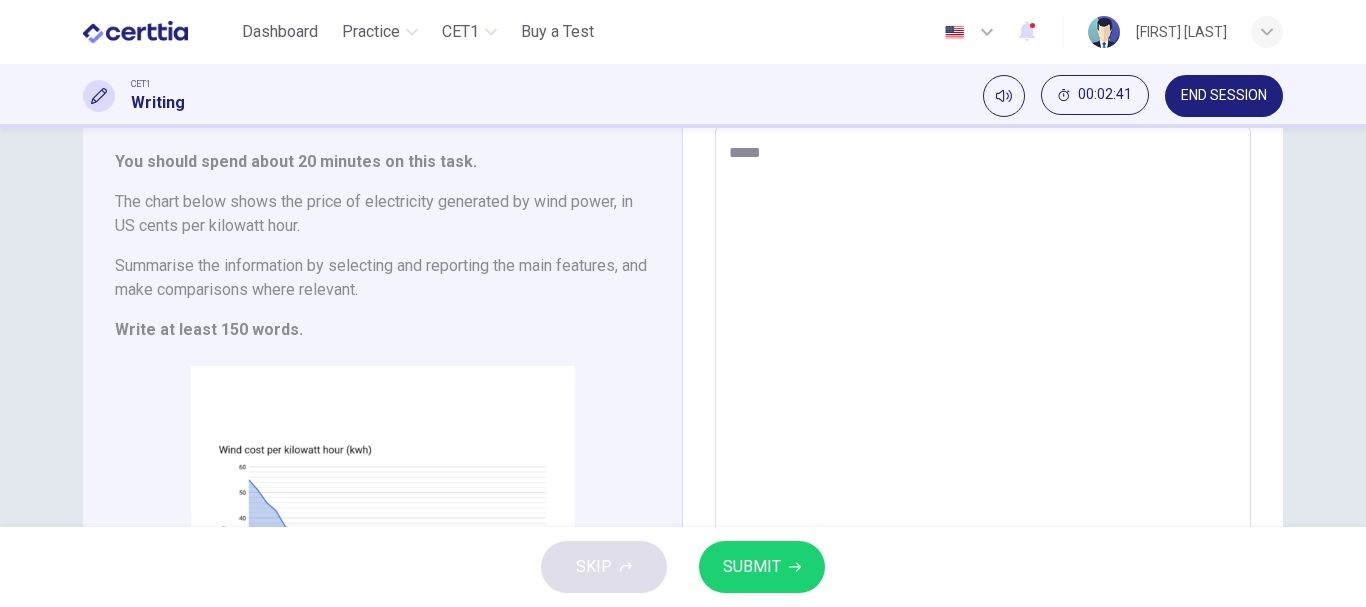 type on "*" 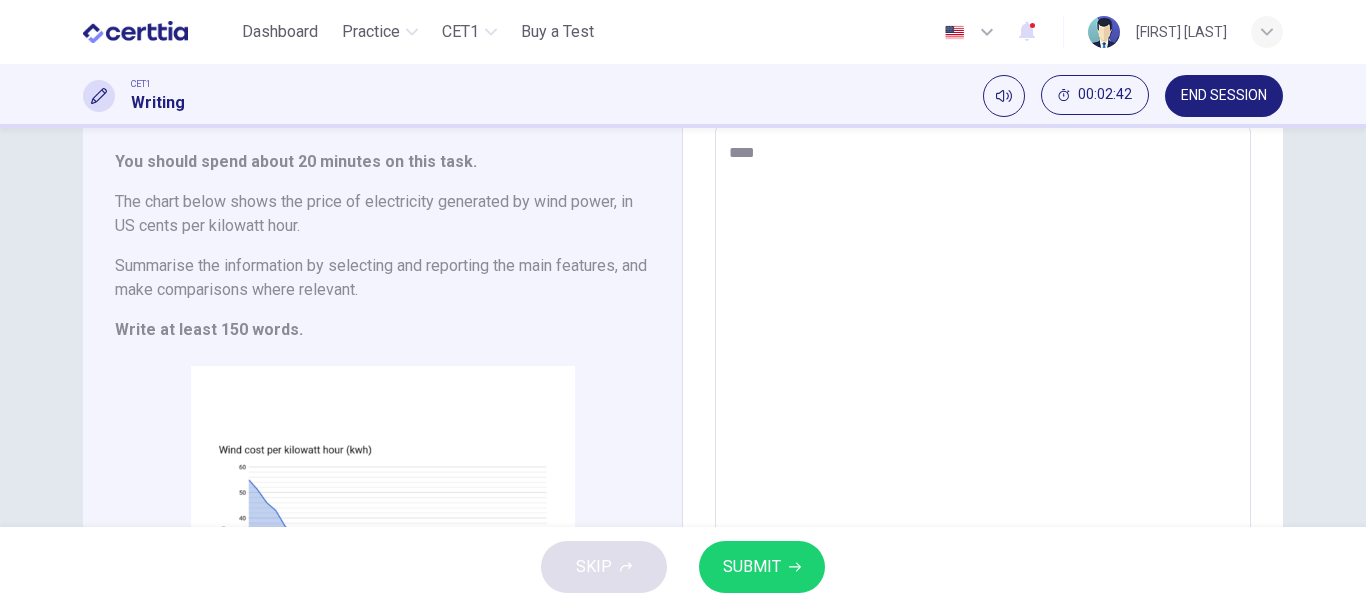 type on "*" 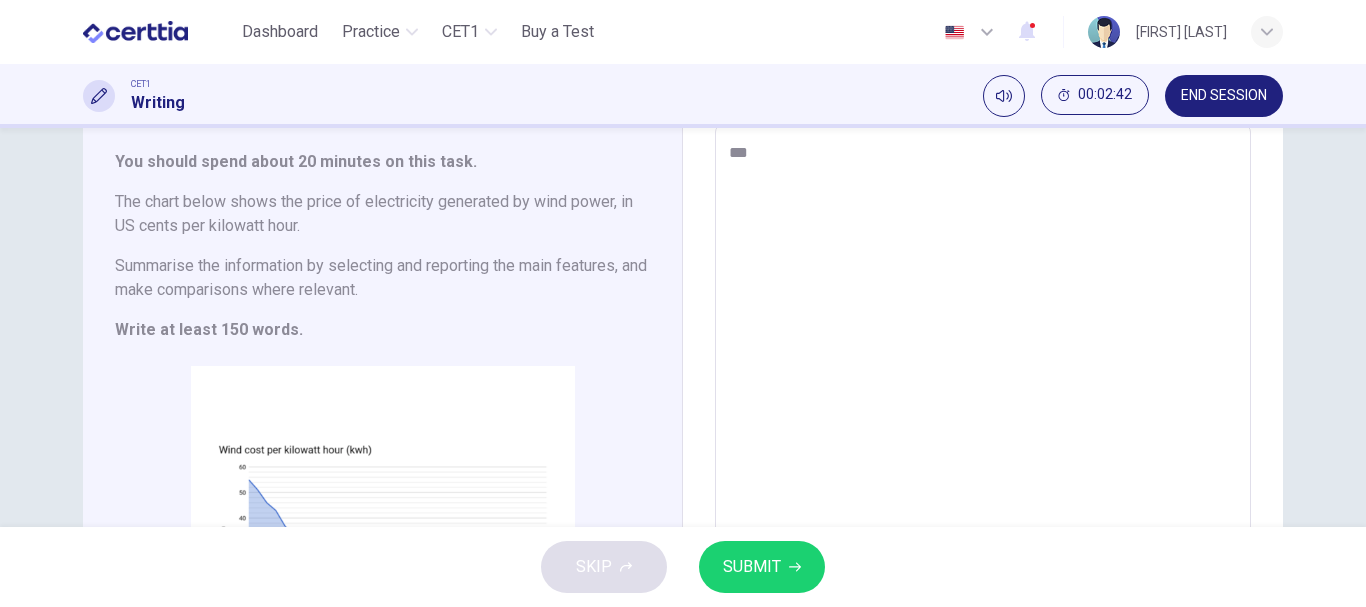 type on "*" 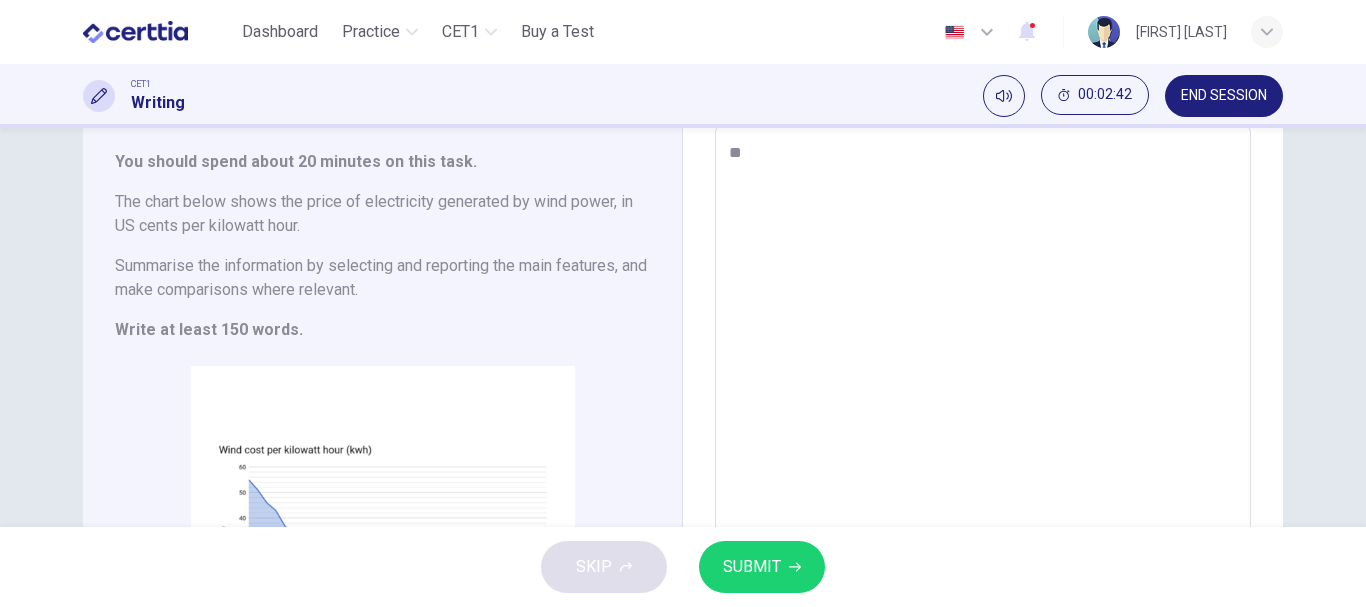 type on "*" 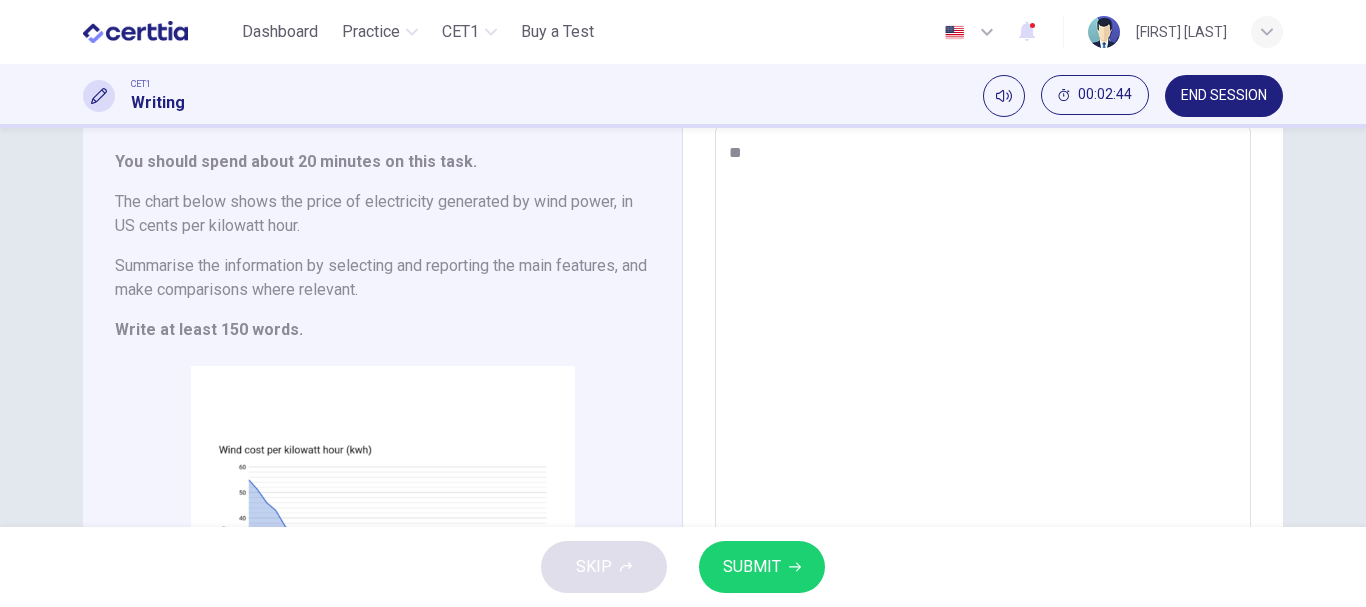 type on "*" 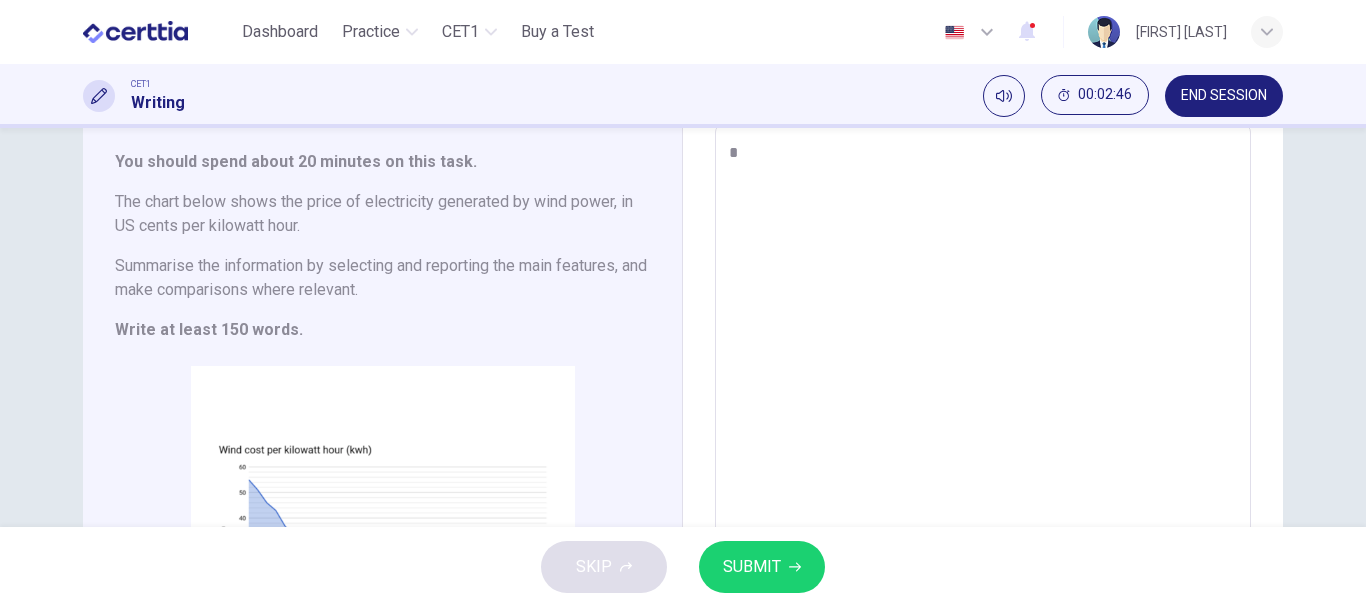 type on "**" 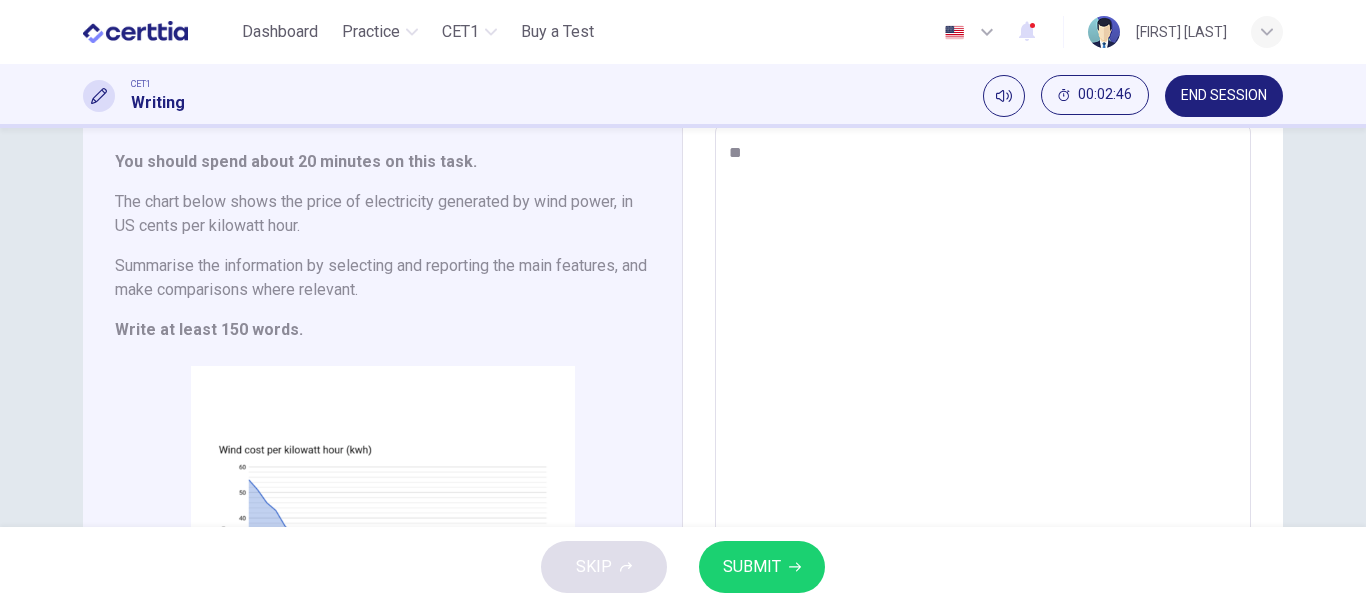 type on "*" 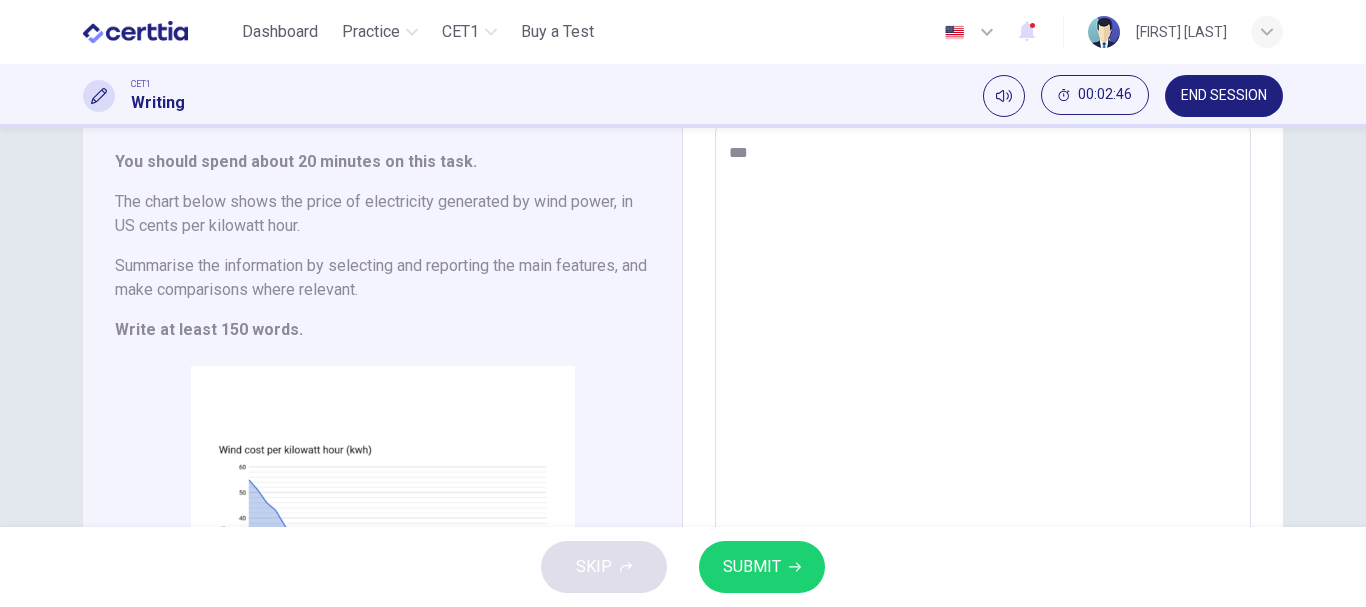 type on "*" 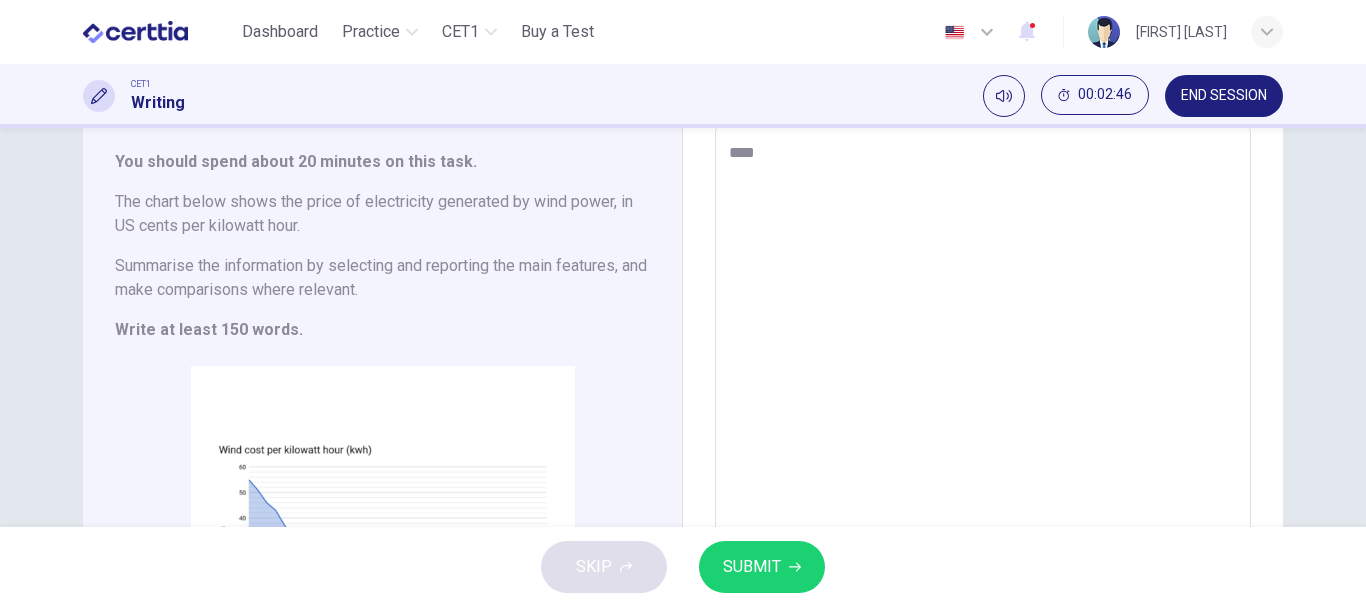 type on "*" 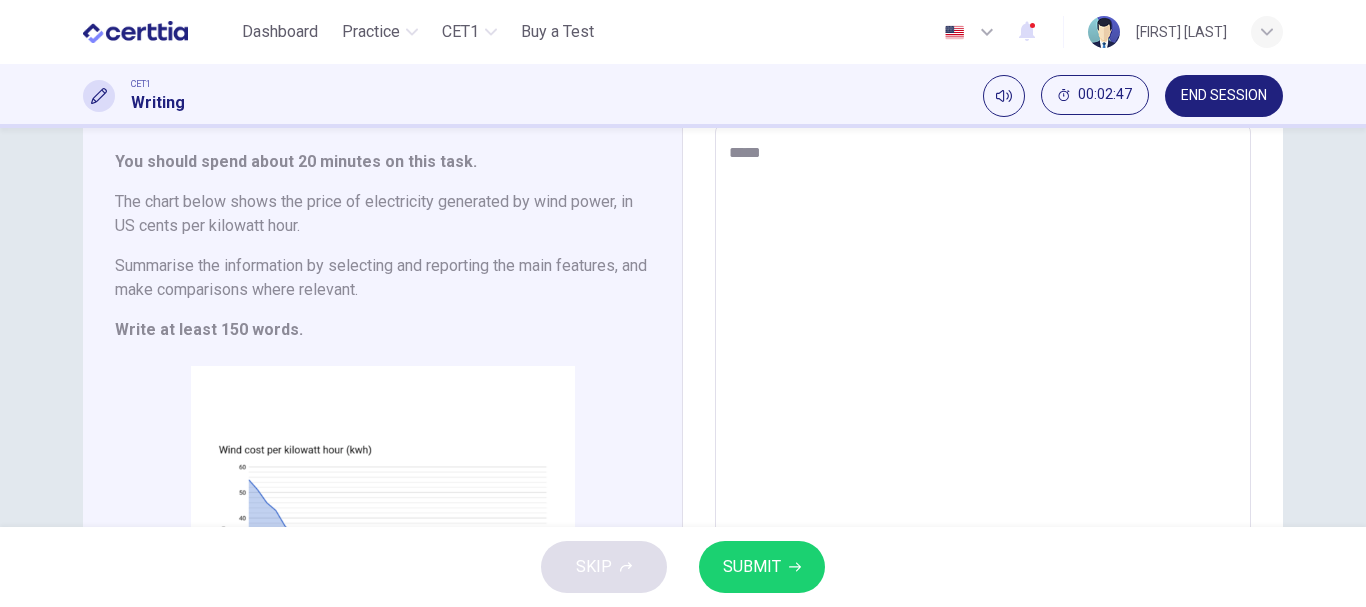 type on "*" 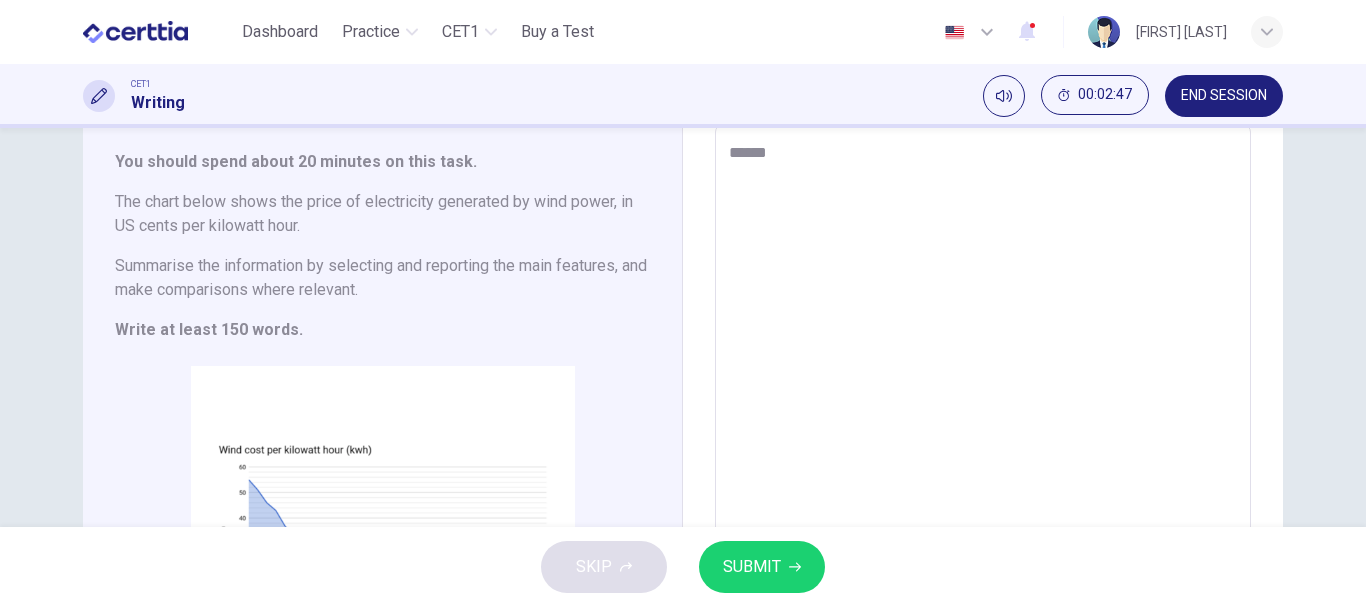 type on "*" 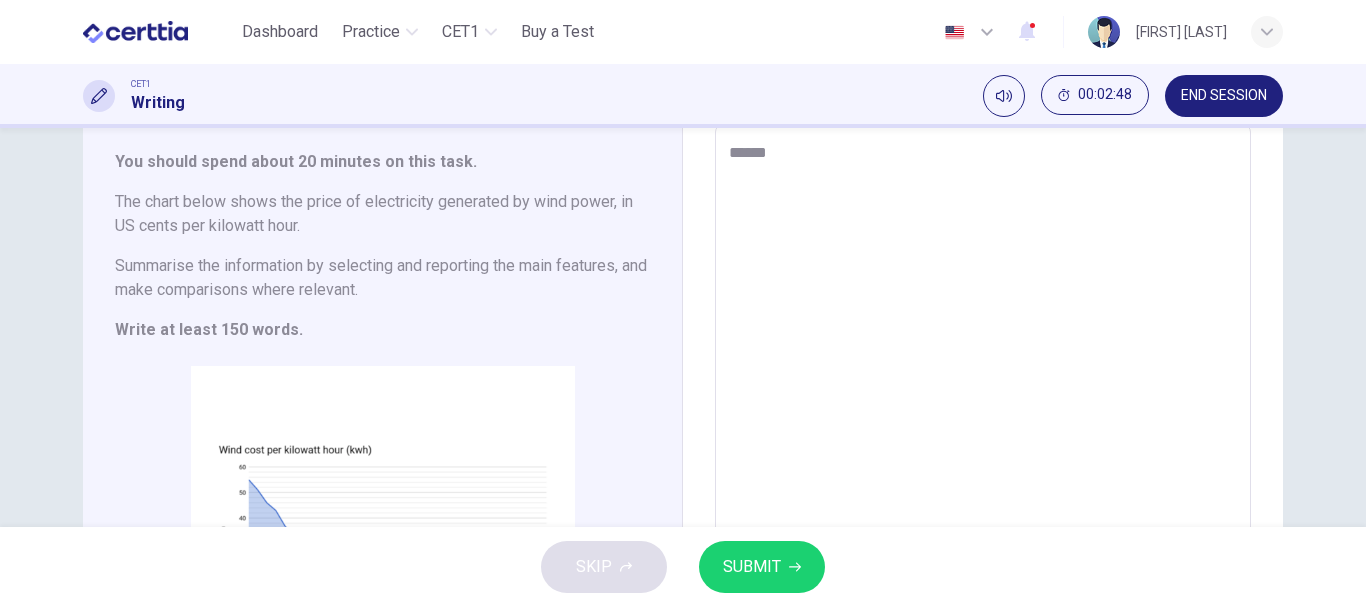 type on "*******" 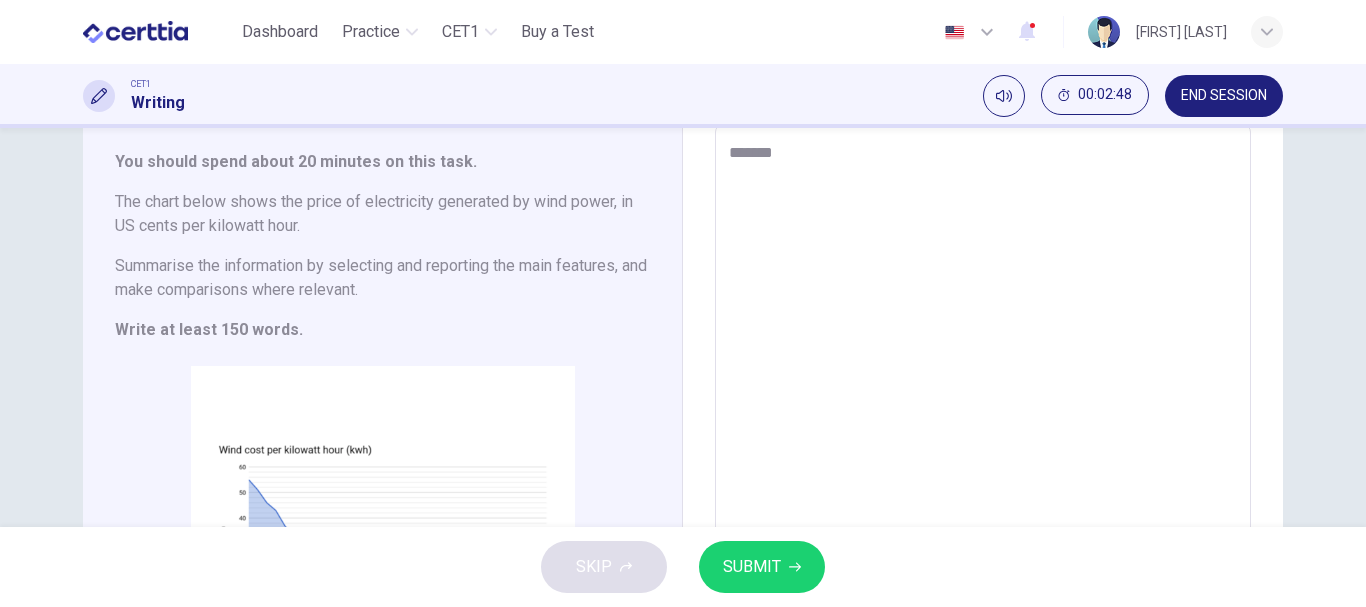 type on "********" 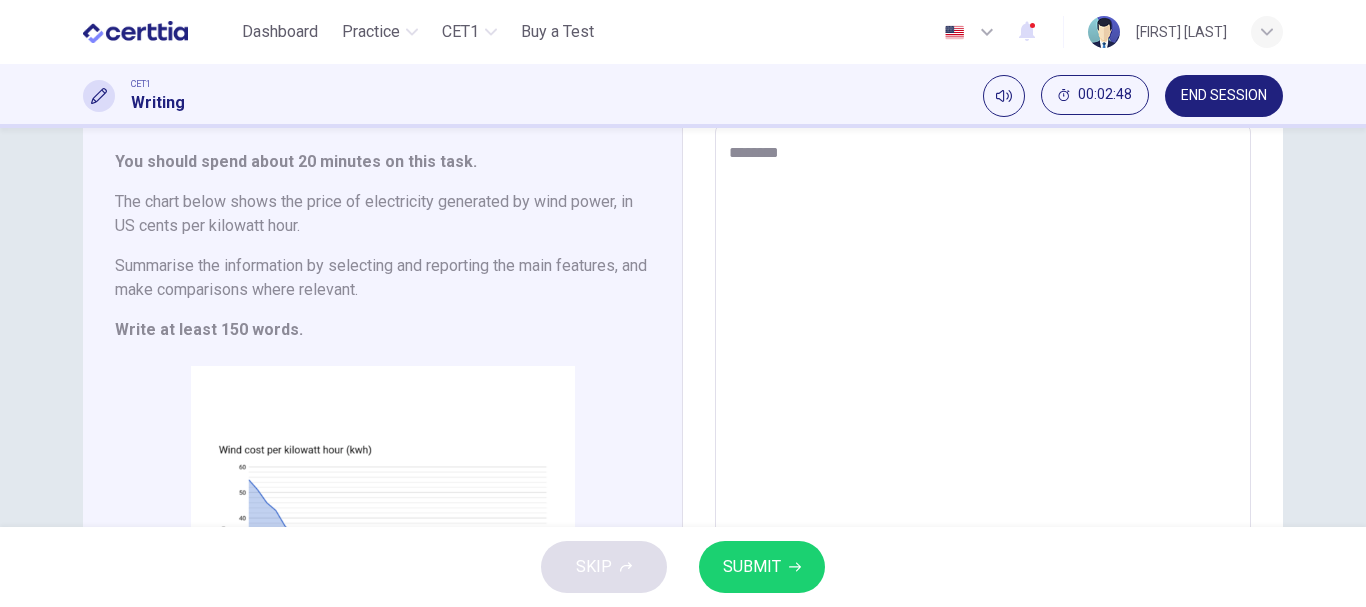 type on "*" 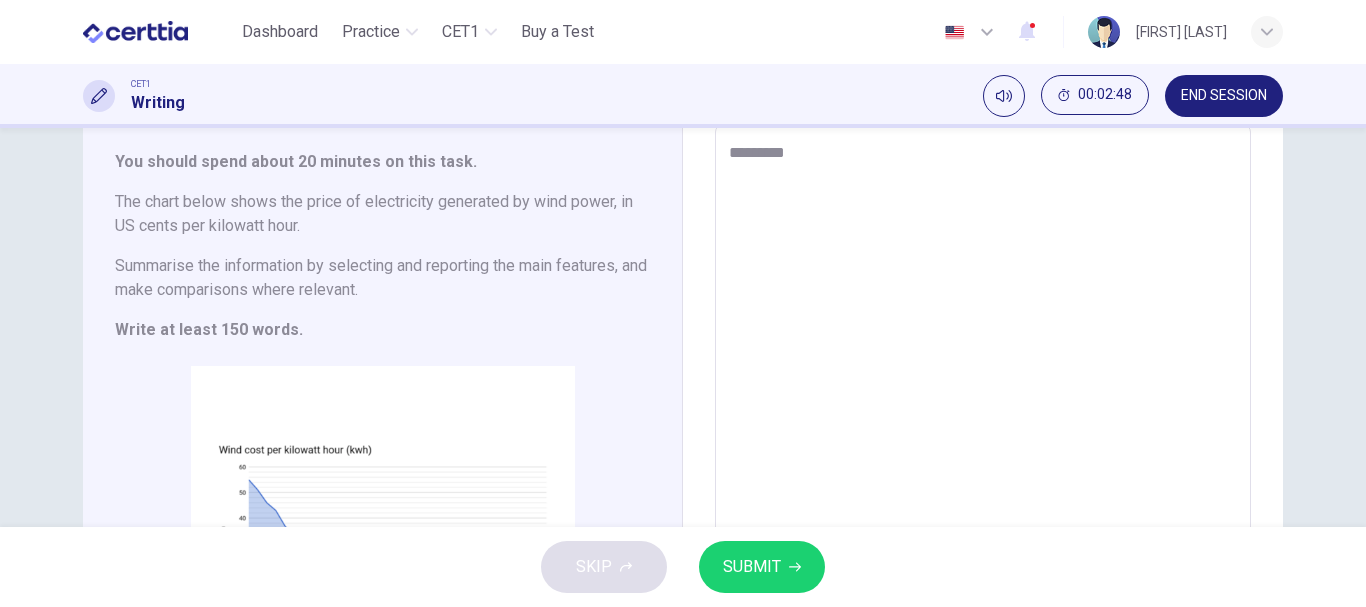 type on "*" 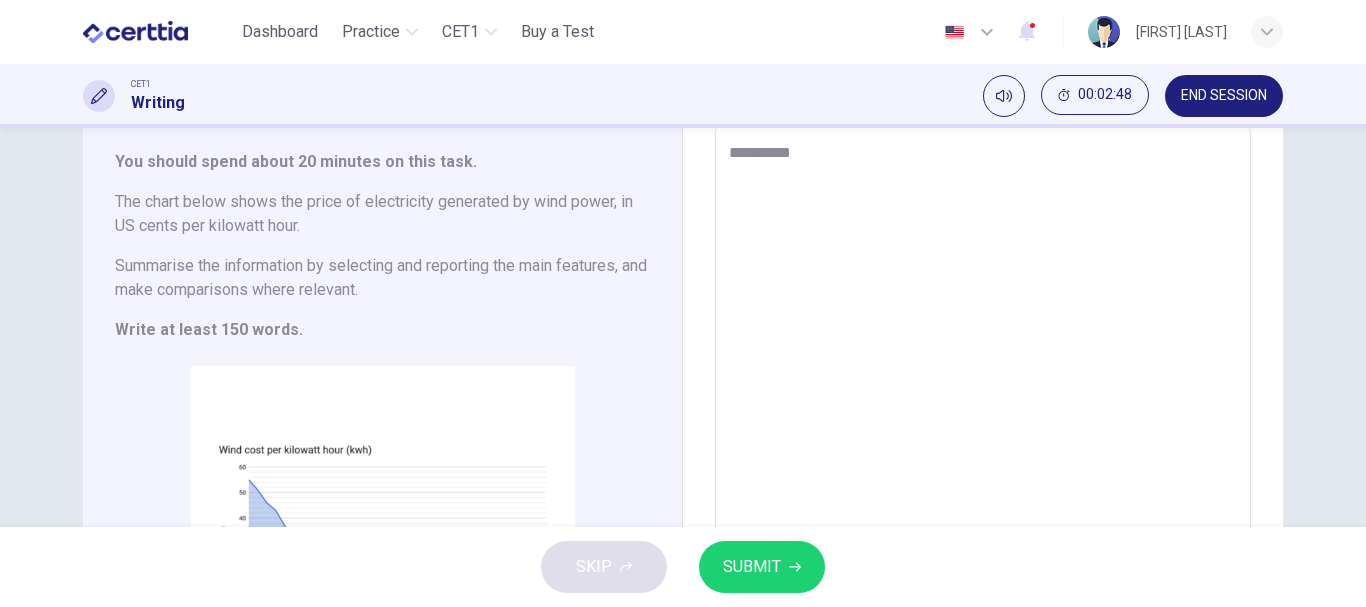 type on "**********" 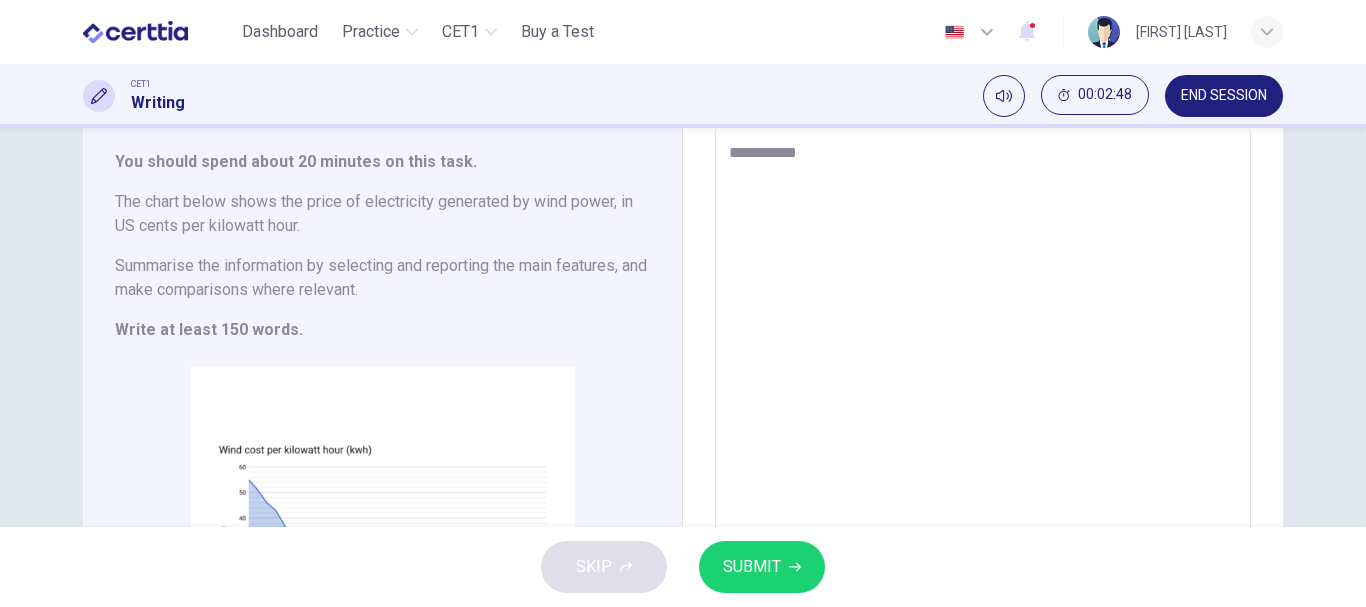 type on "*" 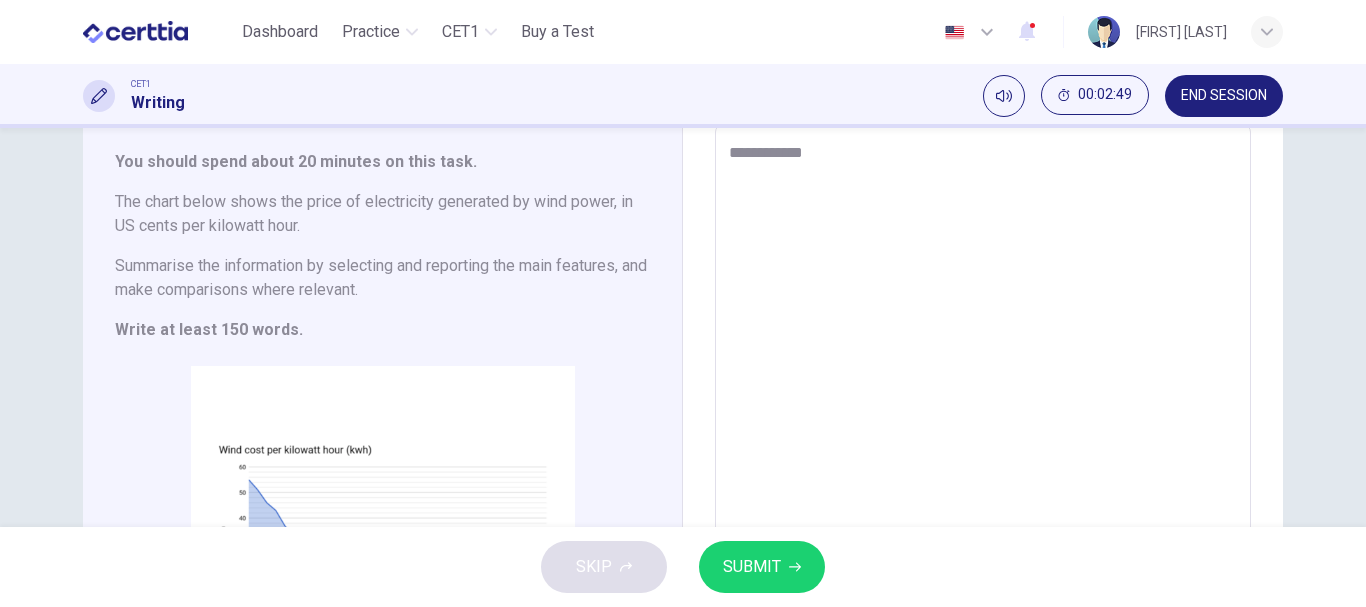 type on "*" 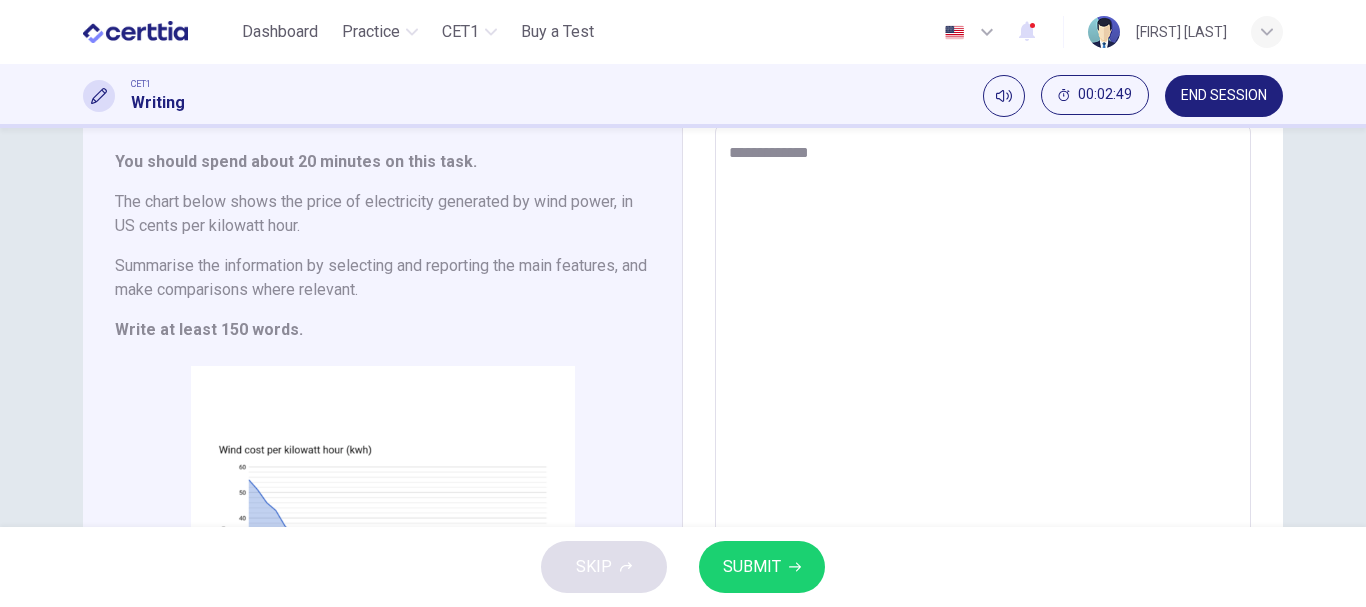 type on "*" 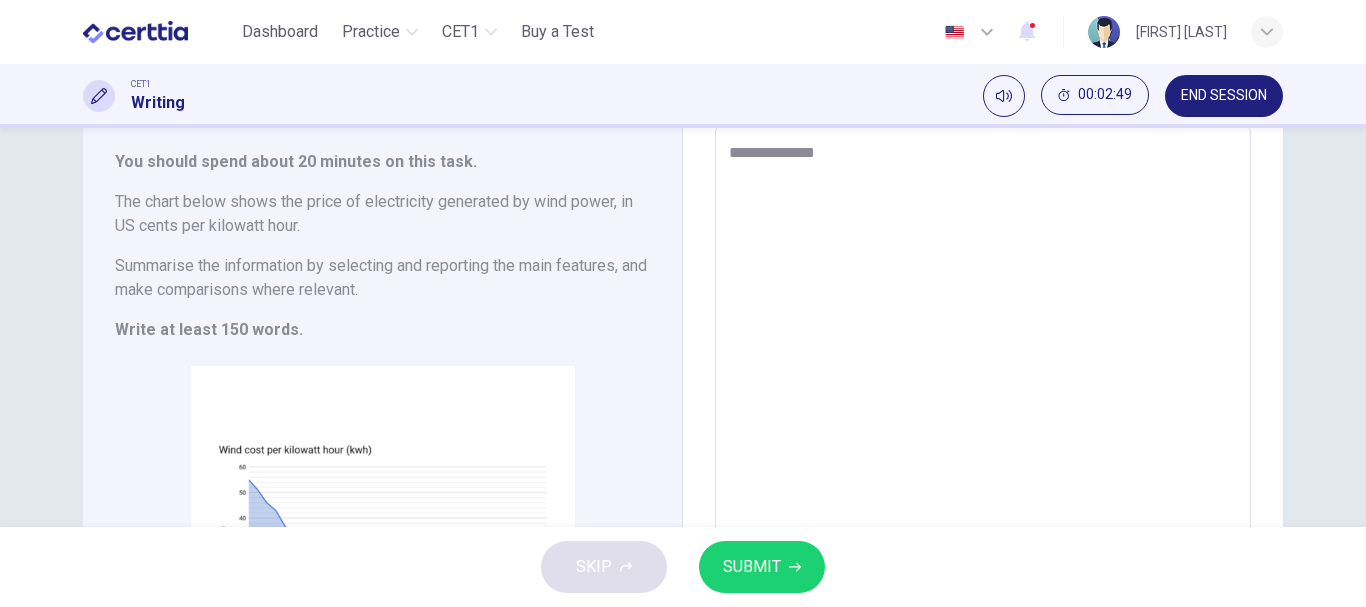 type on "*" 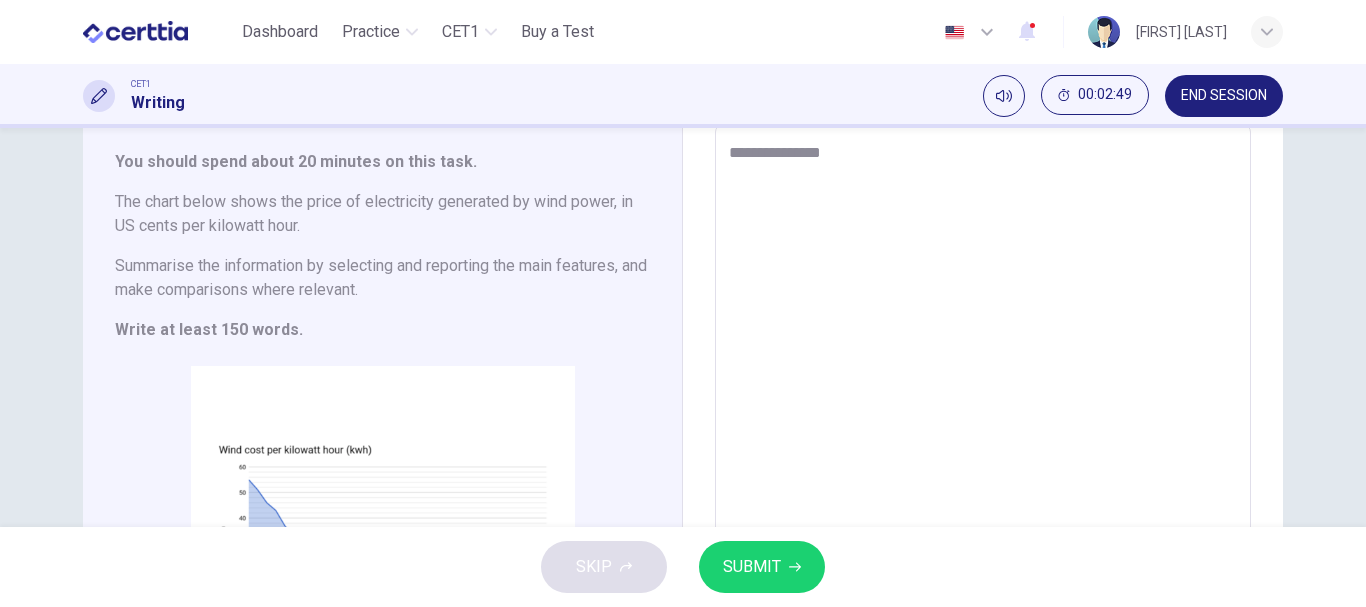 type on "*" 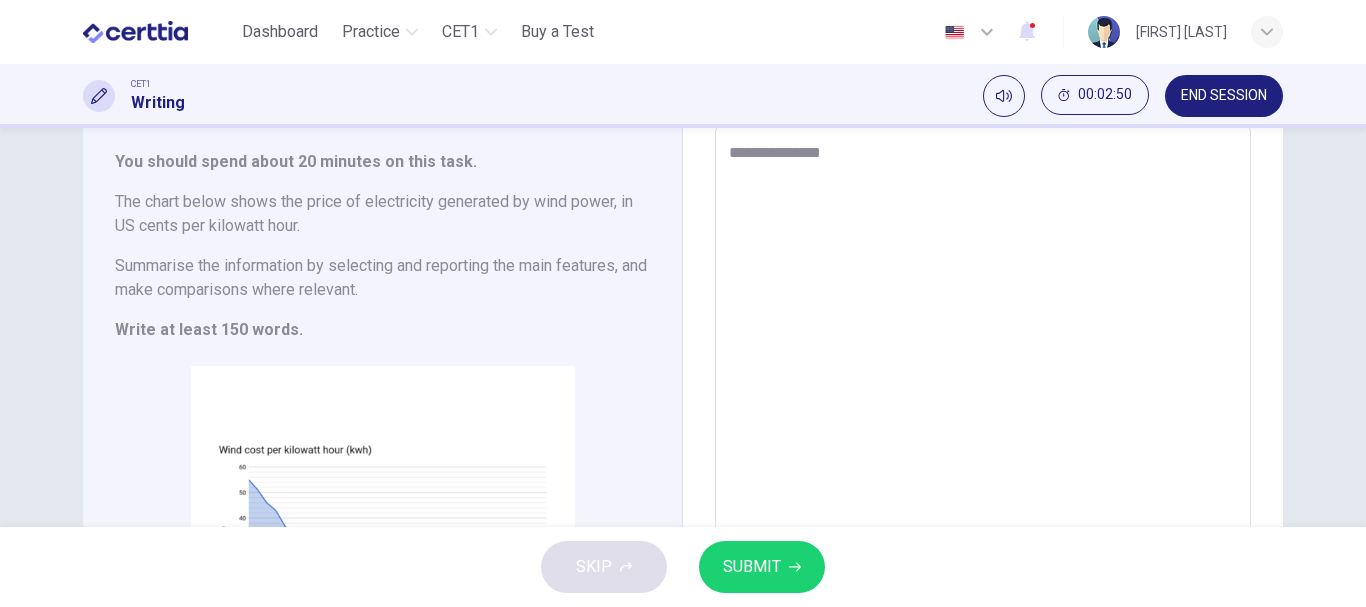 type on "**********" 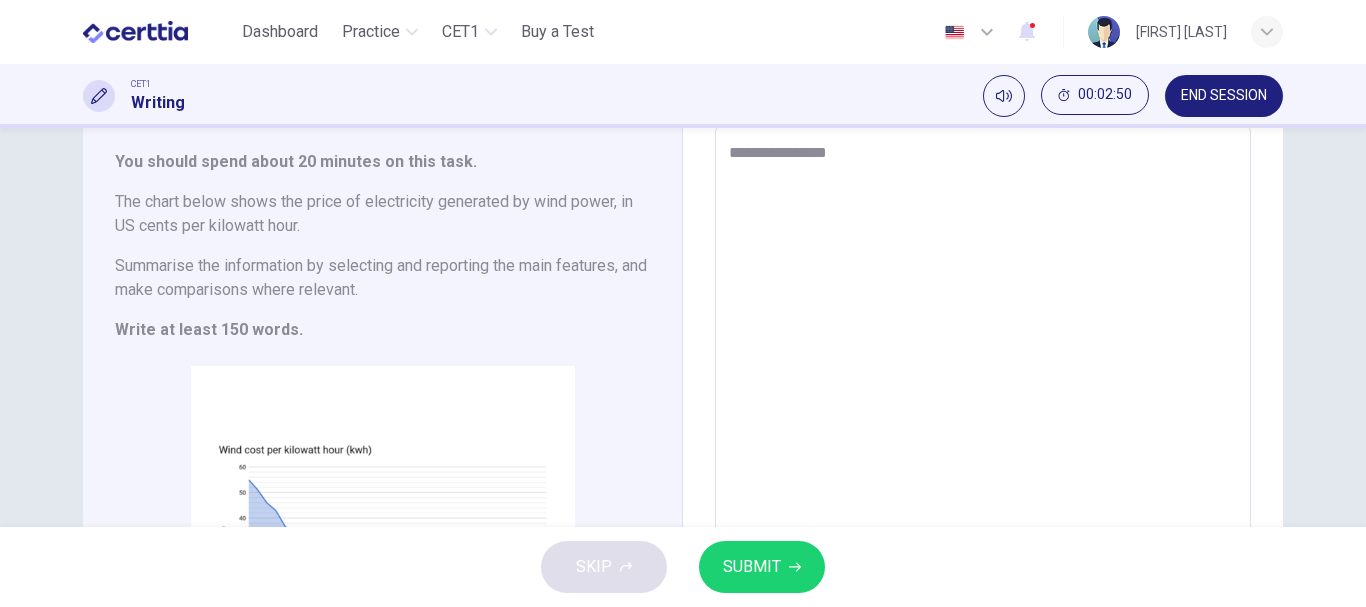 type on "*" 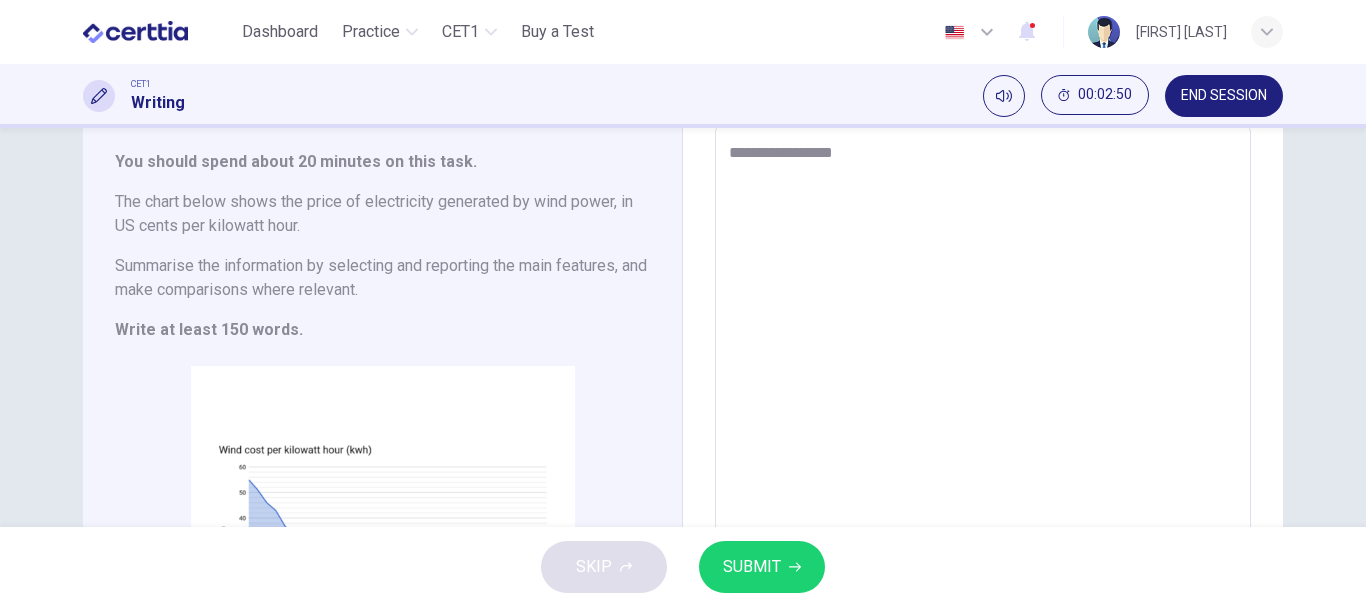 type on "*" 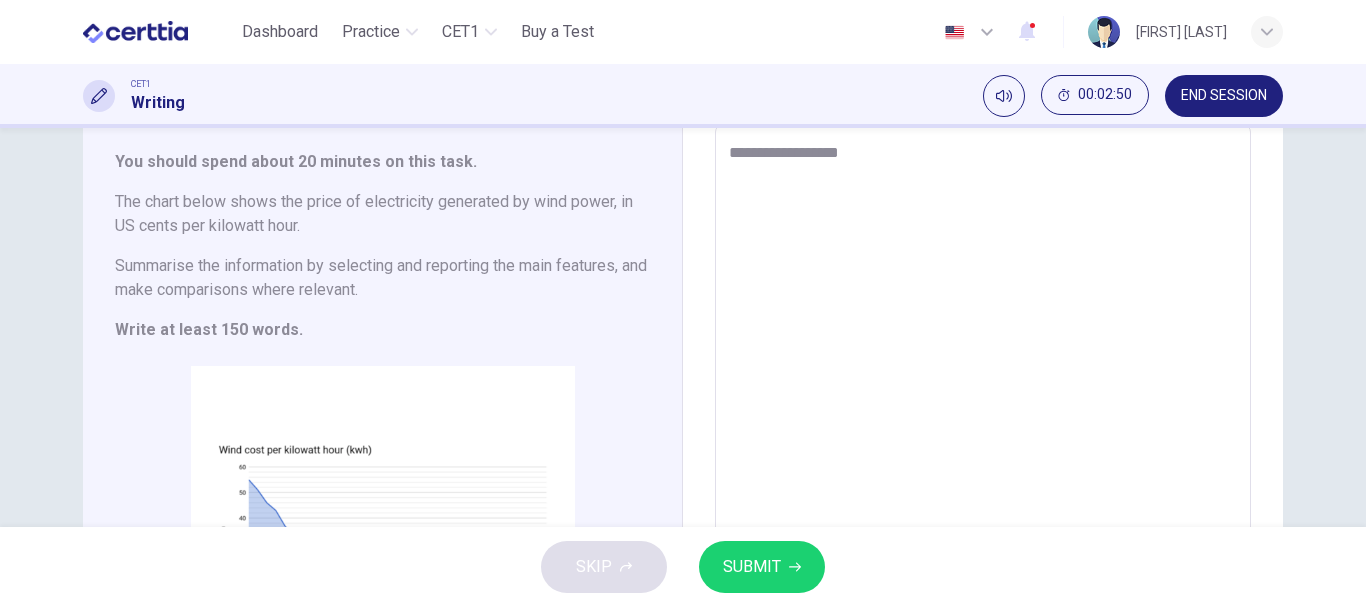 type on "*" 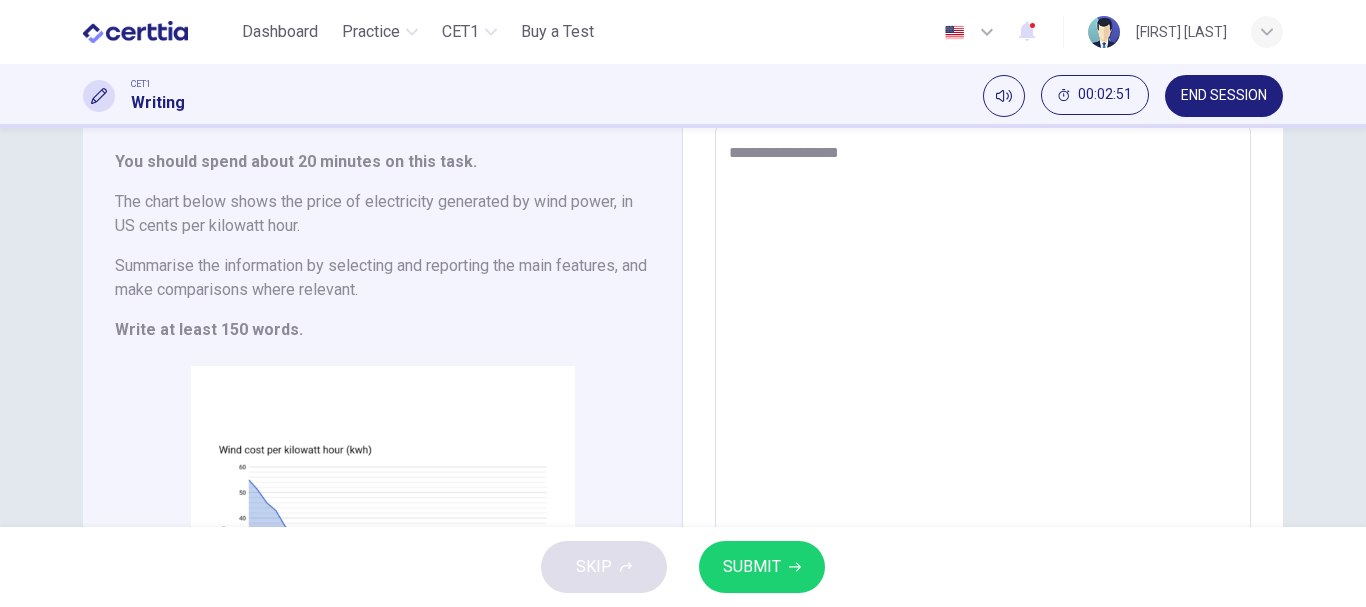 type on "**********" 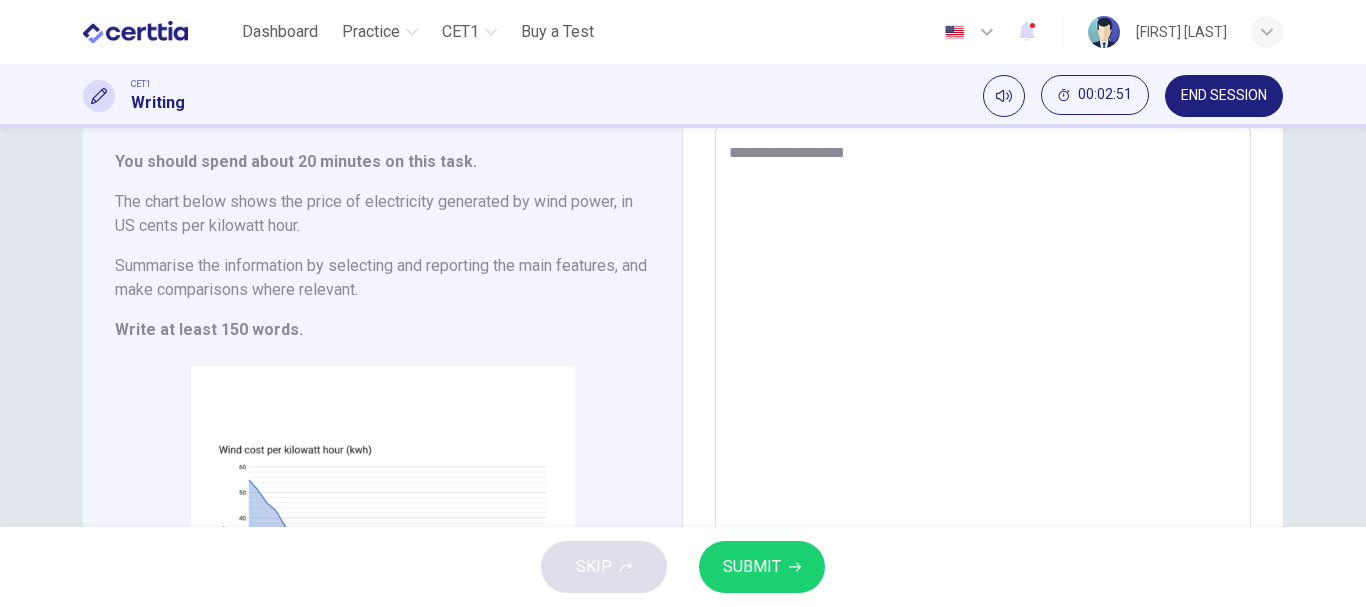 type on "*" 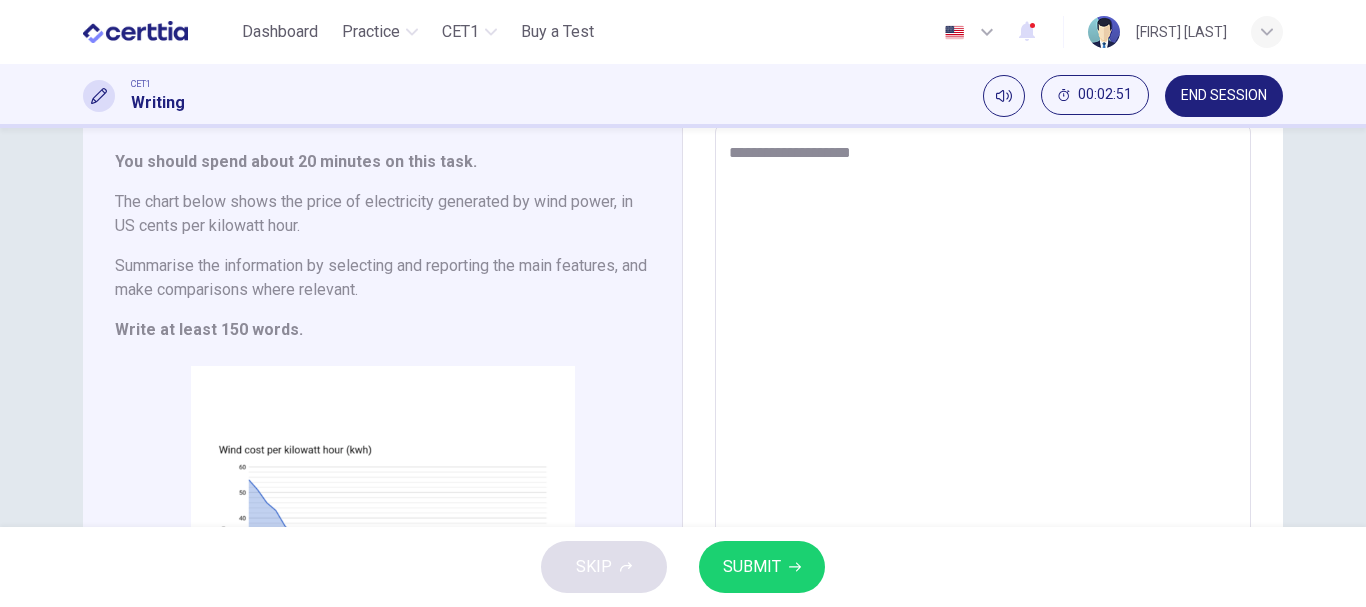type on "*" 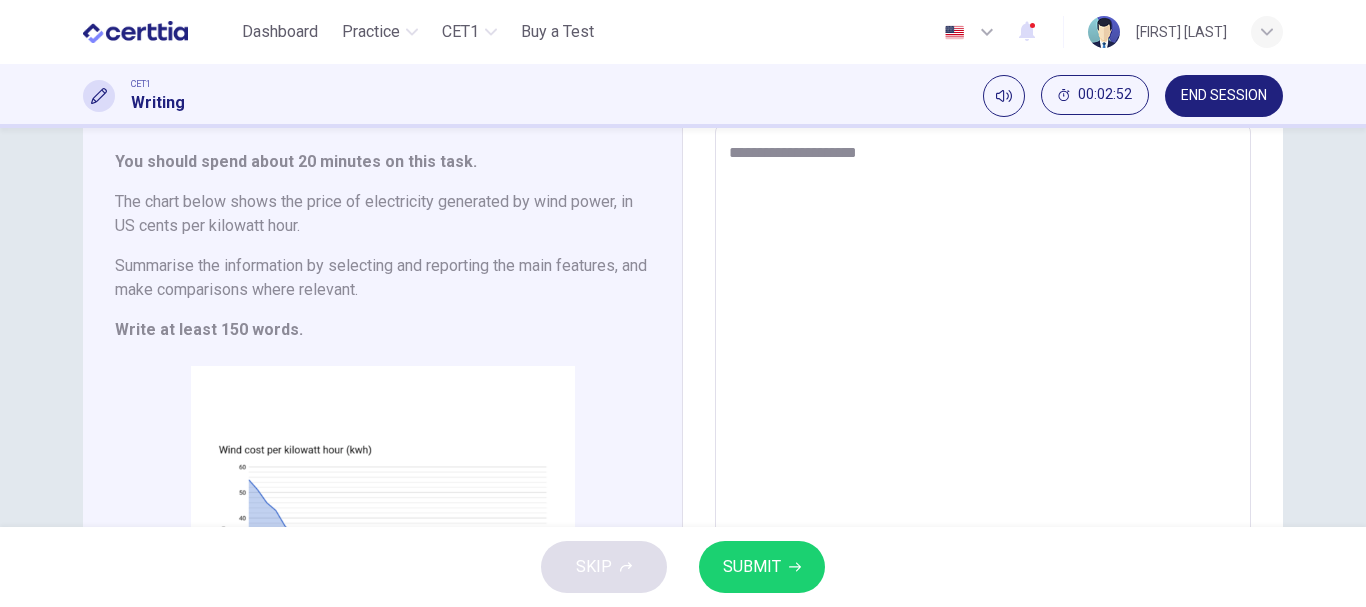 type on "*" 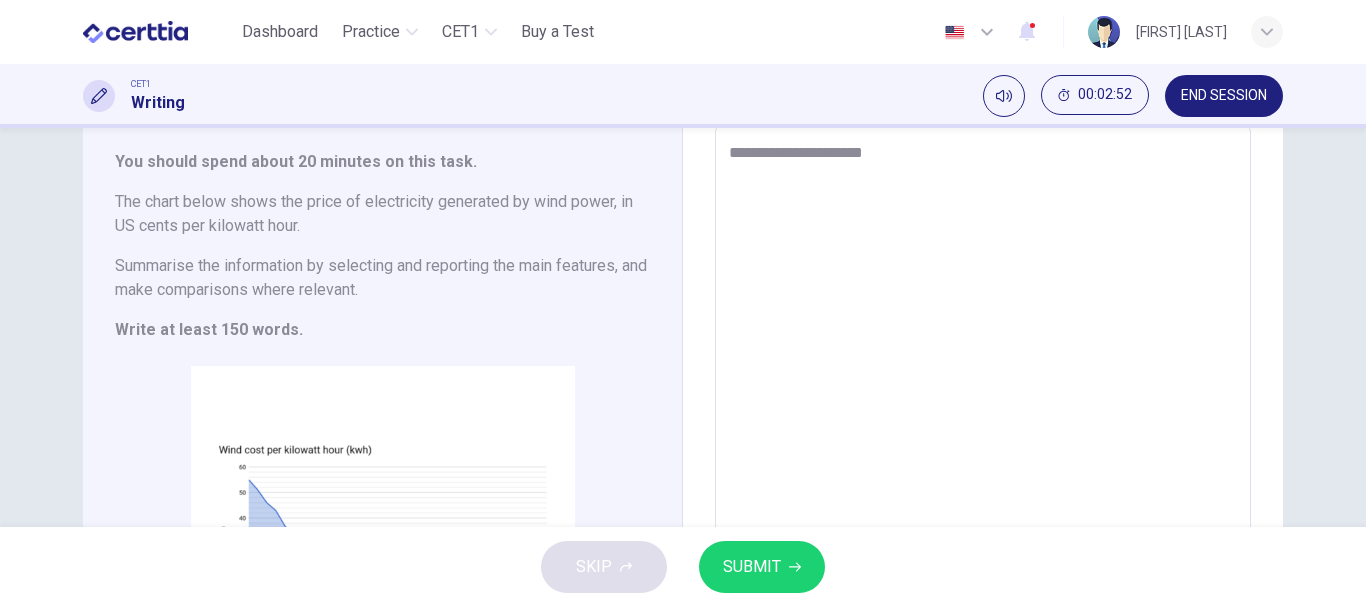 type on "**********" 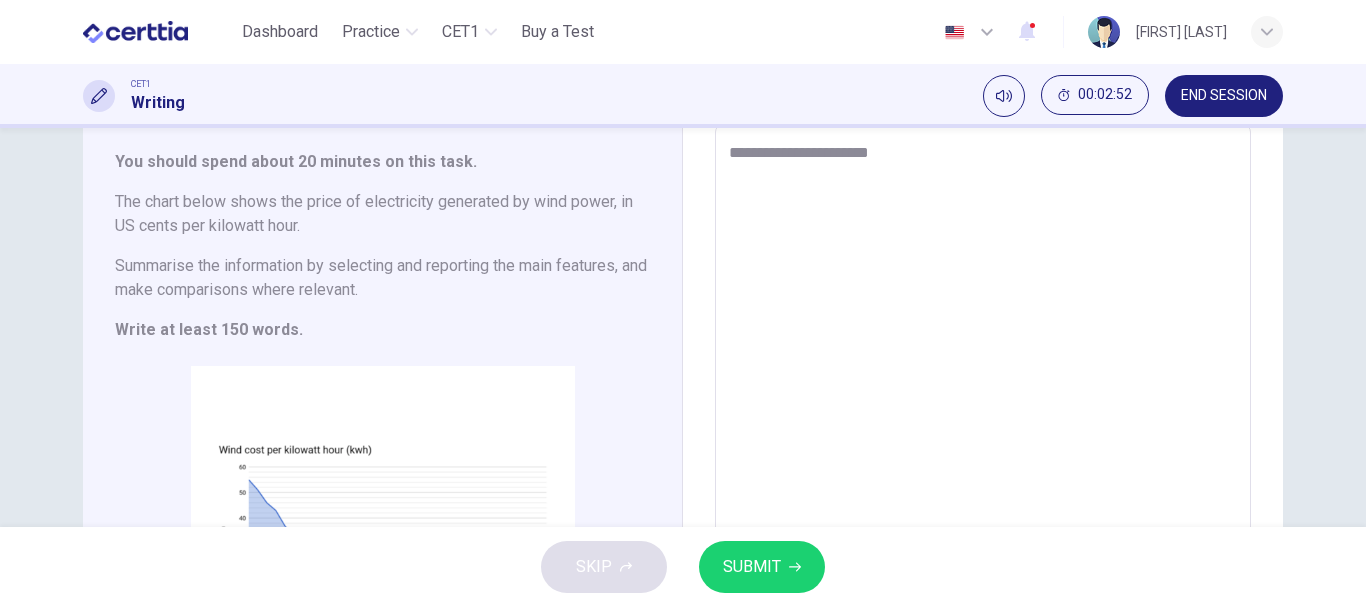 type on "*" 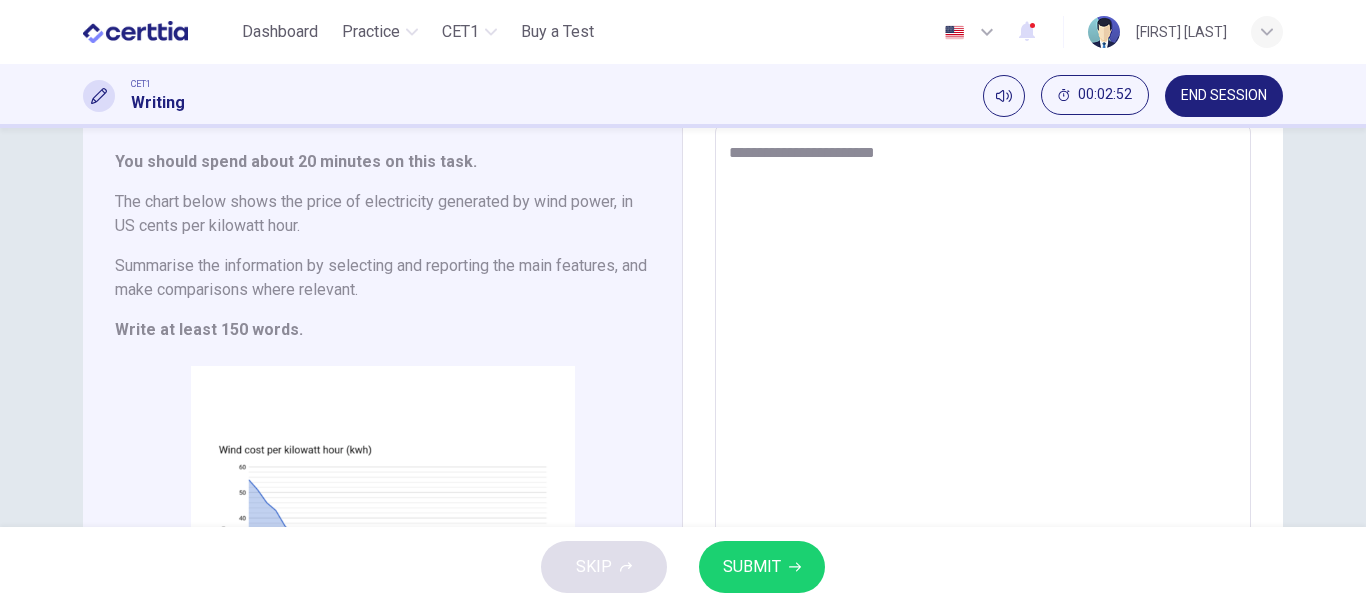 type on "*" 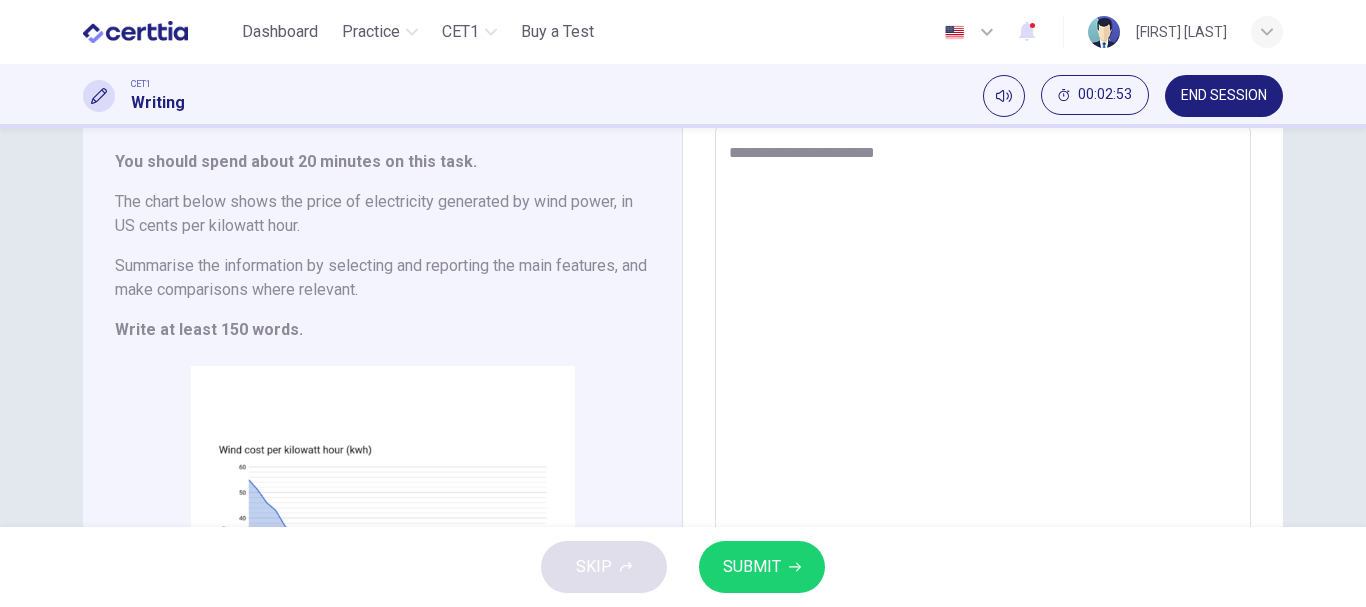 type on "**********" 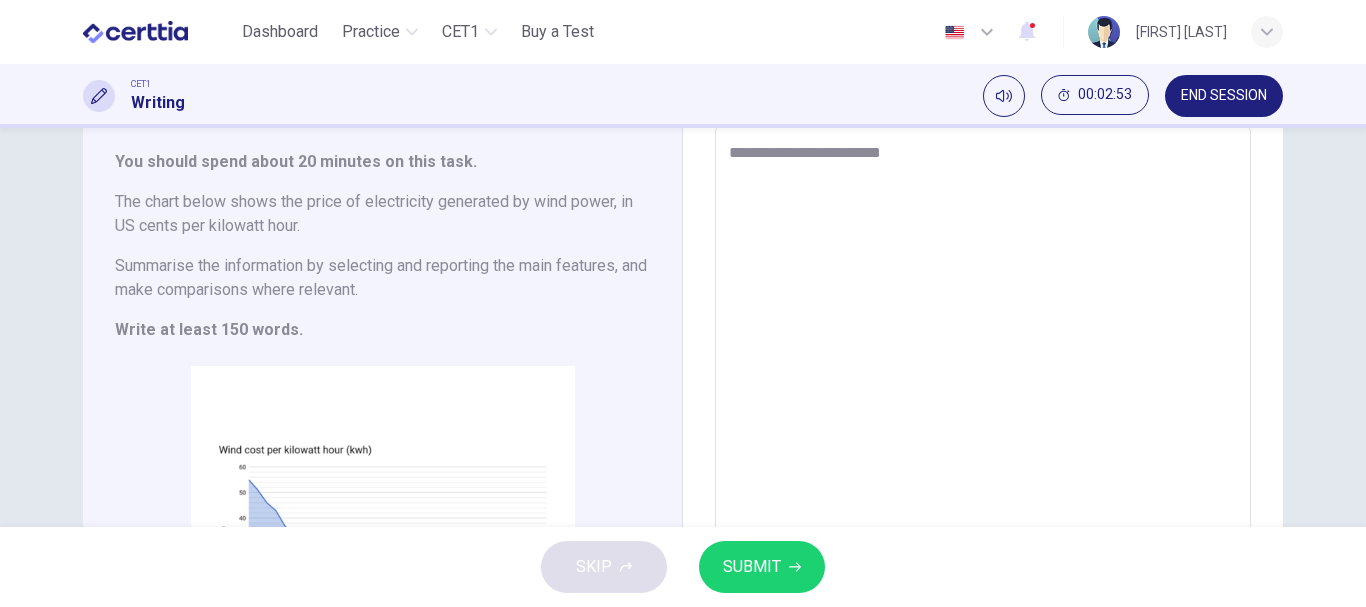 type on "*" 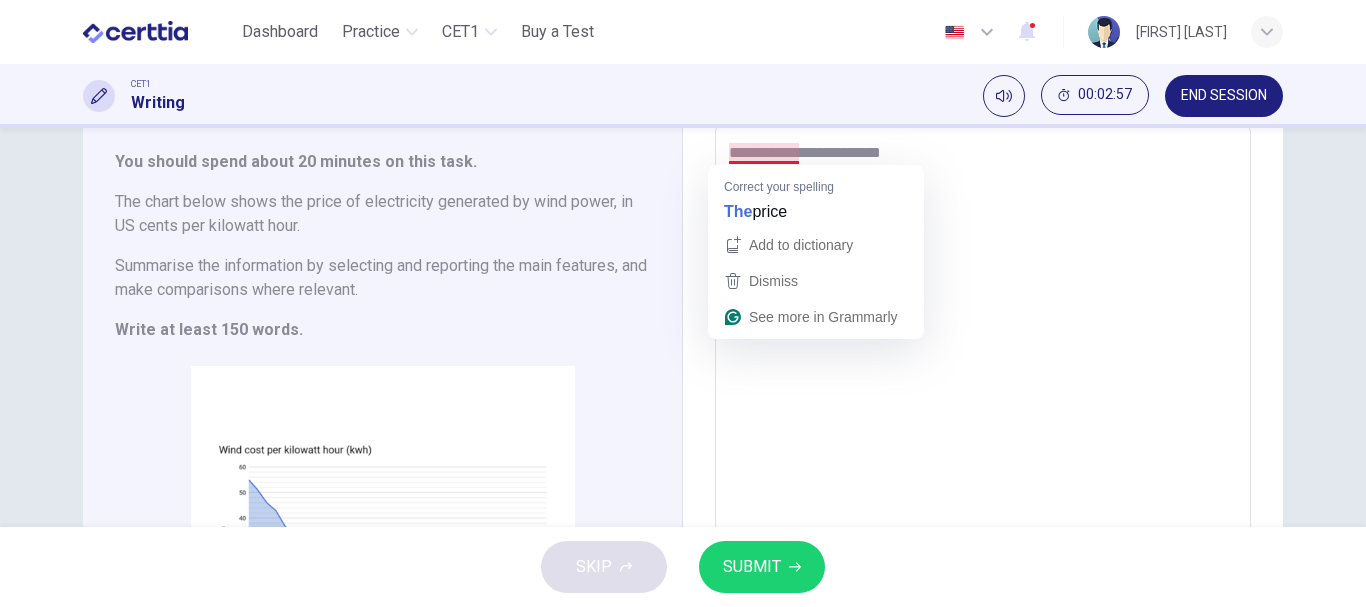 click on "**********" at bounding box center [983, 420] 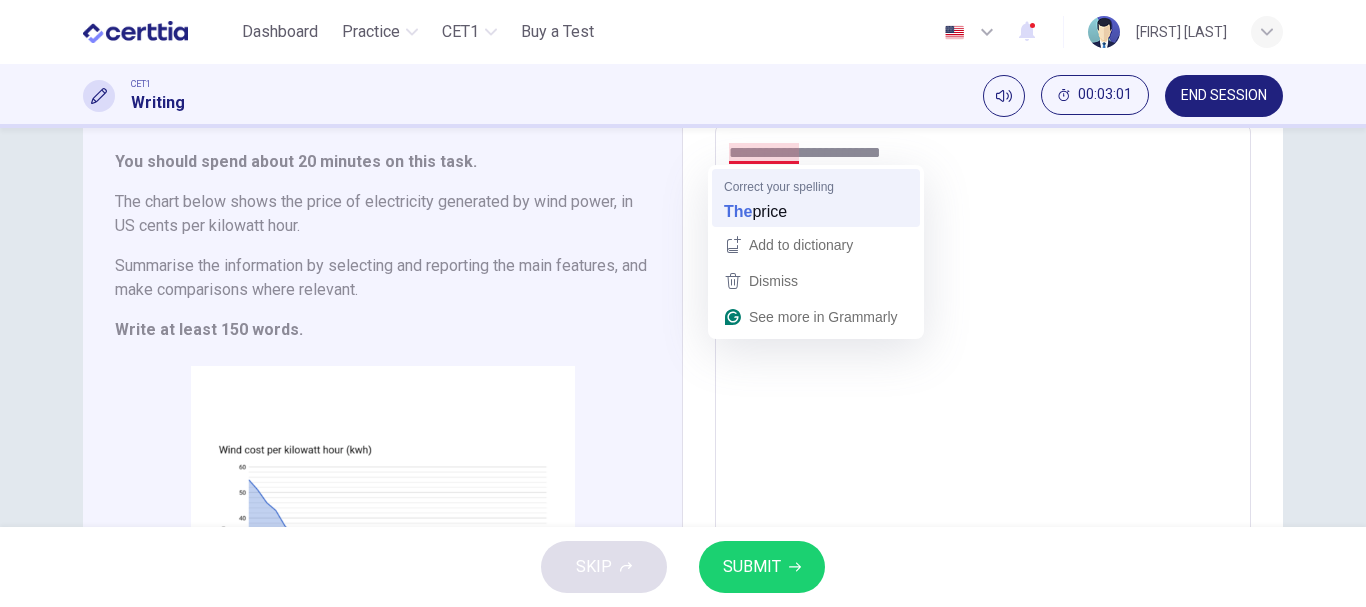 type on "**********" 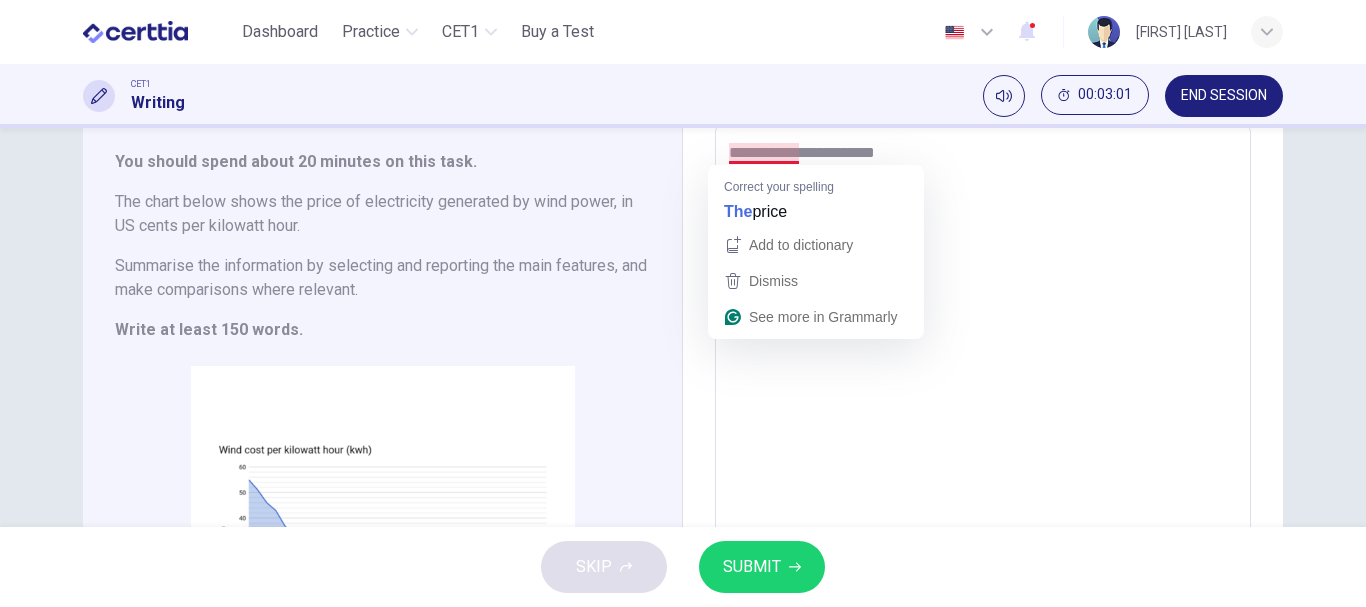 type on "*" 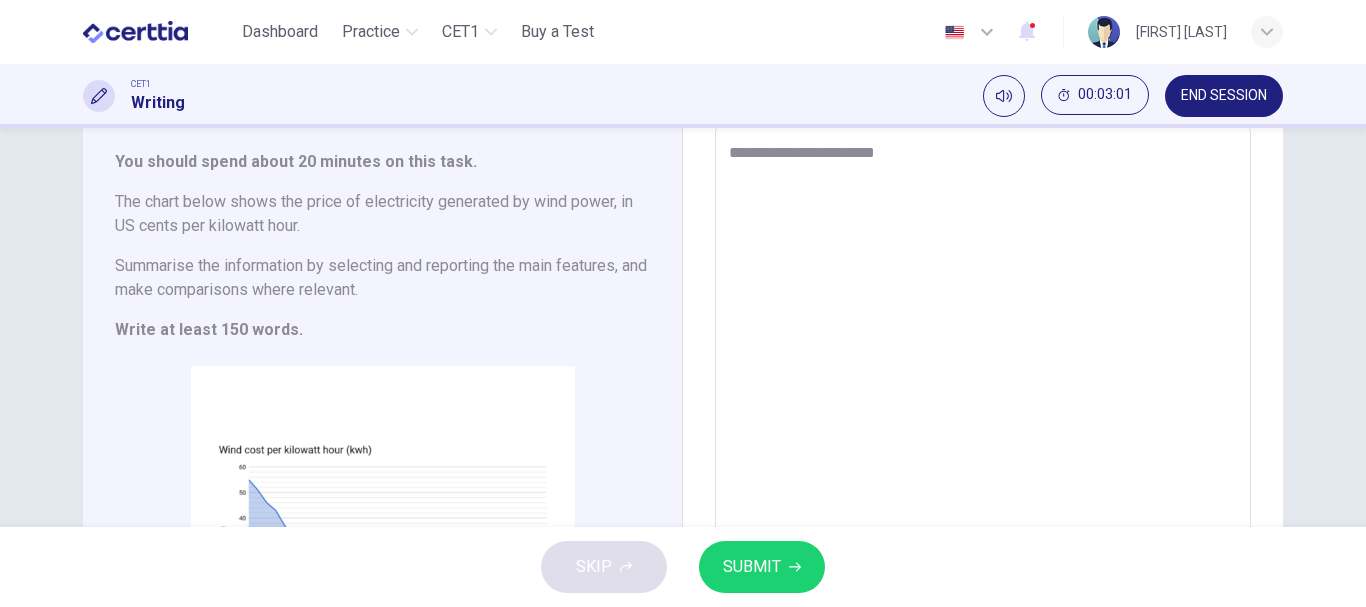 click on "**********" at bounding box center (983, 420) 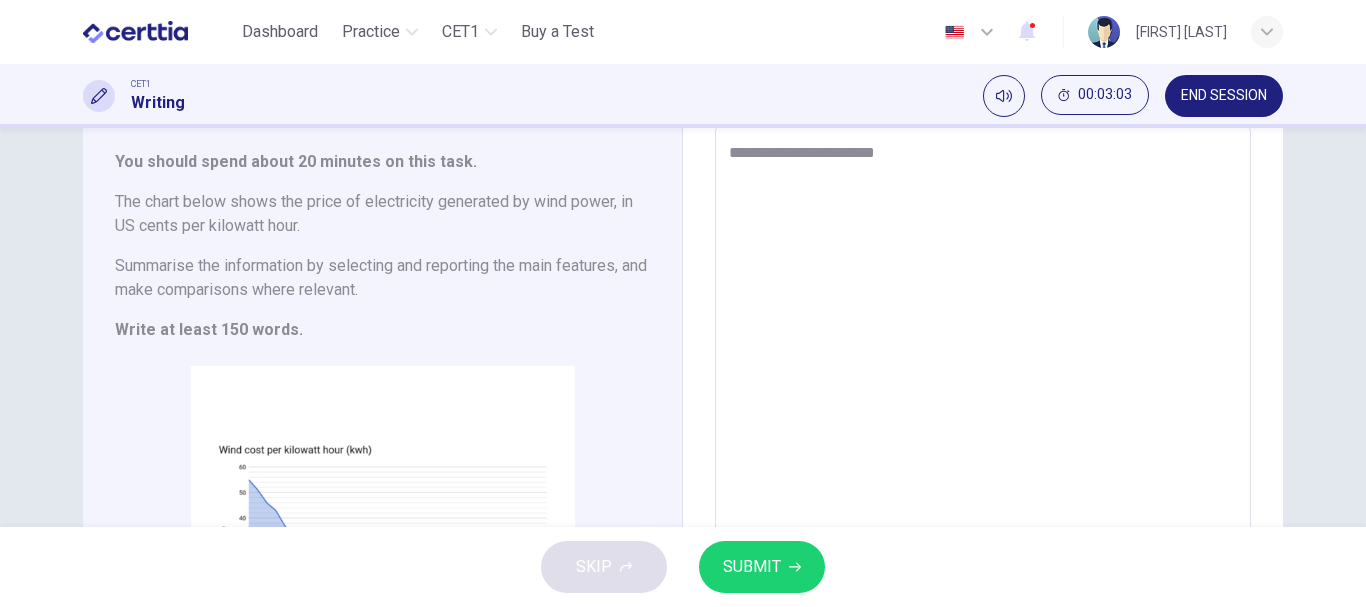 type on "**********" 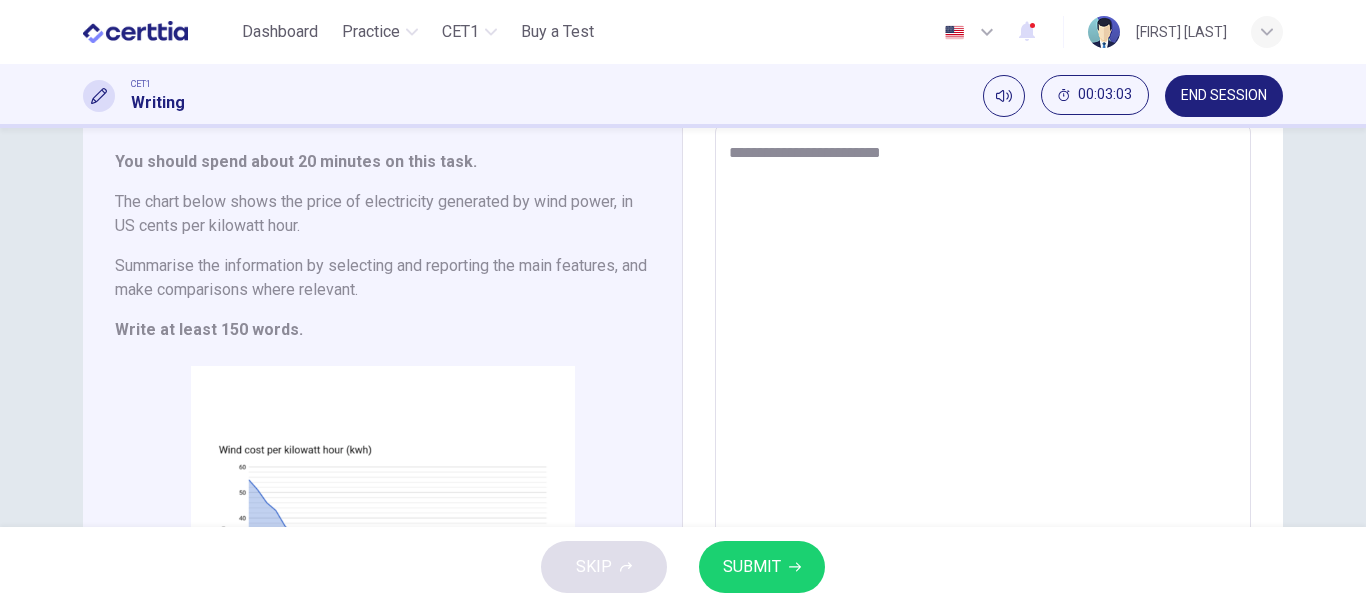 type on "*" 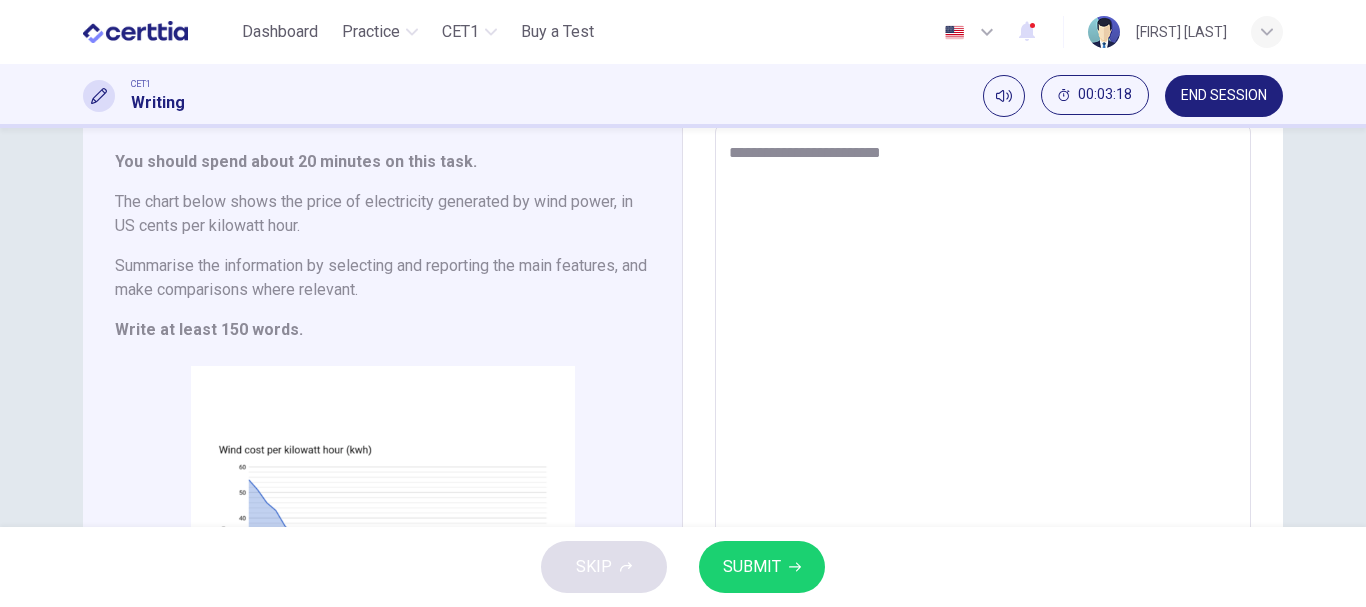type on "**********" 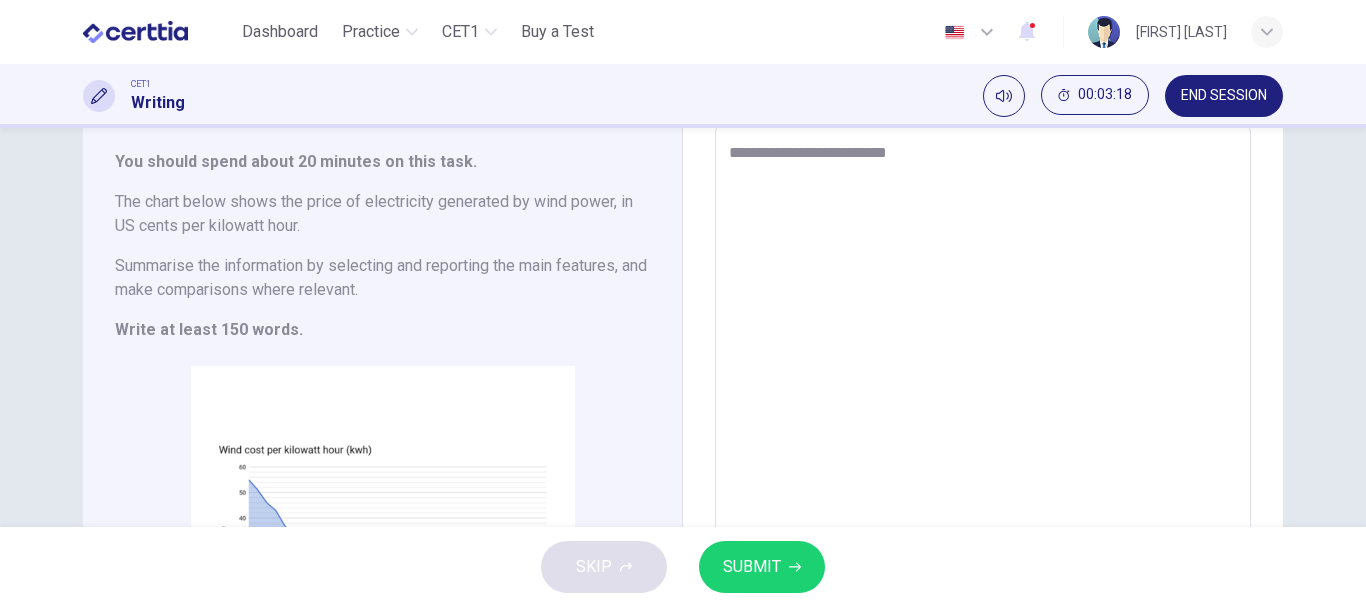 type on "*" 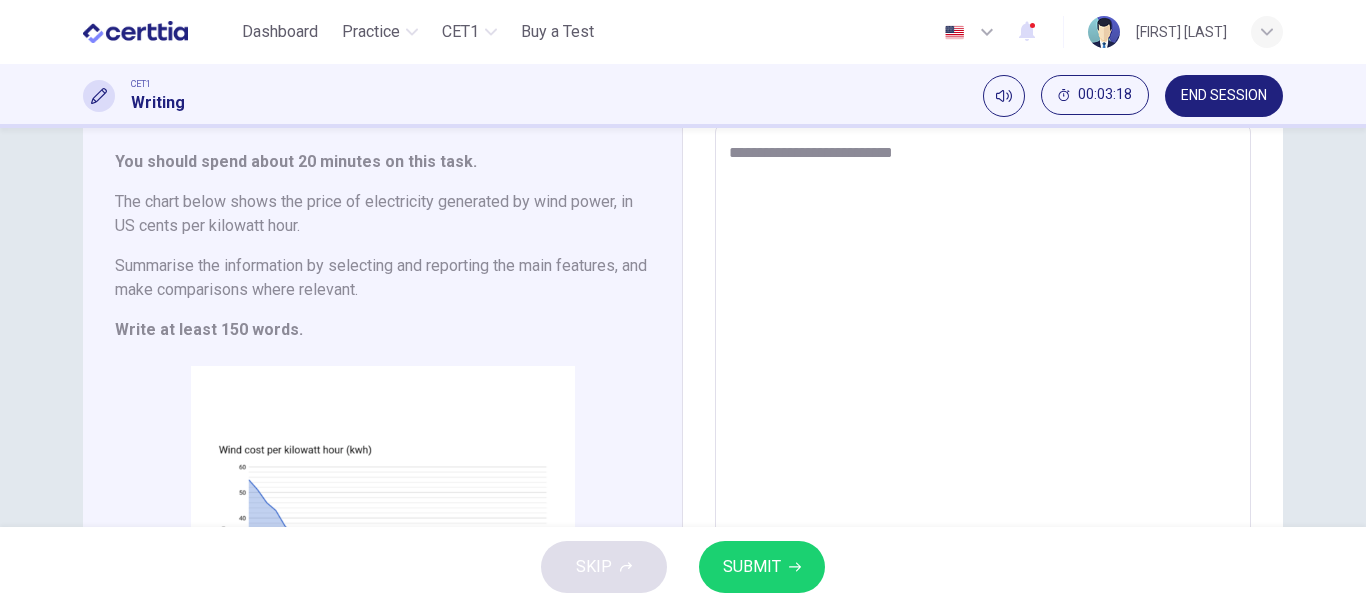 type on "*" 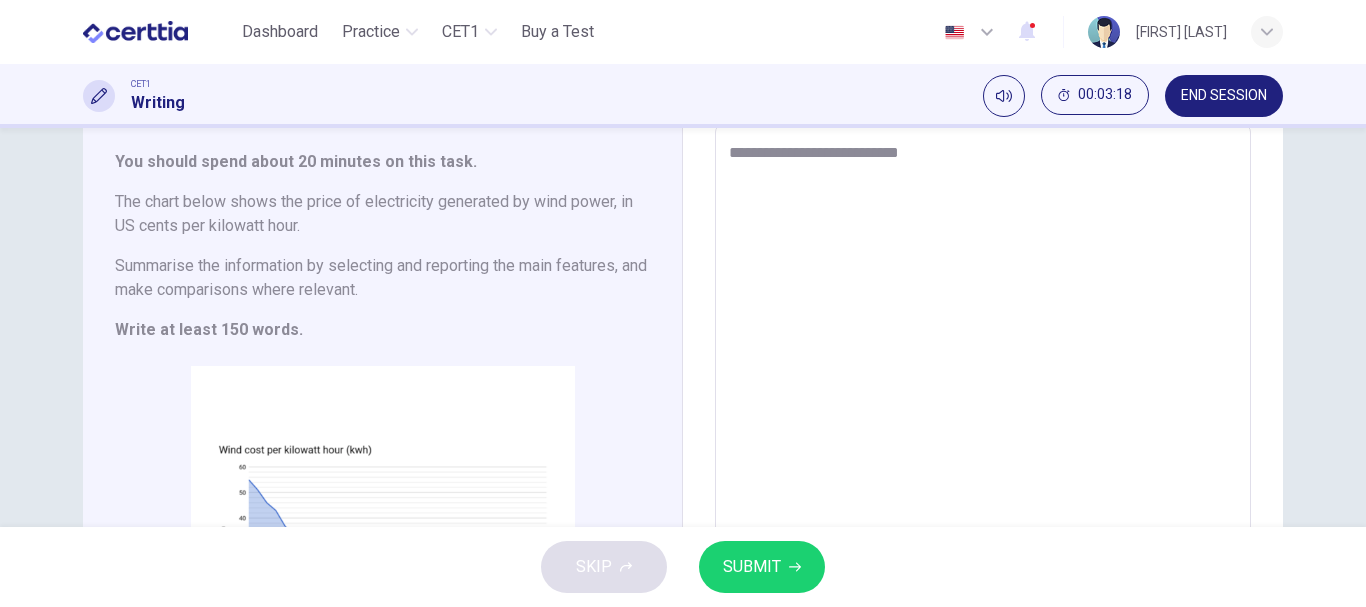 type on "*" 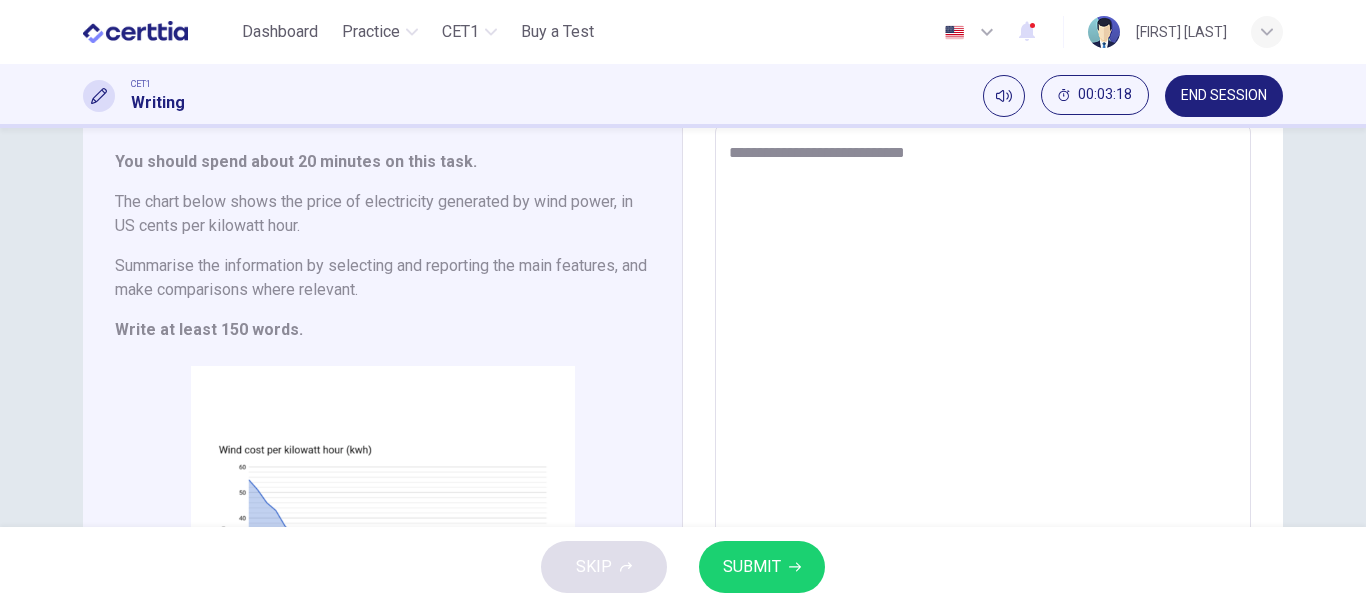 type on "*" 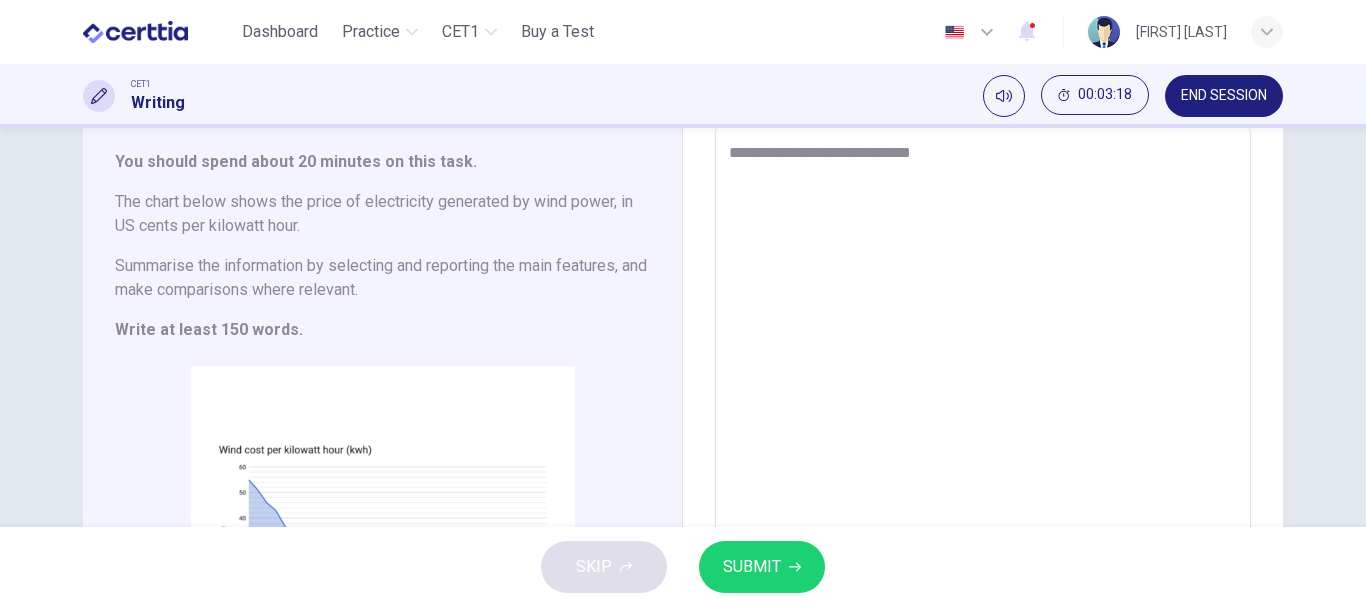 type on "*" 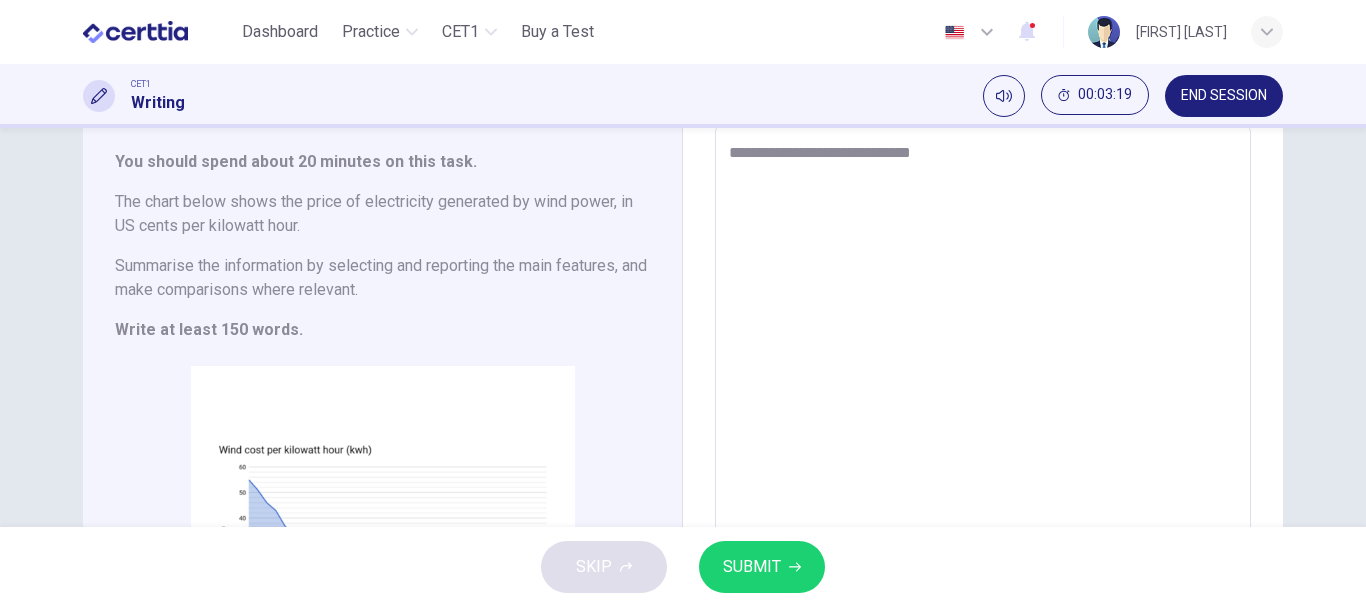 type on "**********" 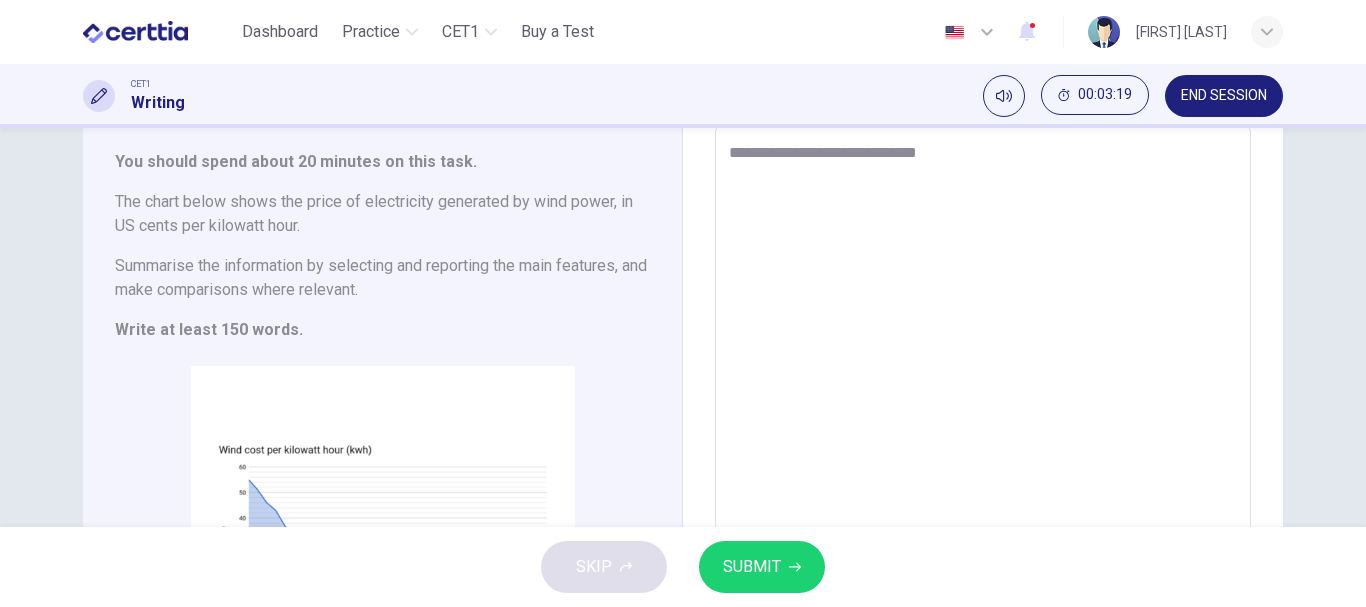type on "*" 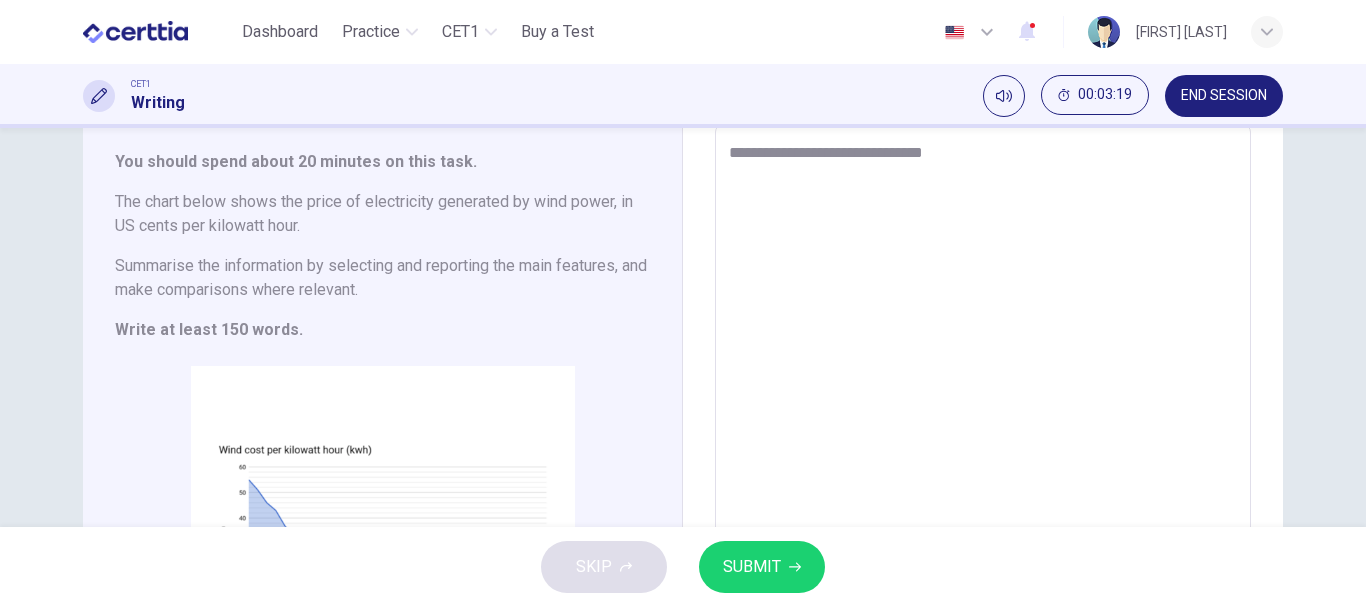 type on "*" 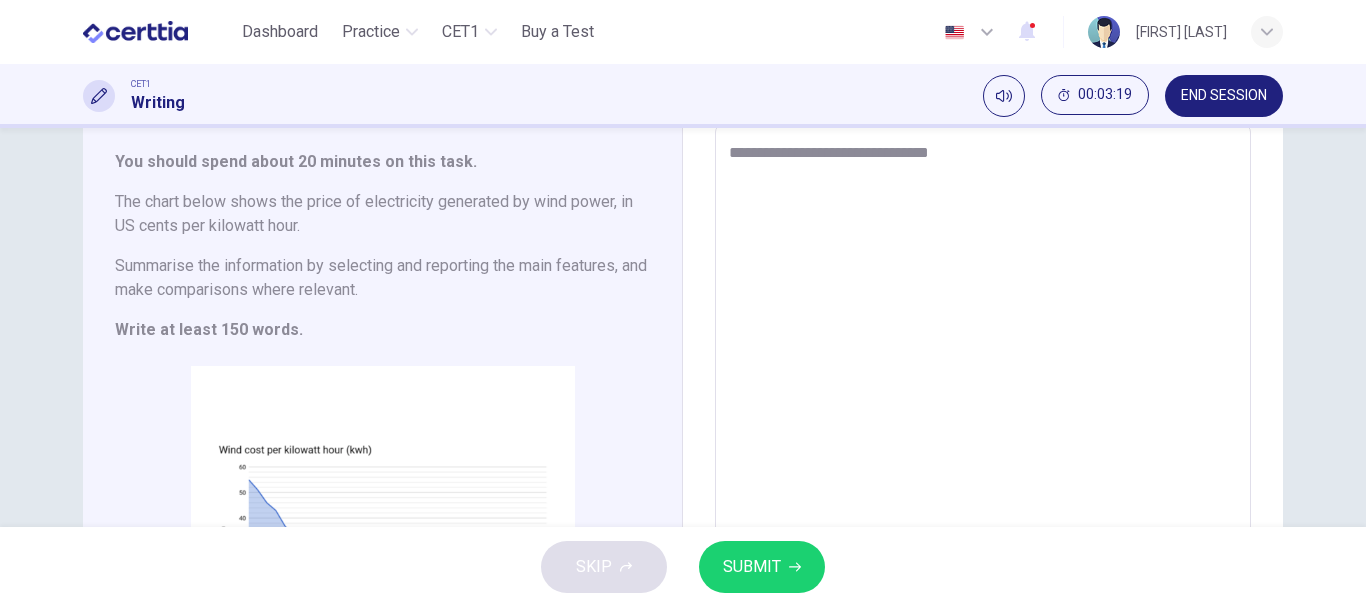 type on "*" 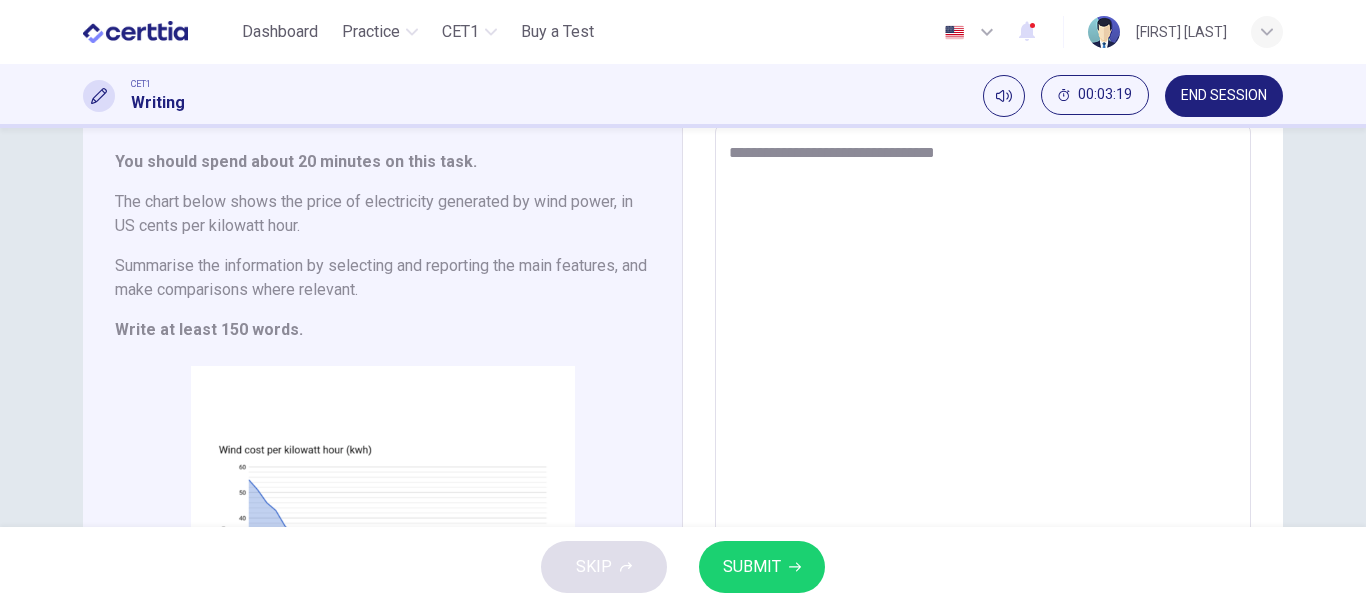 type on "*" 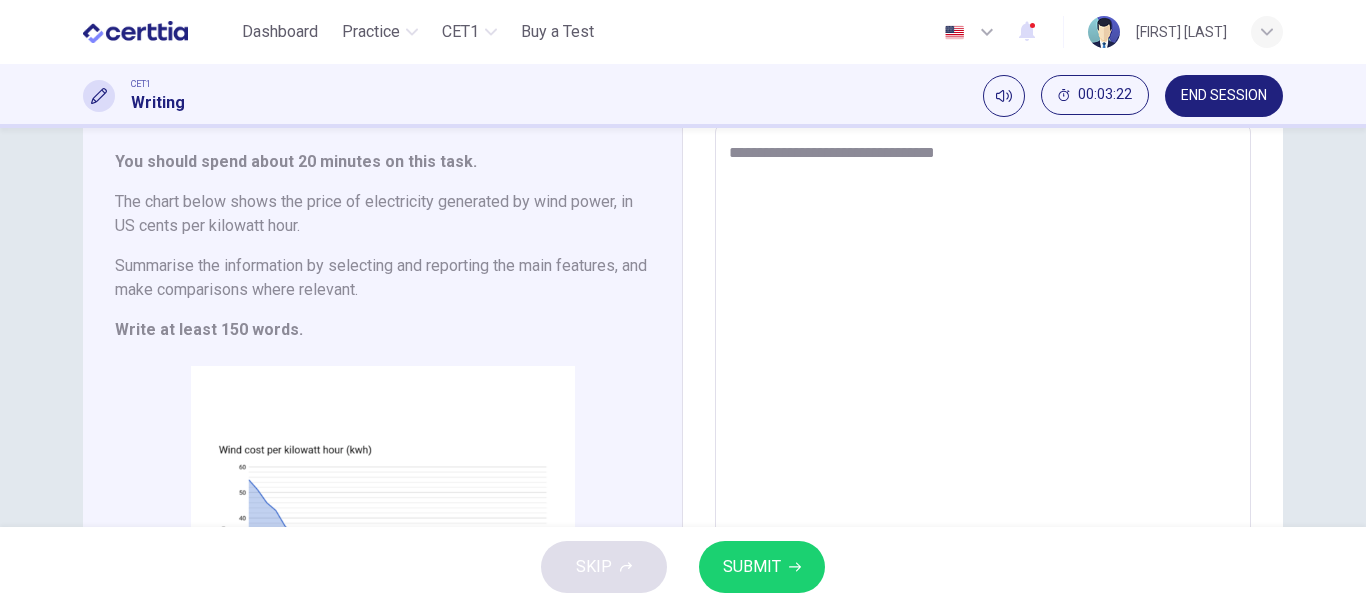 type on "**********" 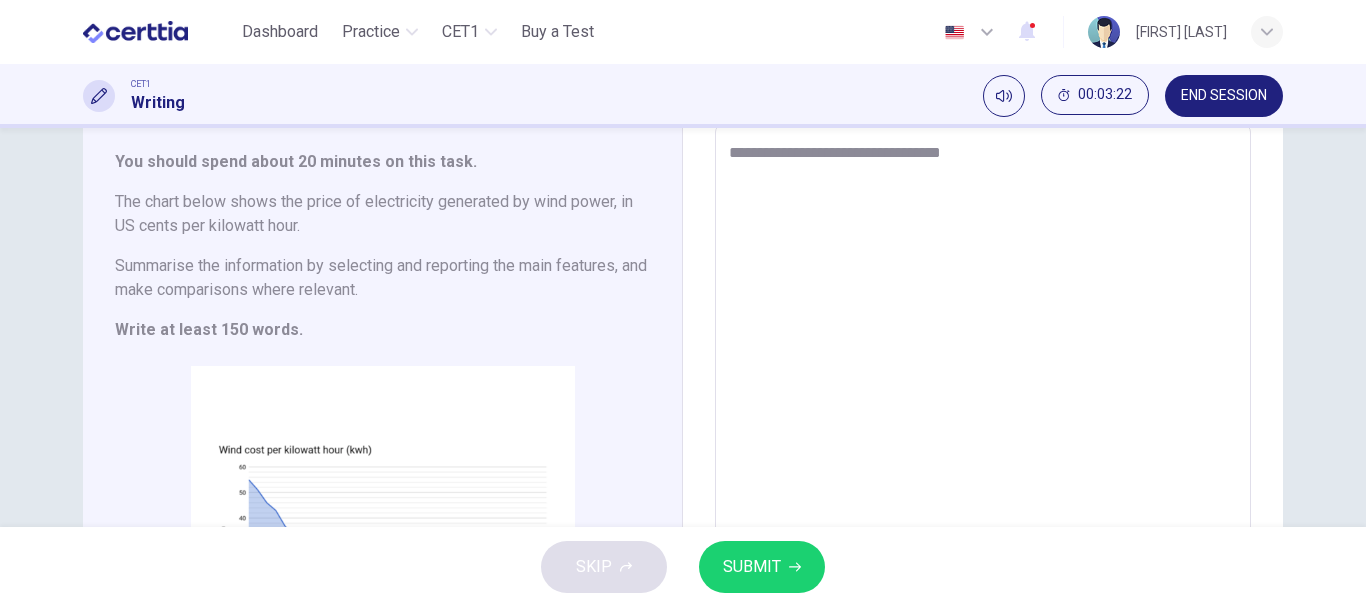 type on "*" 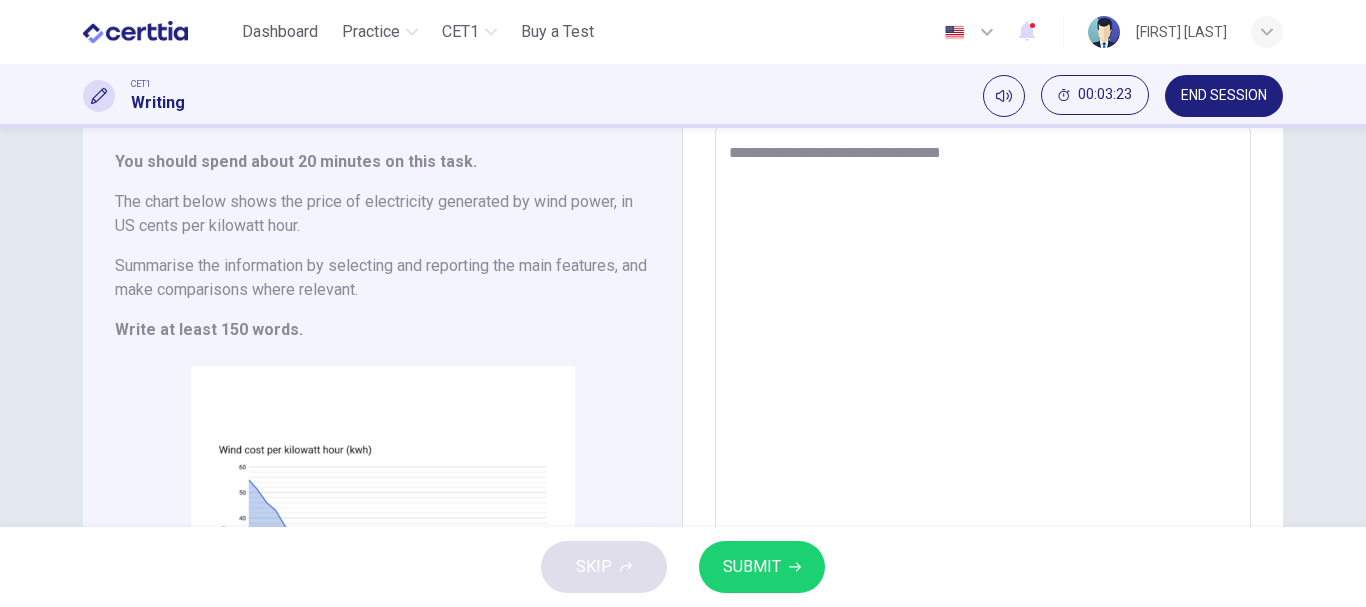type on "**********" 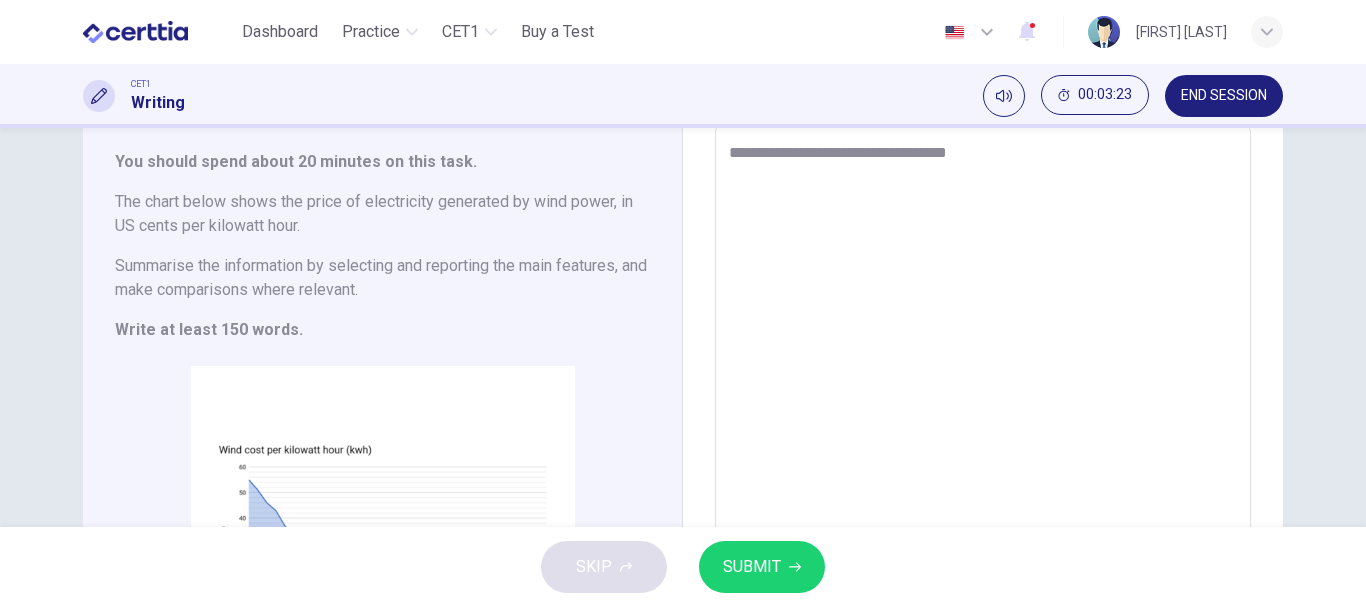 type on "*" 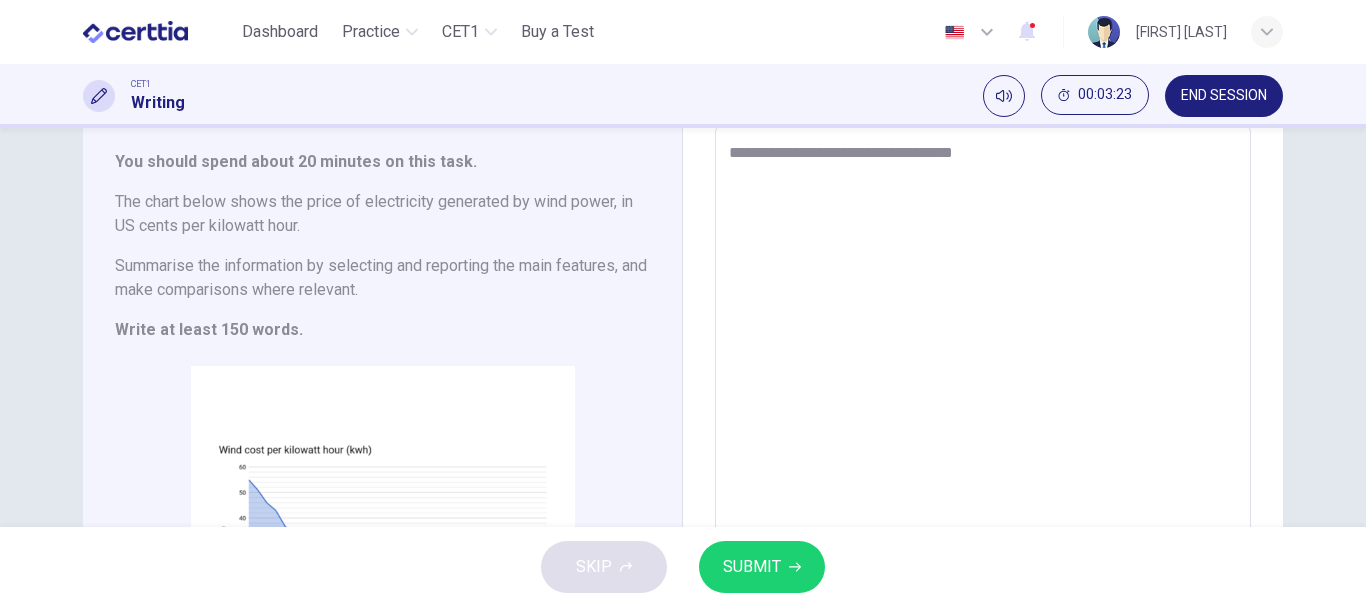 type on "*" 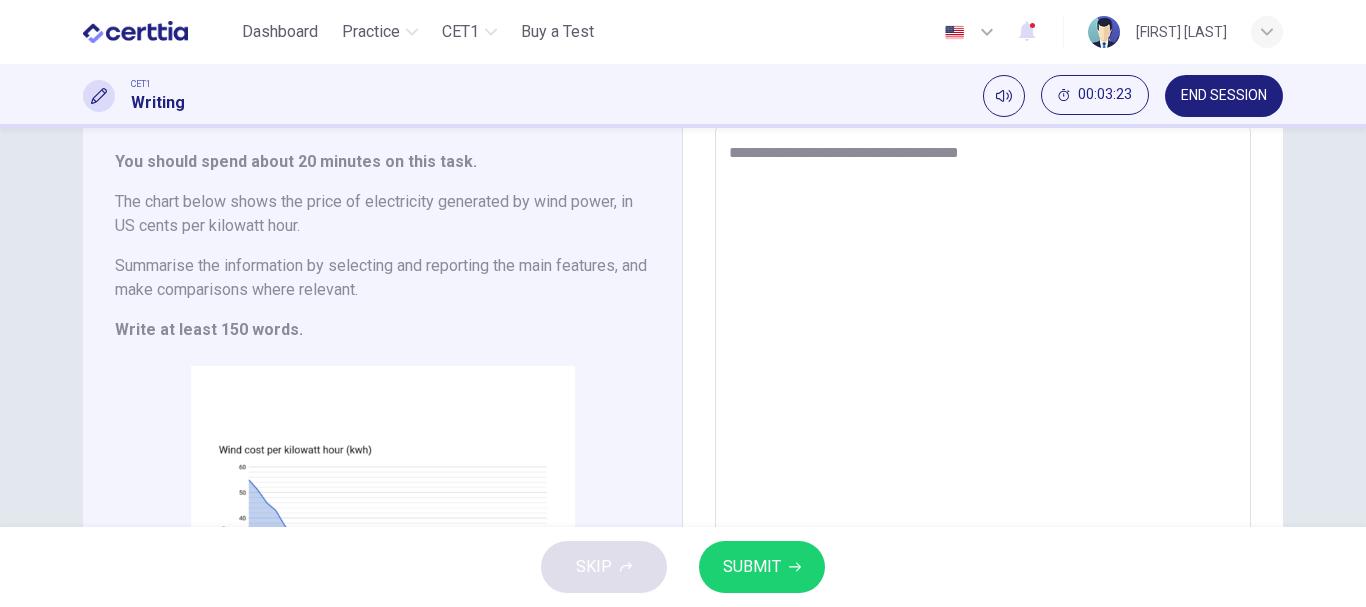 type on "*" 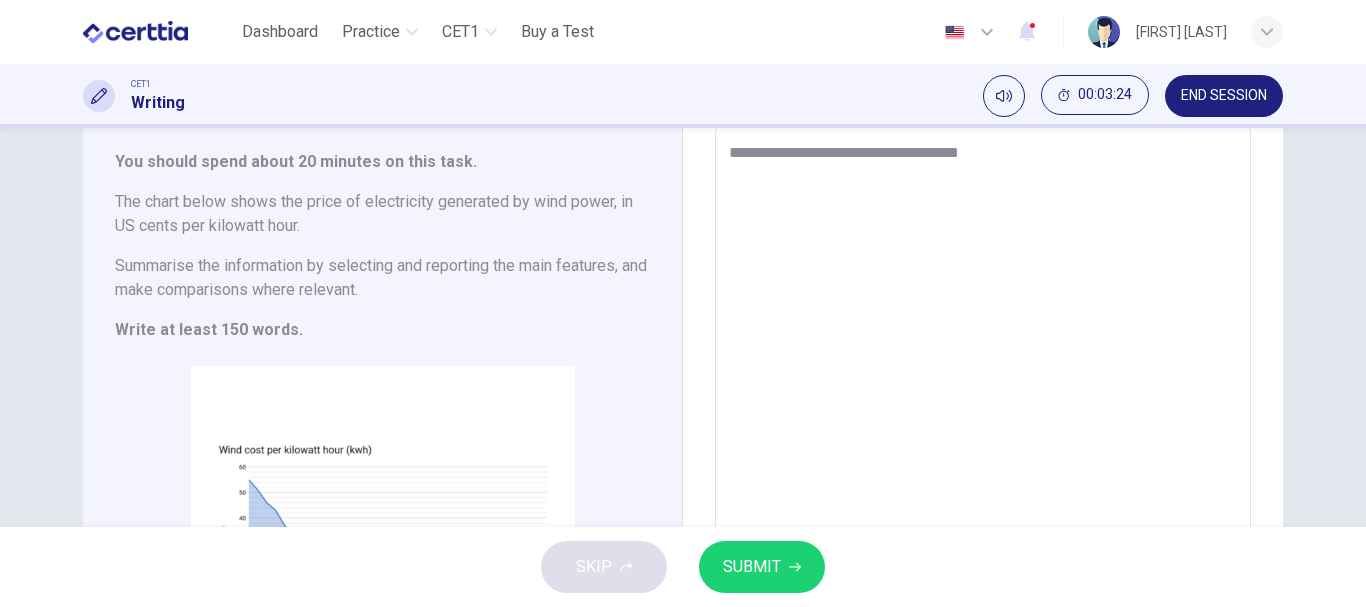 type on "**********" 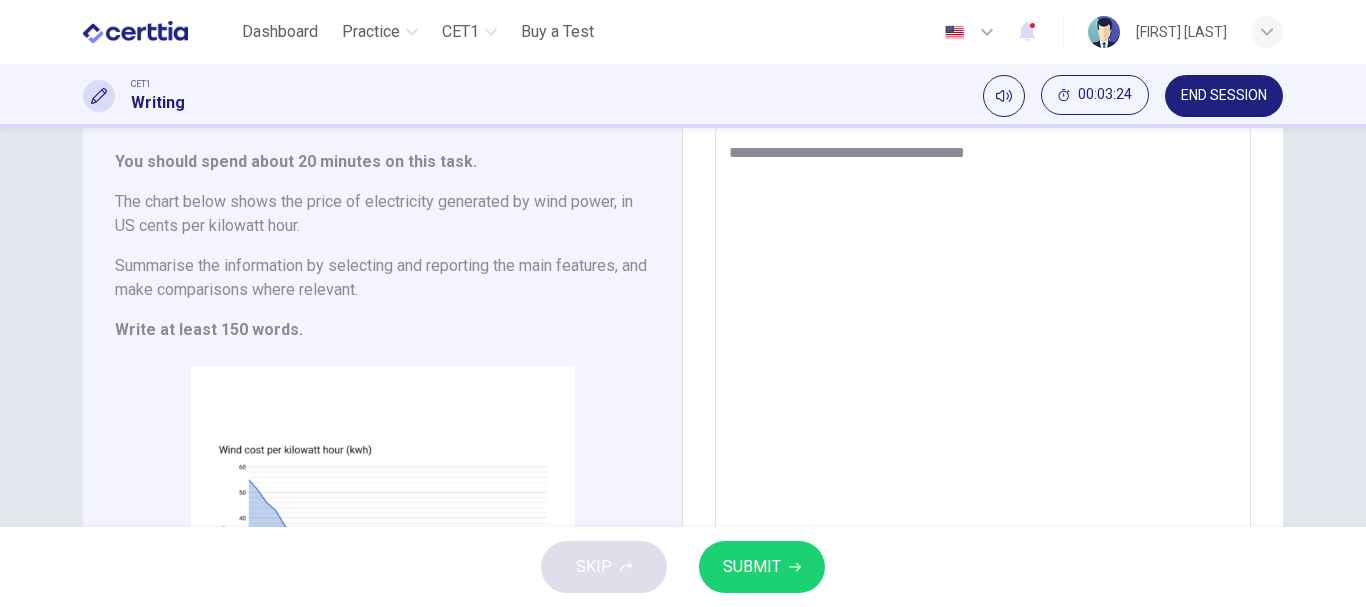 type on "*" 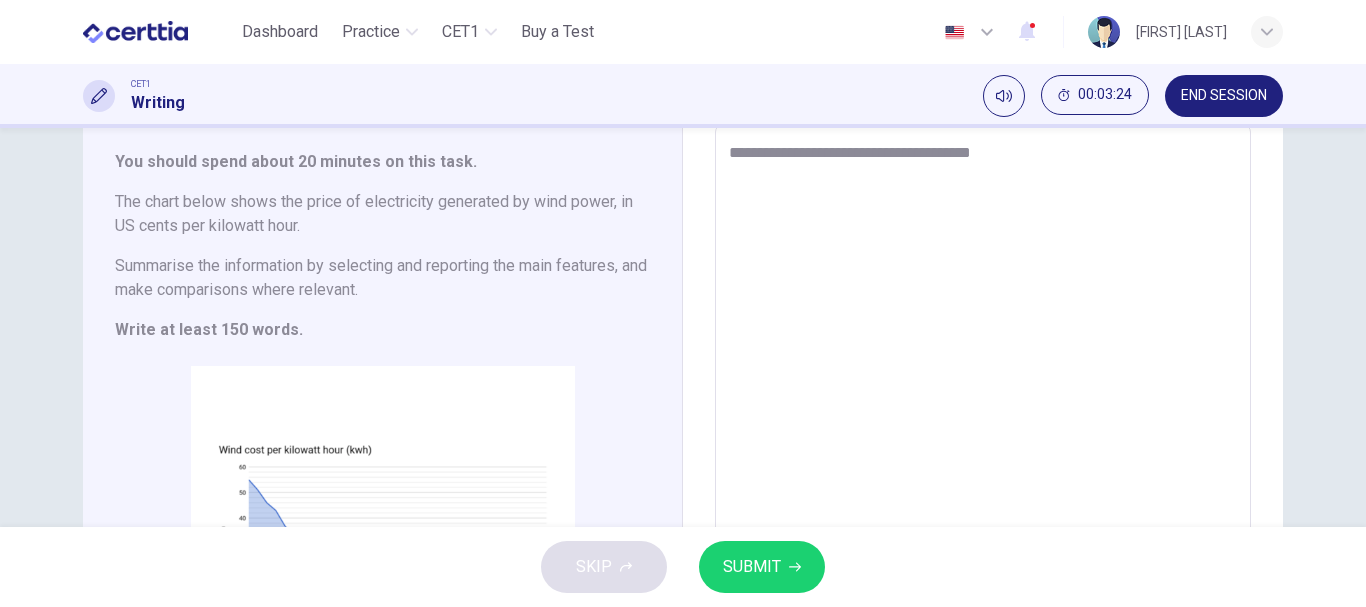 type on "*" 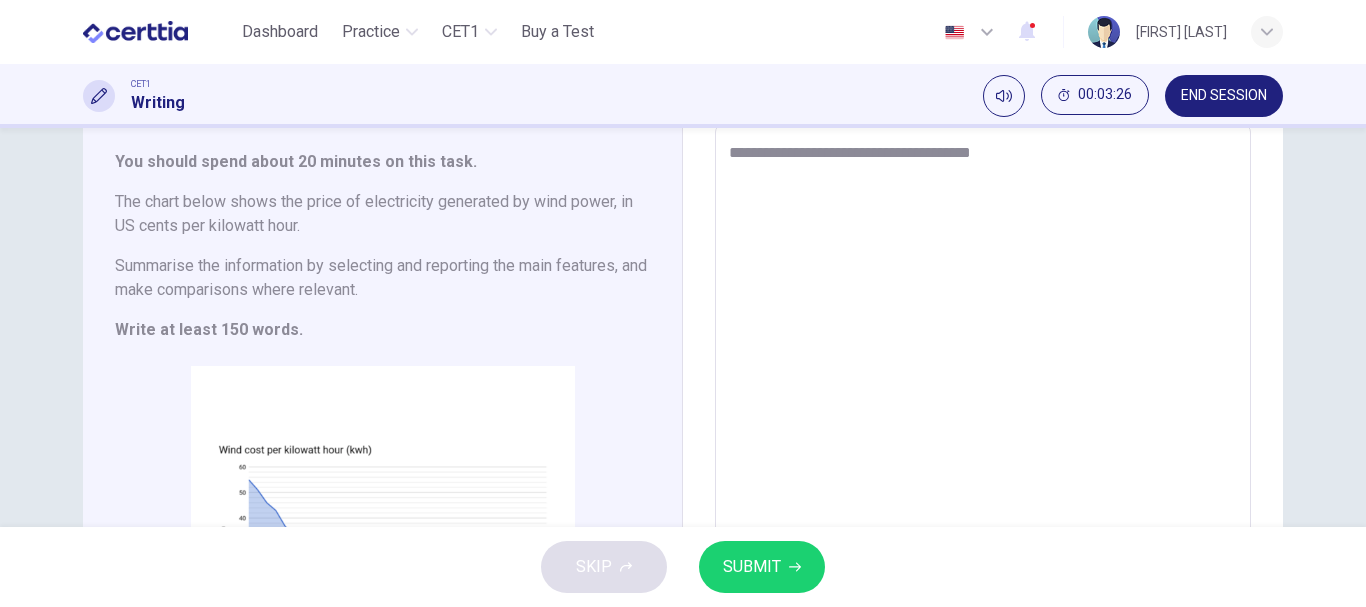 type on "**********" 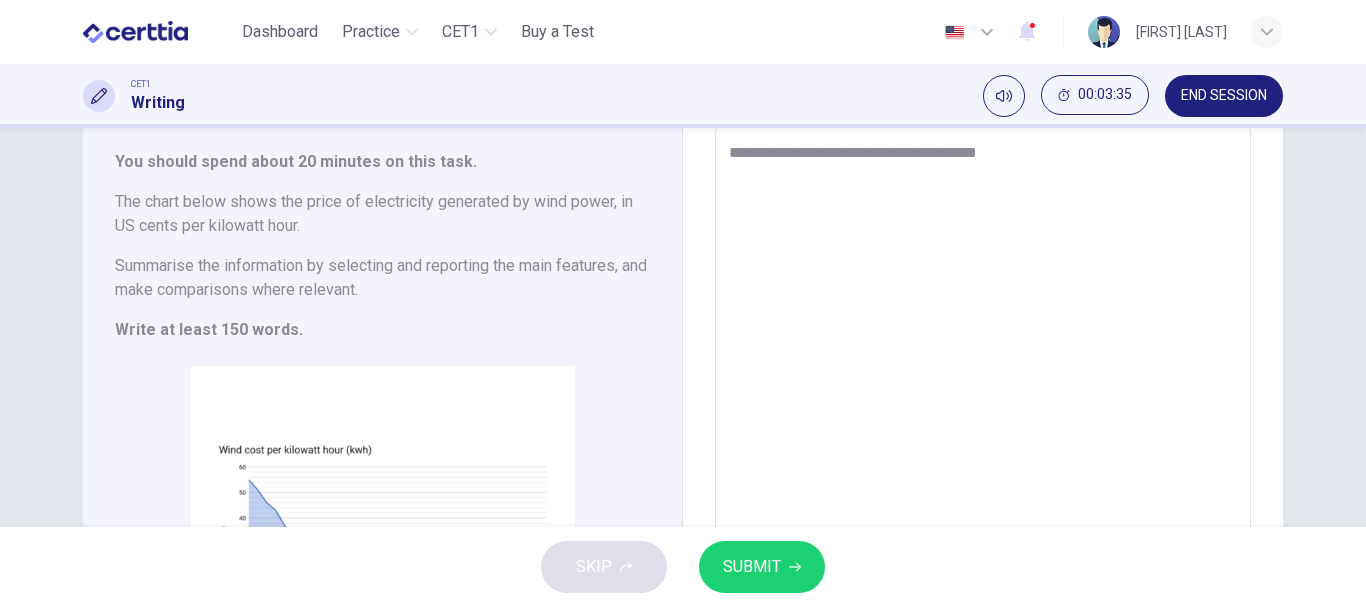 type on "**********" 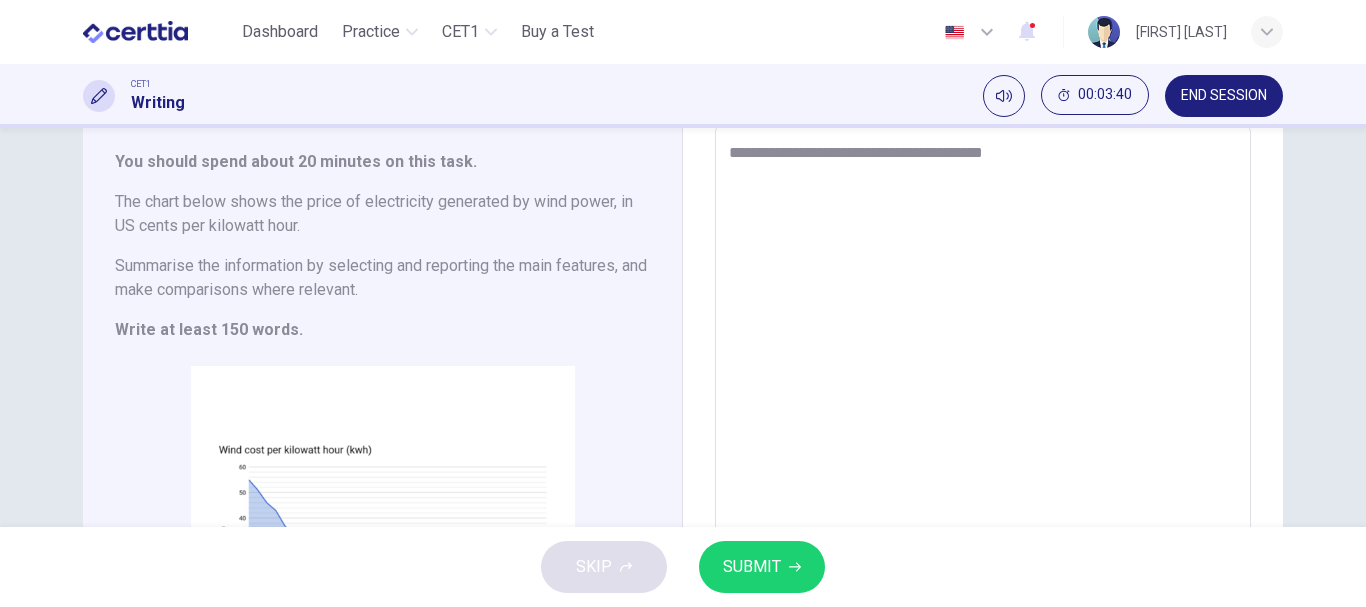 type on "**********" 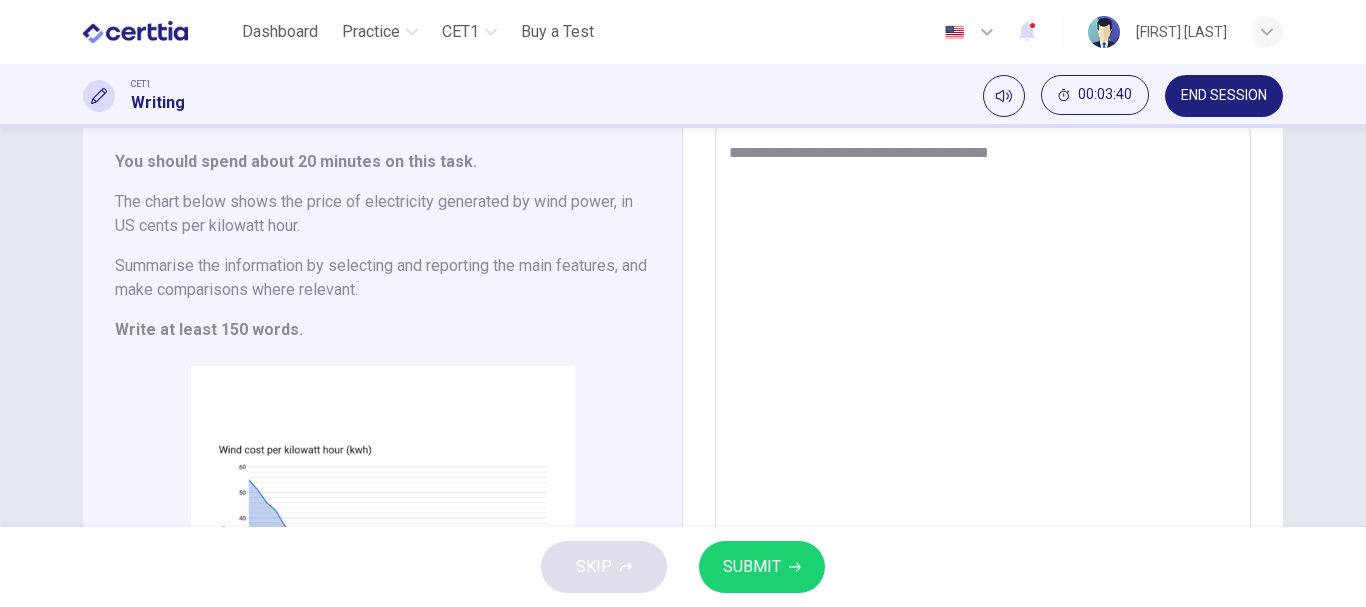 type on "*" 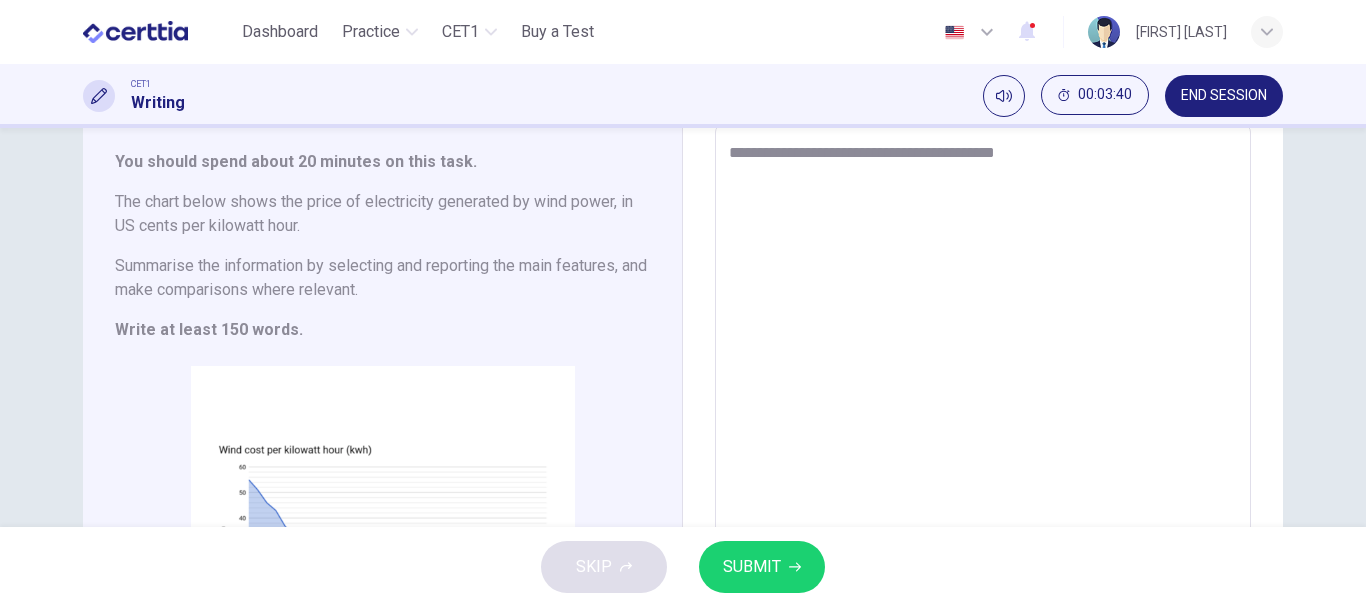type on "*" 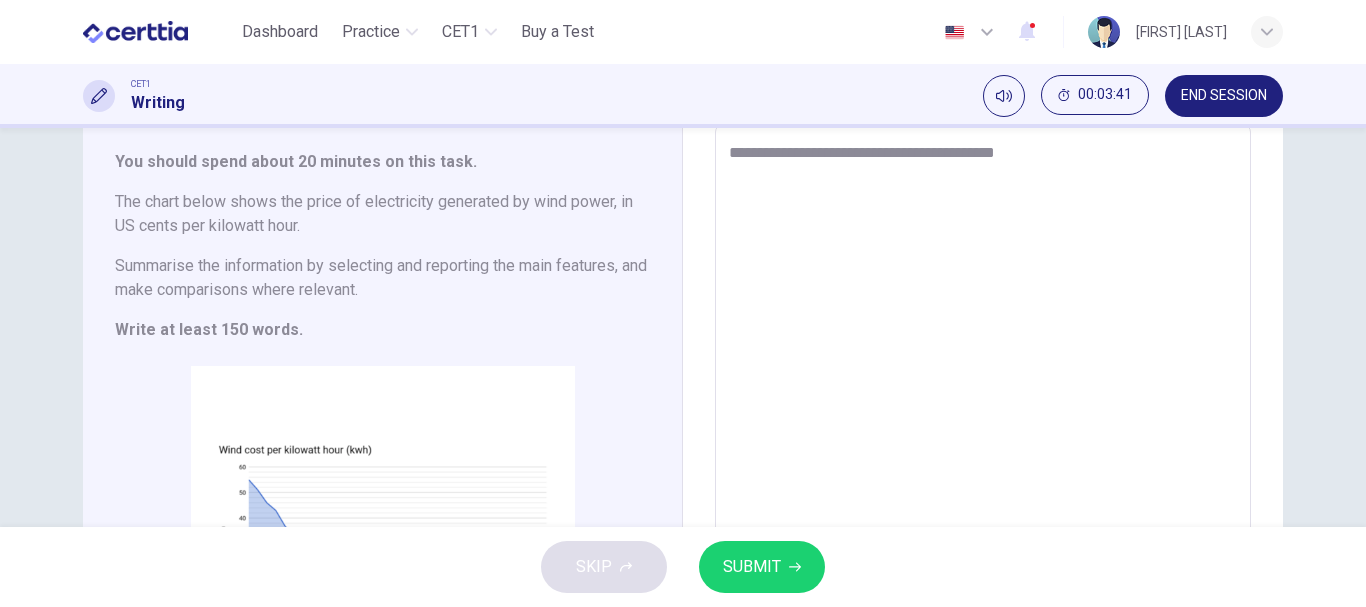 type on "**********" 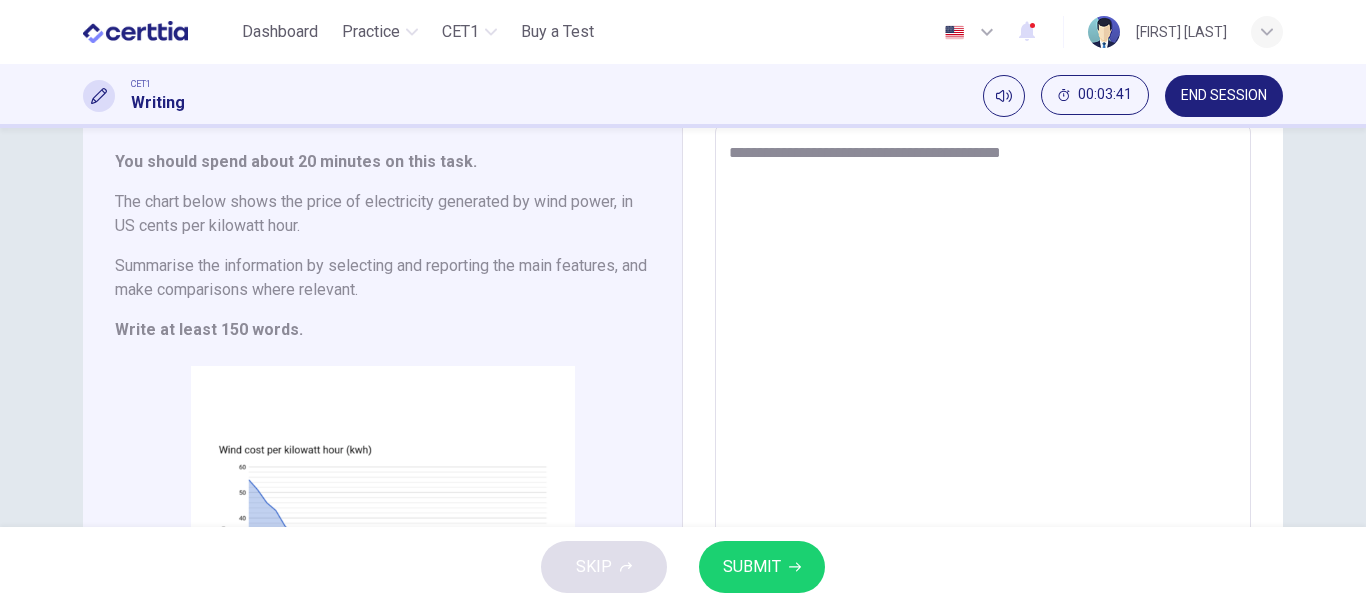 type on "*" 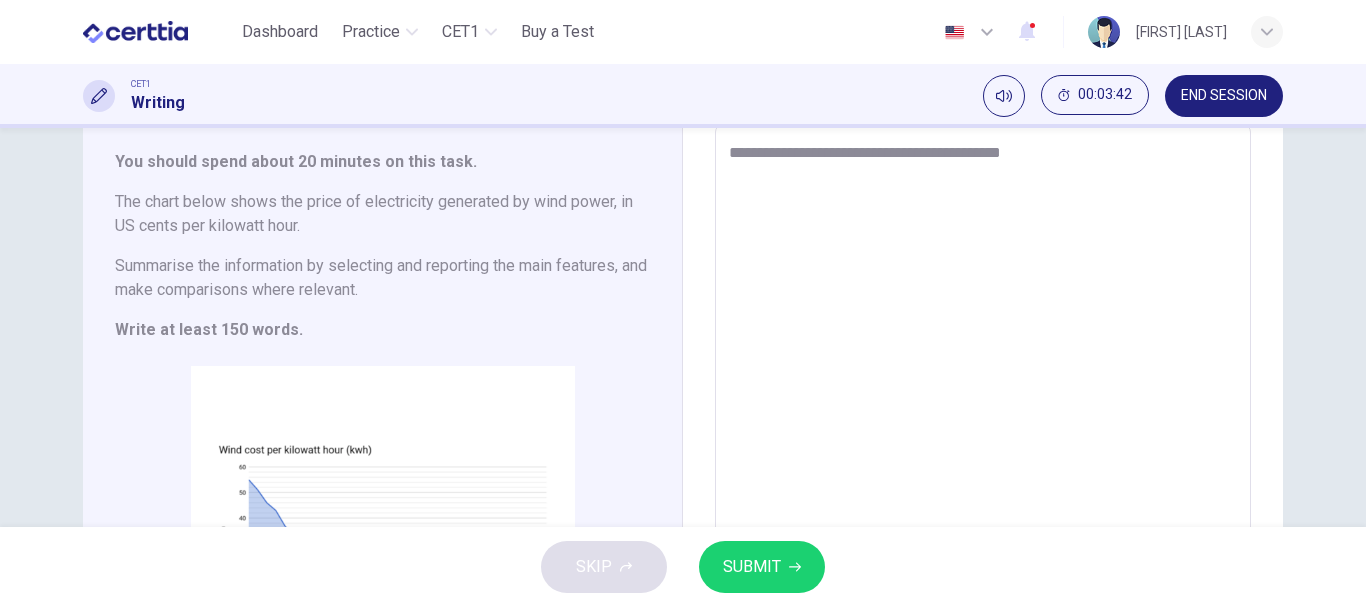 type on "**********" 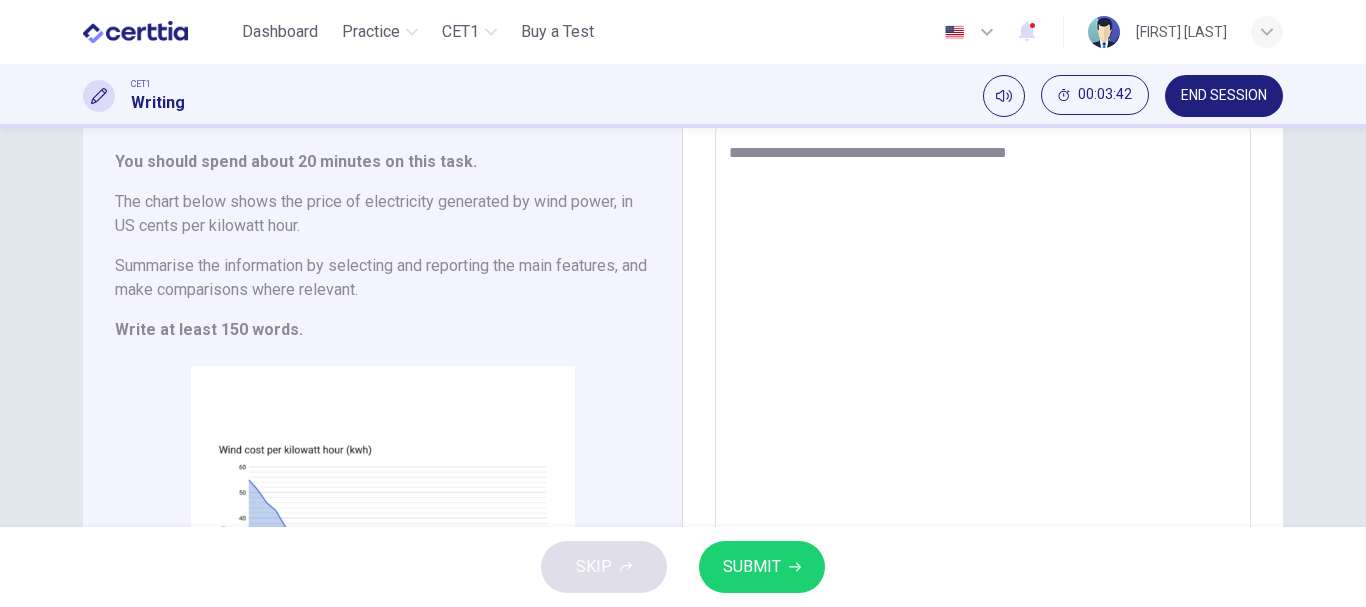 type on "*" 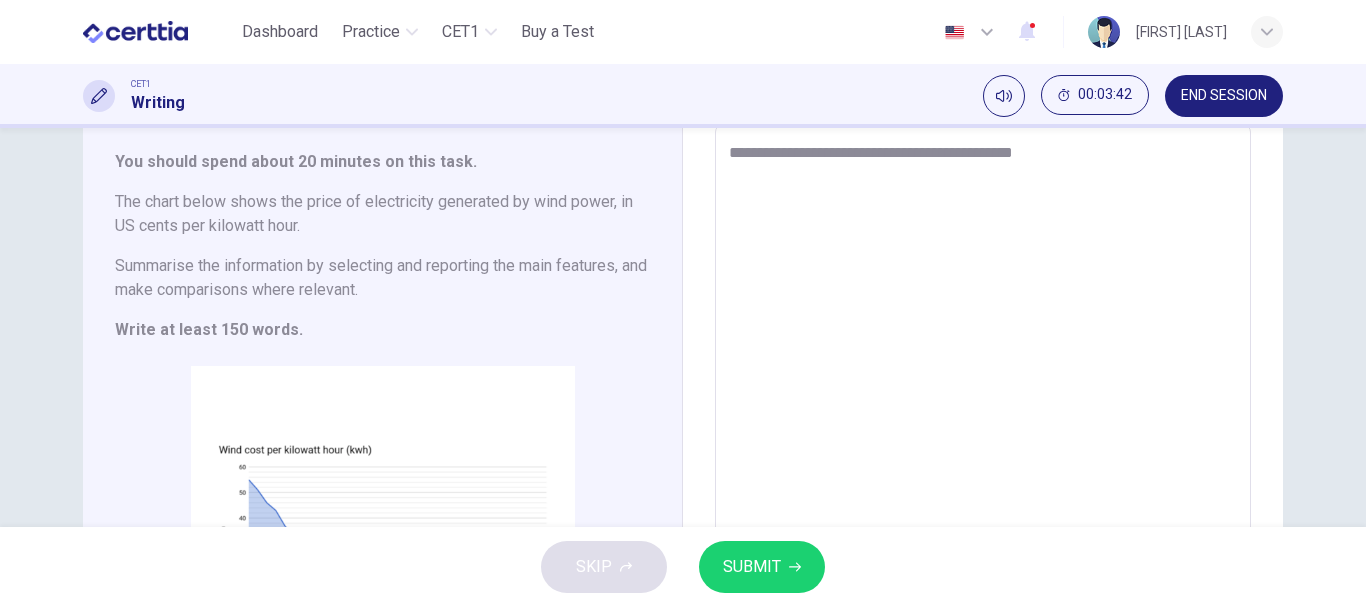 type on "*" 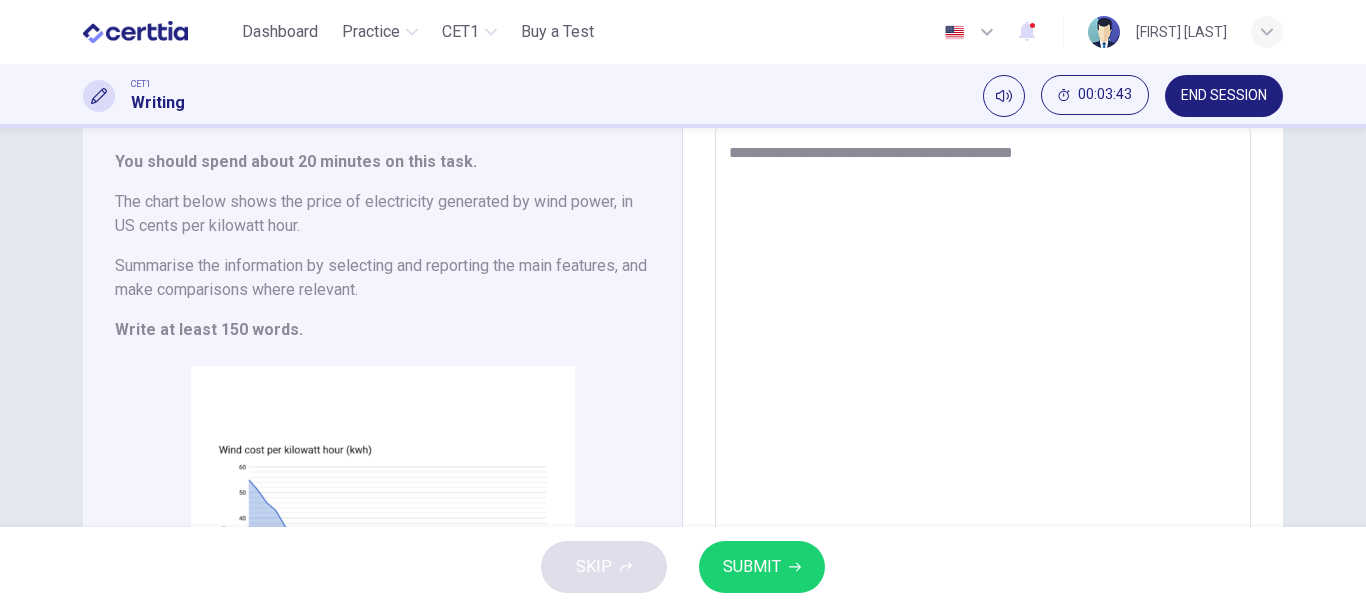 type on "**********" 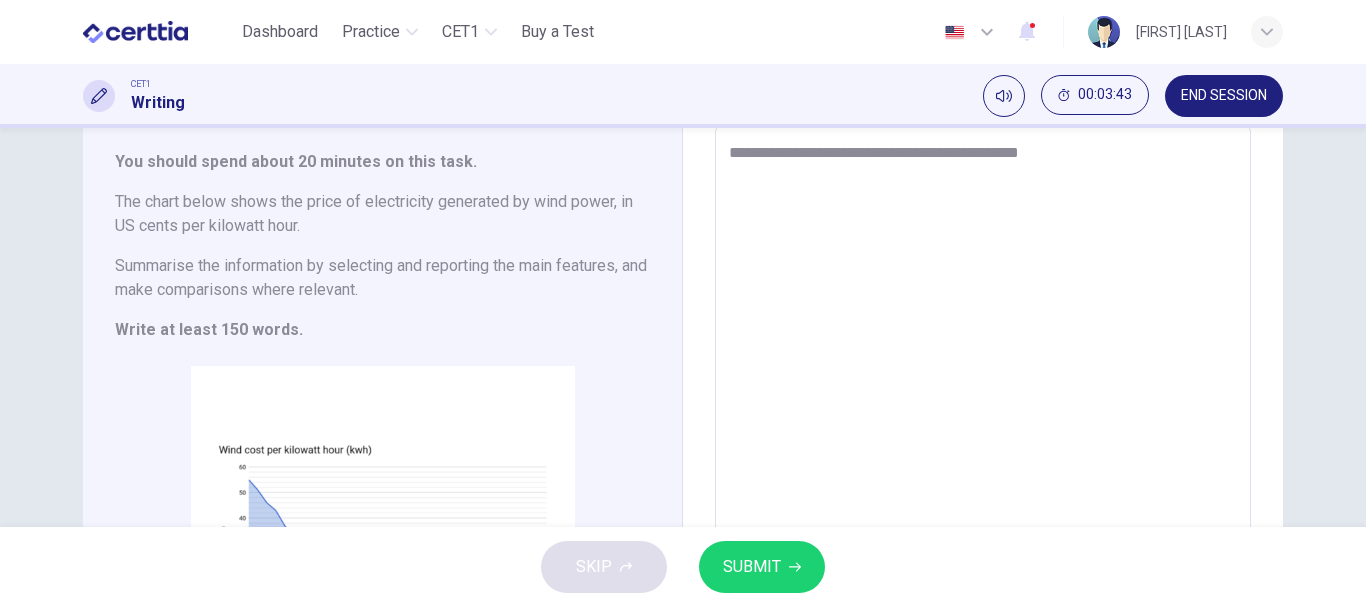 type on "*" 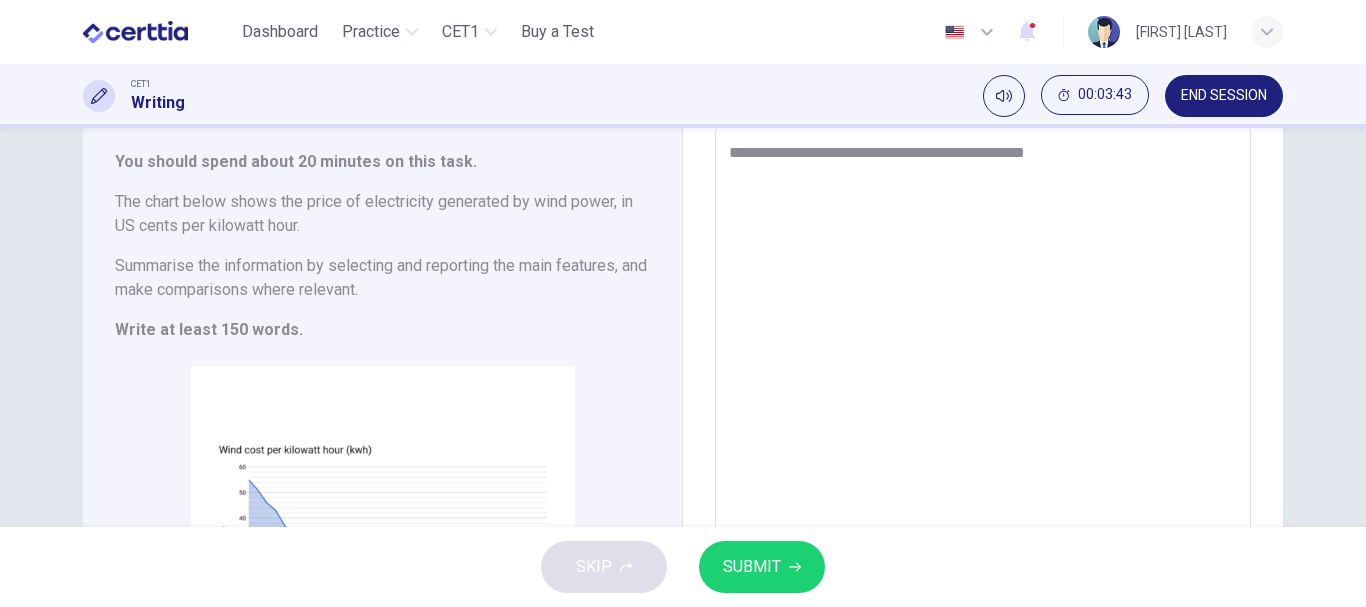 type on "*" 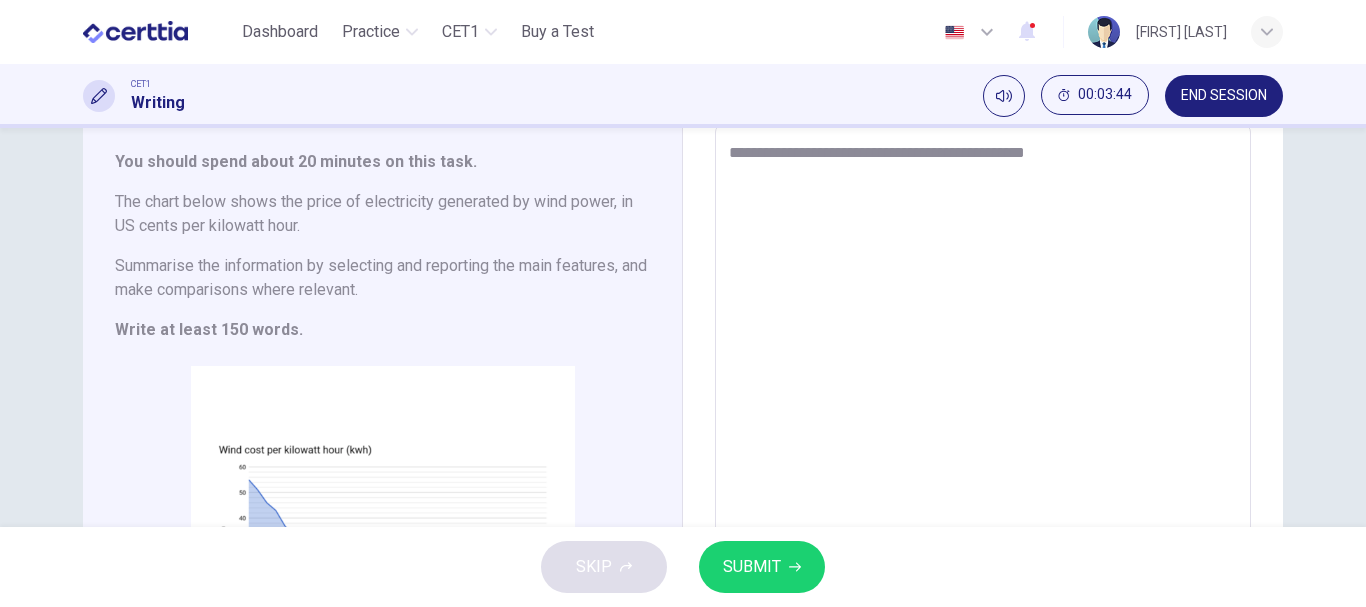 type on "**********" 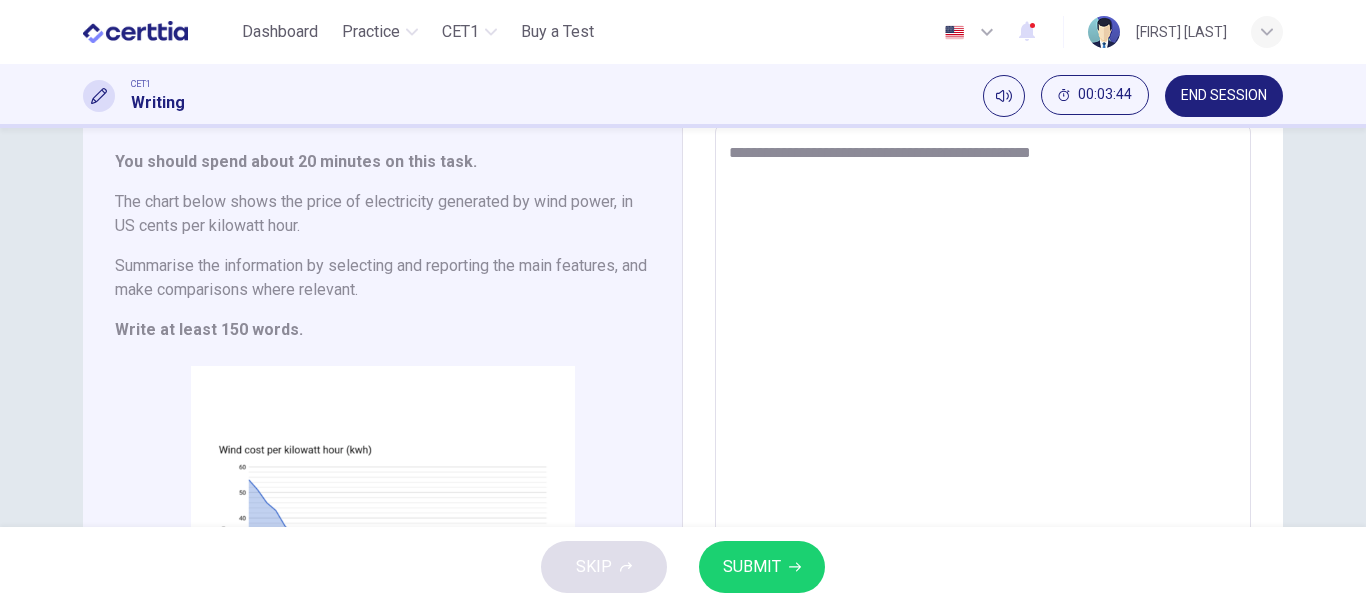 type on "*" 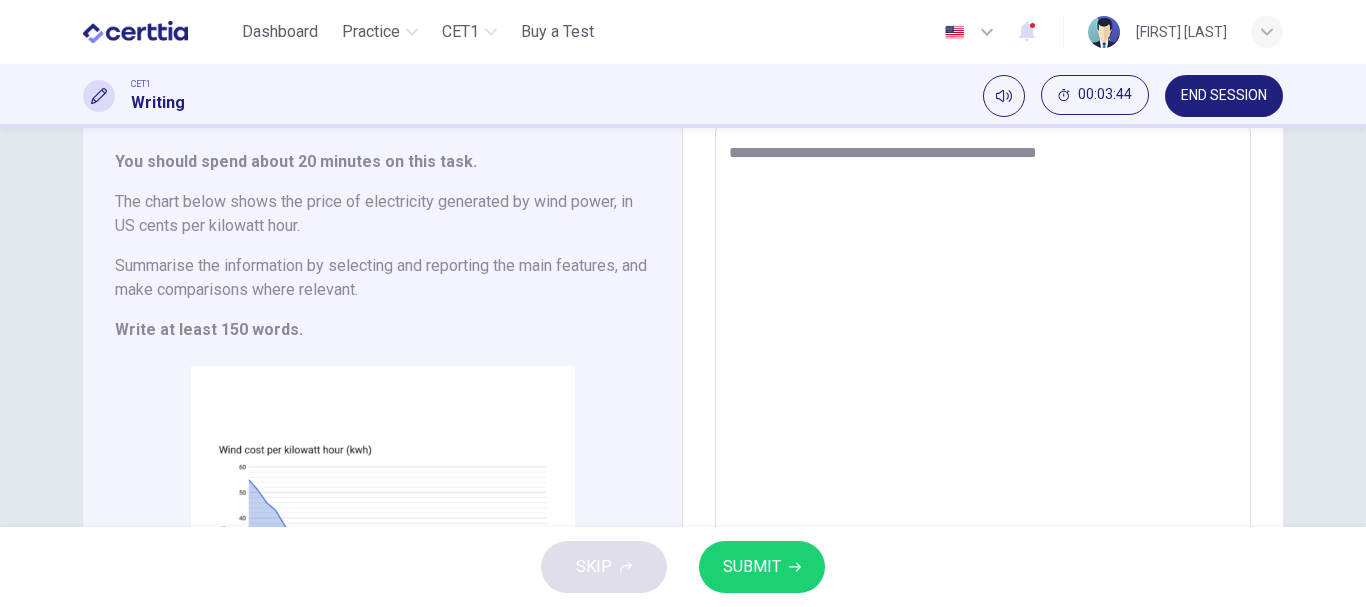 type on "*" 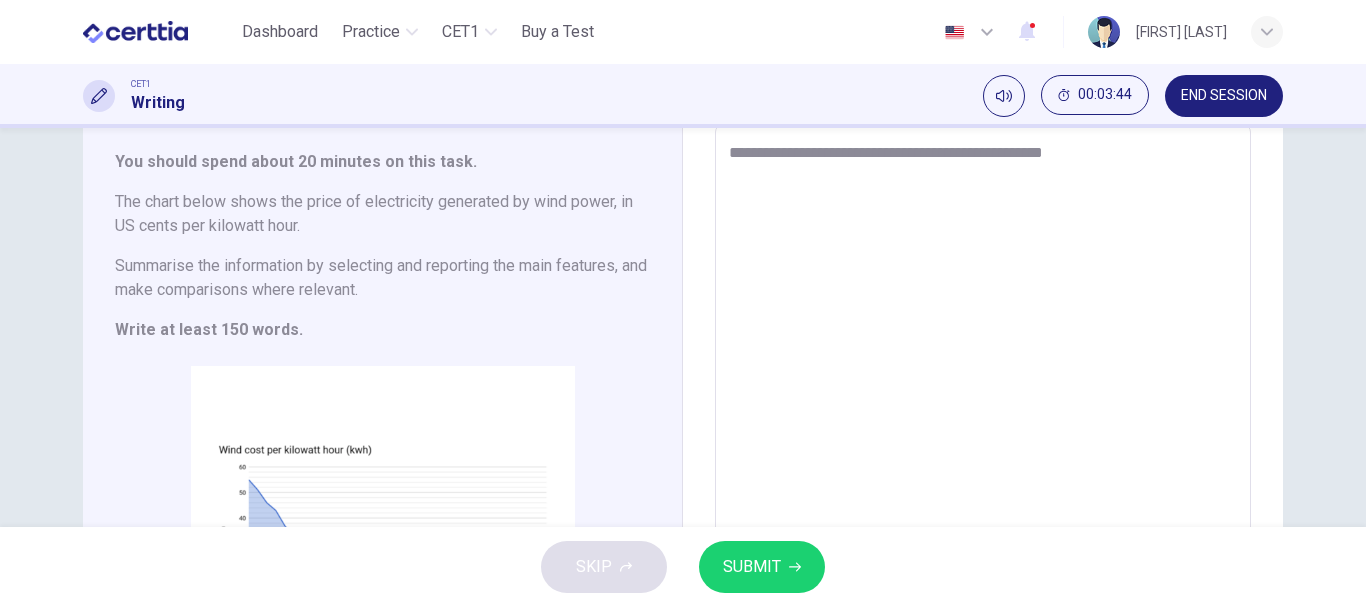 type on "*" 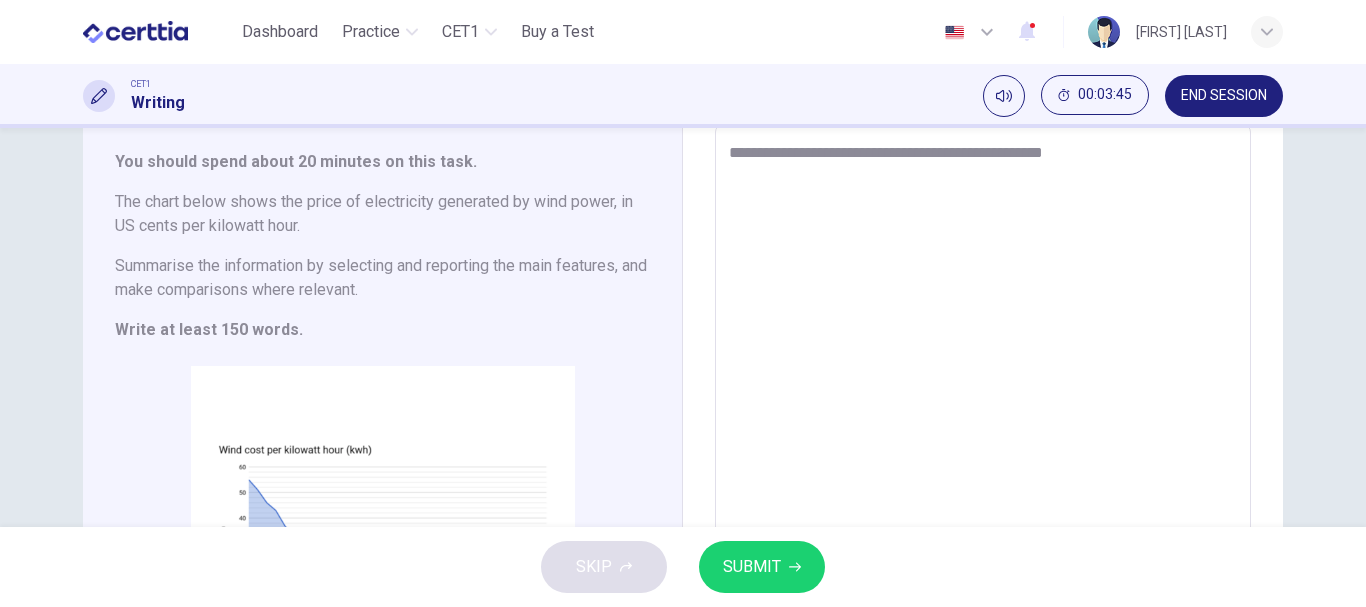 type on "**********" 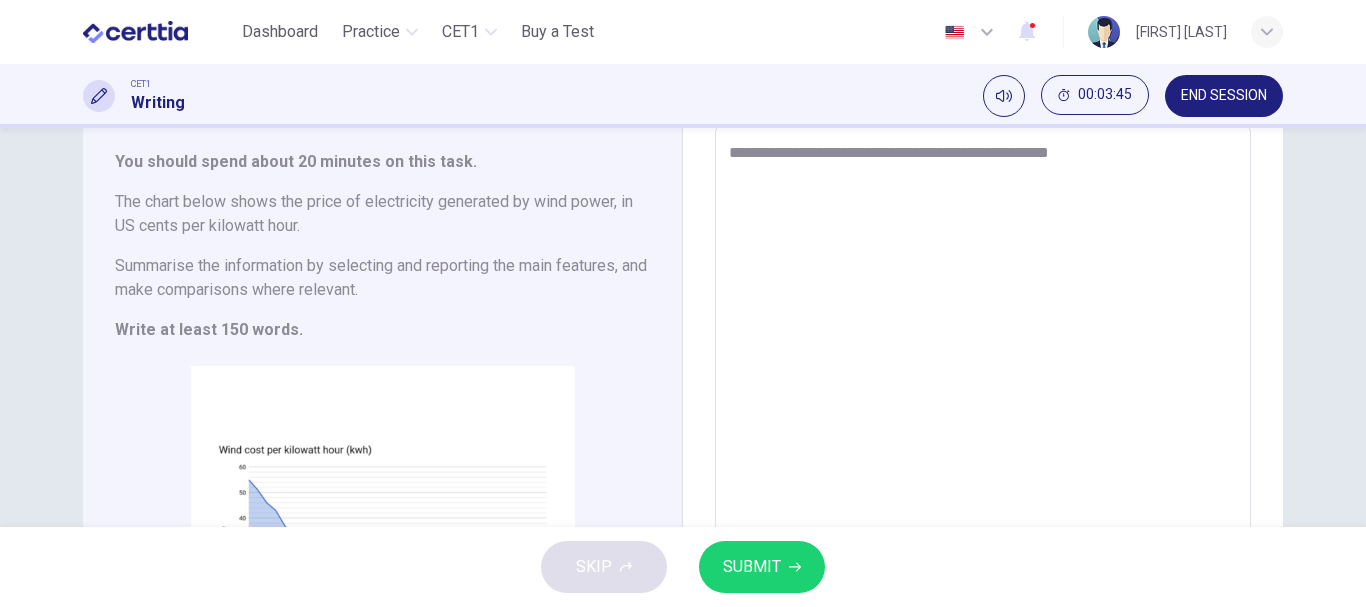 type on "*" 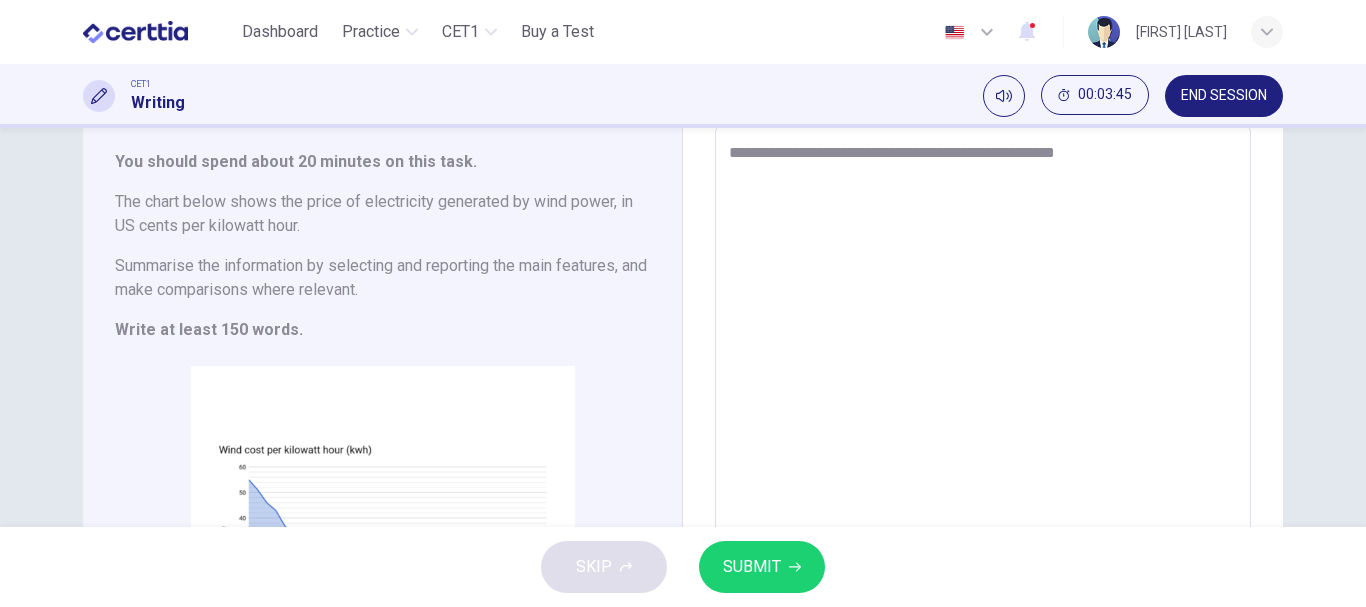 type on "*" 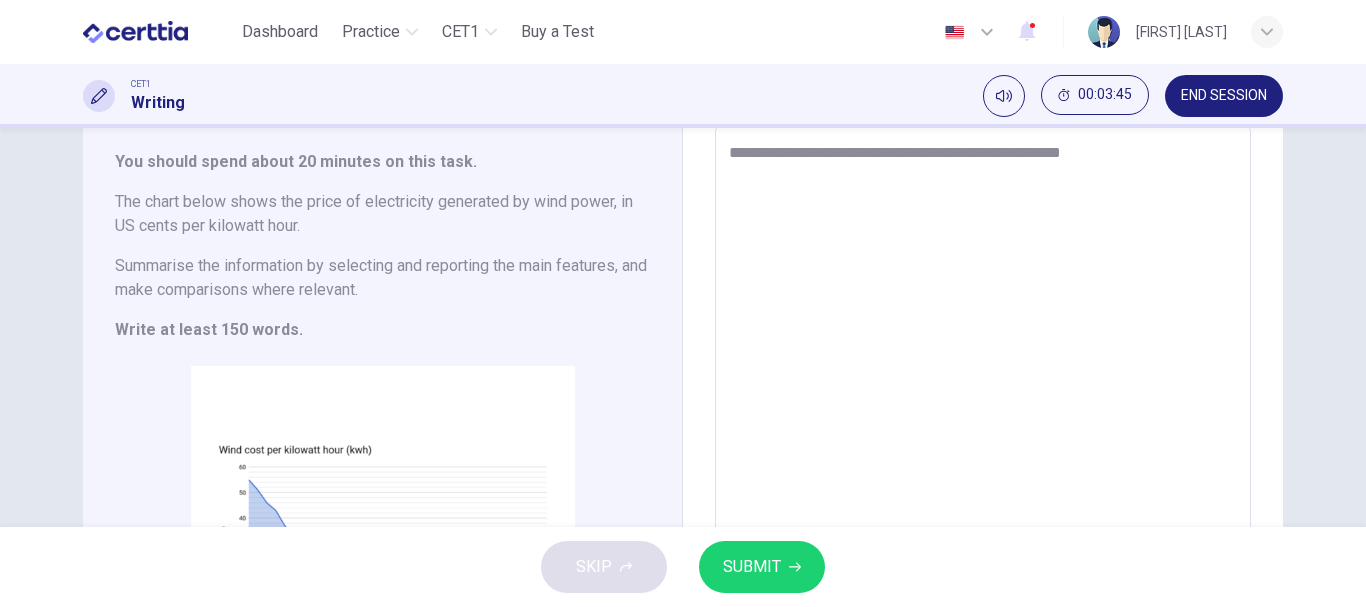 type on "*" 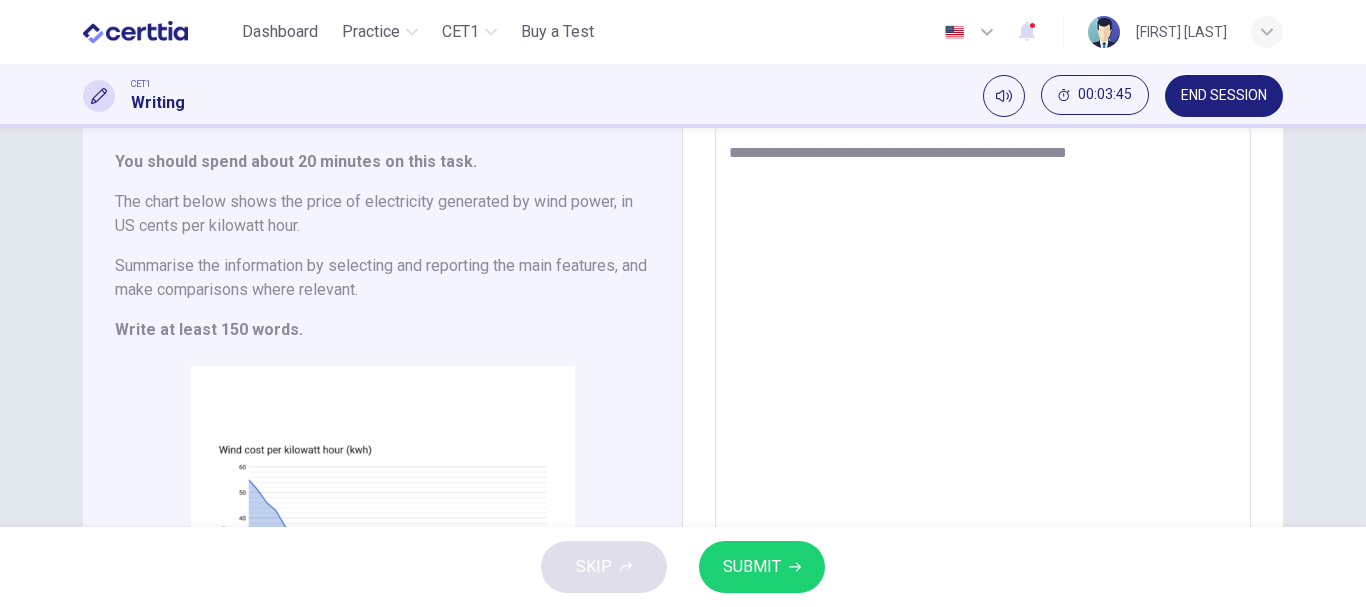 type on "*" 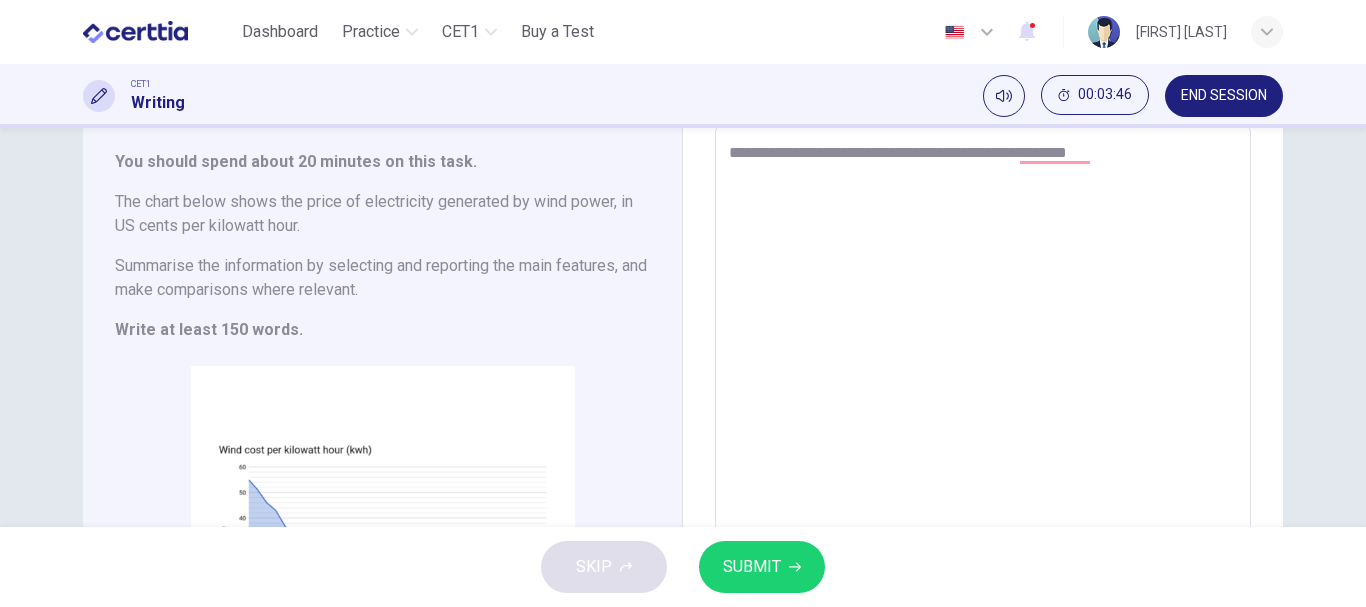 type on "**********" 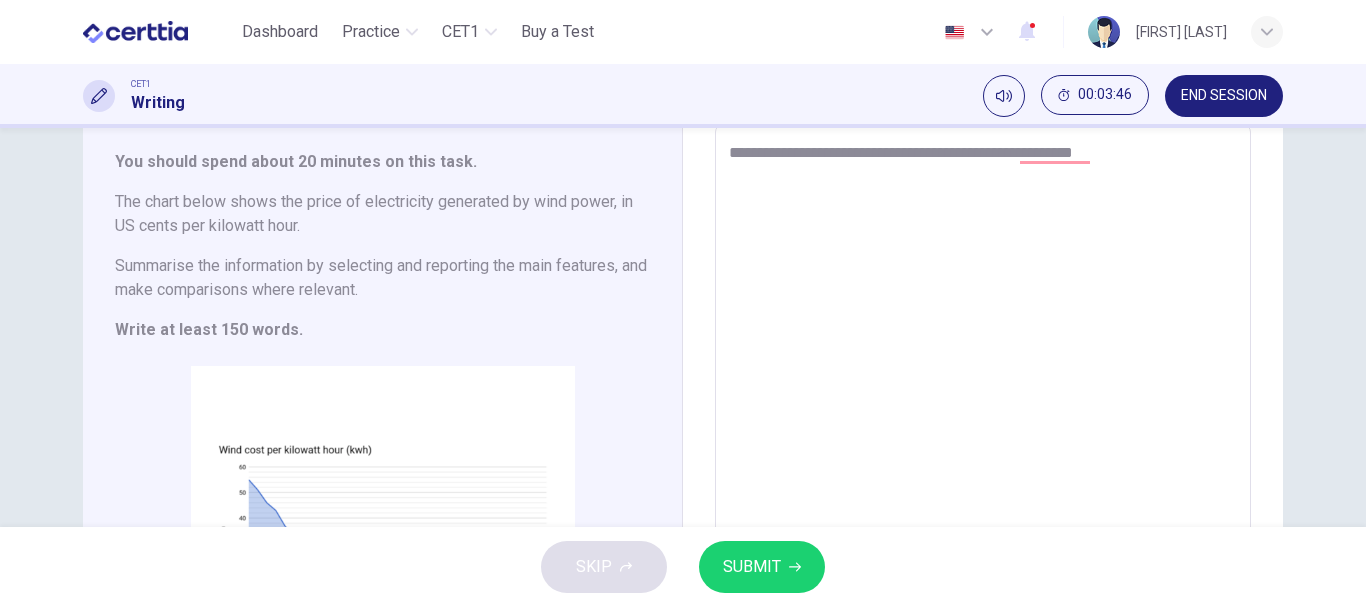 type on "*" 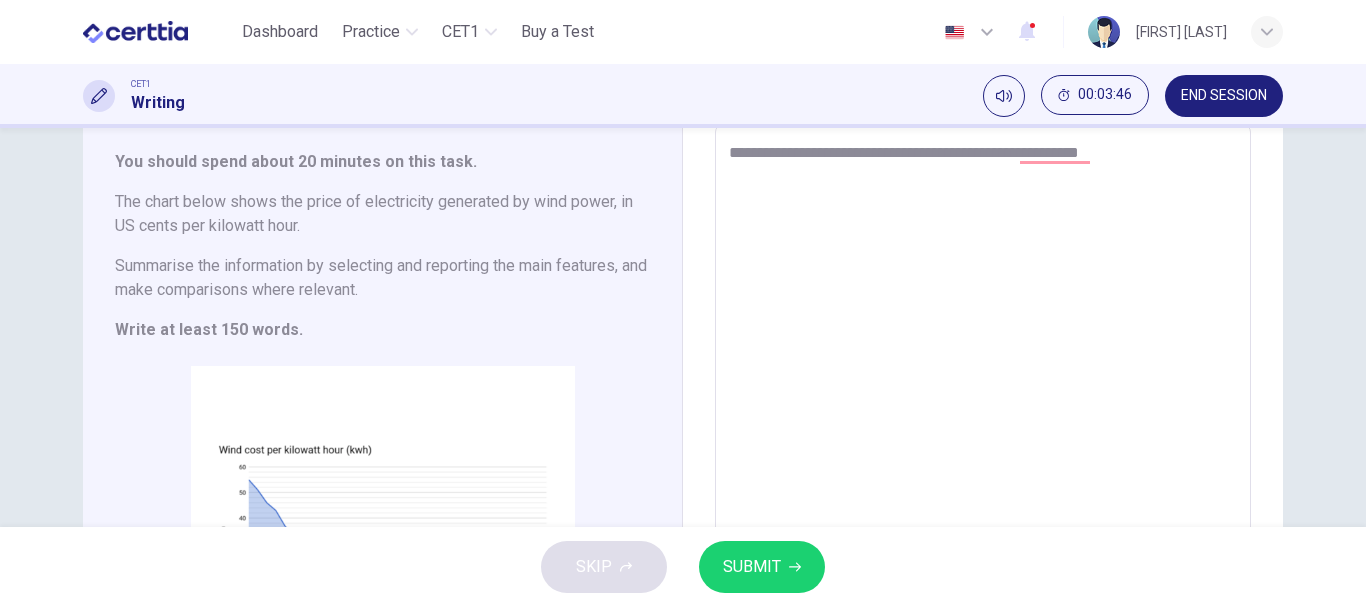 type on "*" 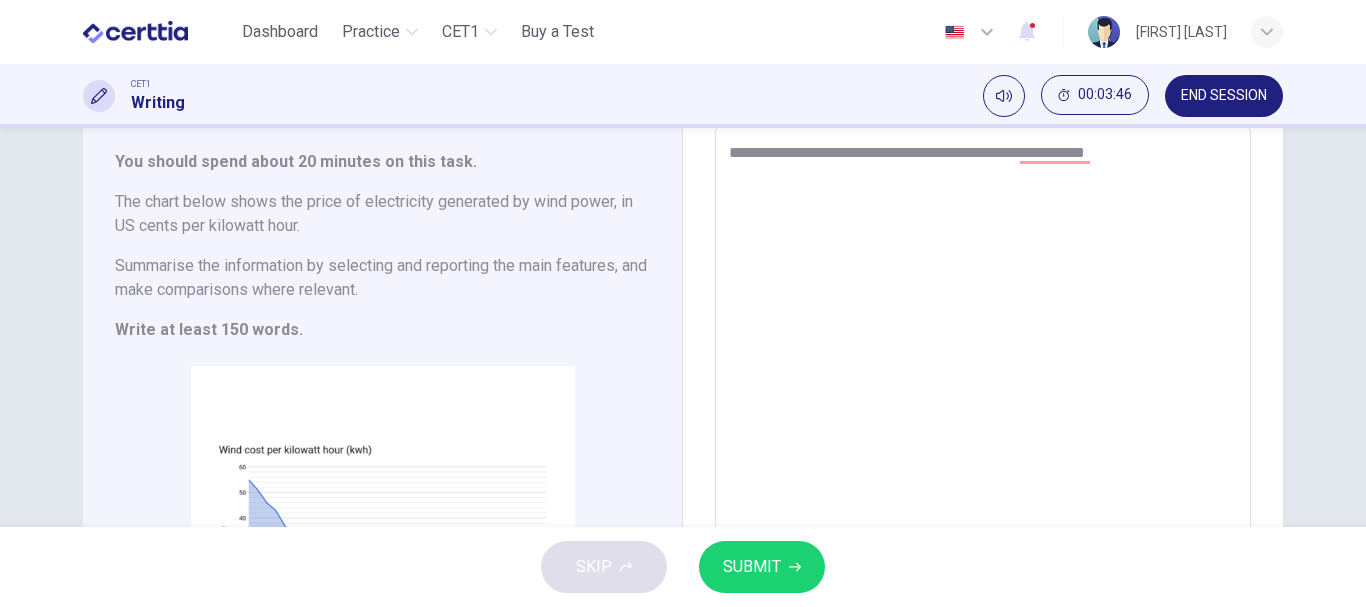 type on "*" 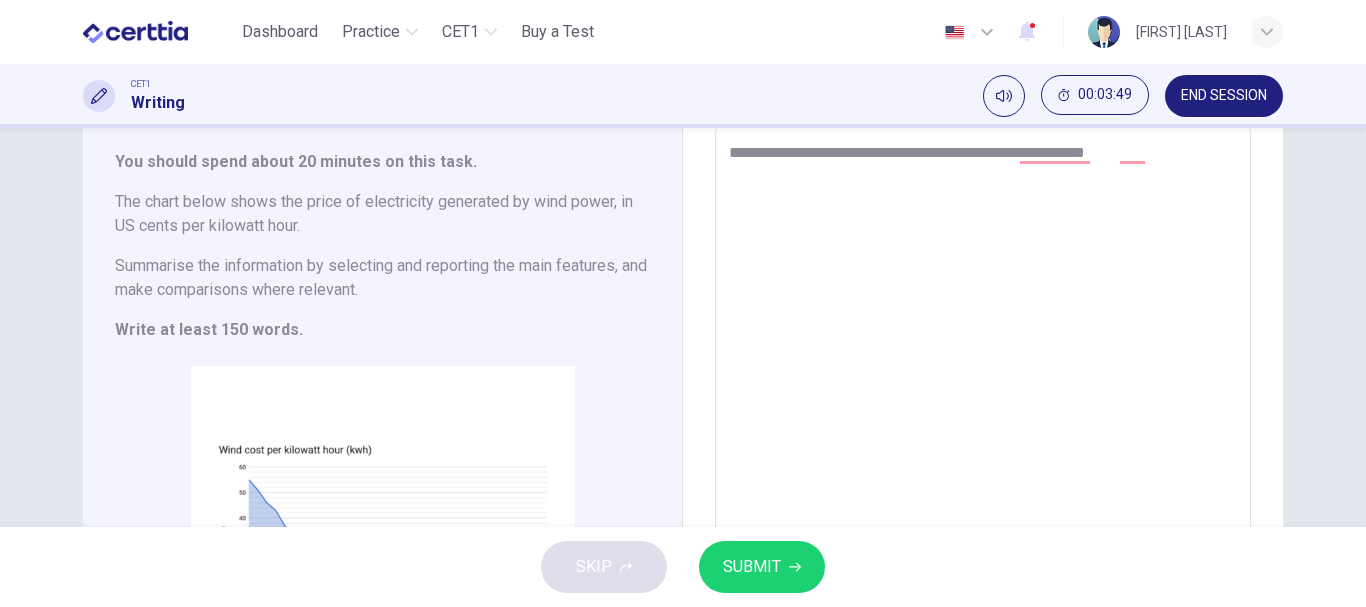 type on "**********" 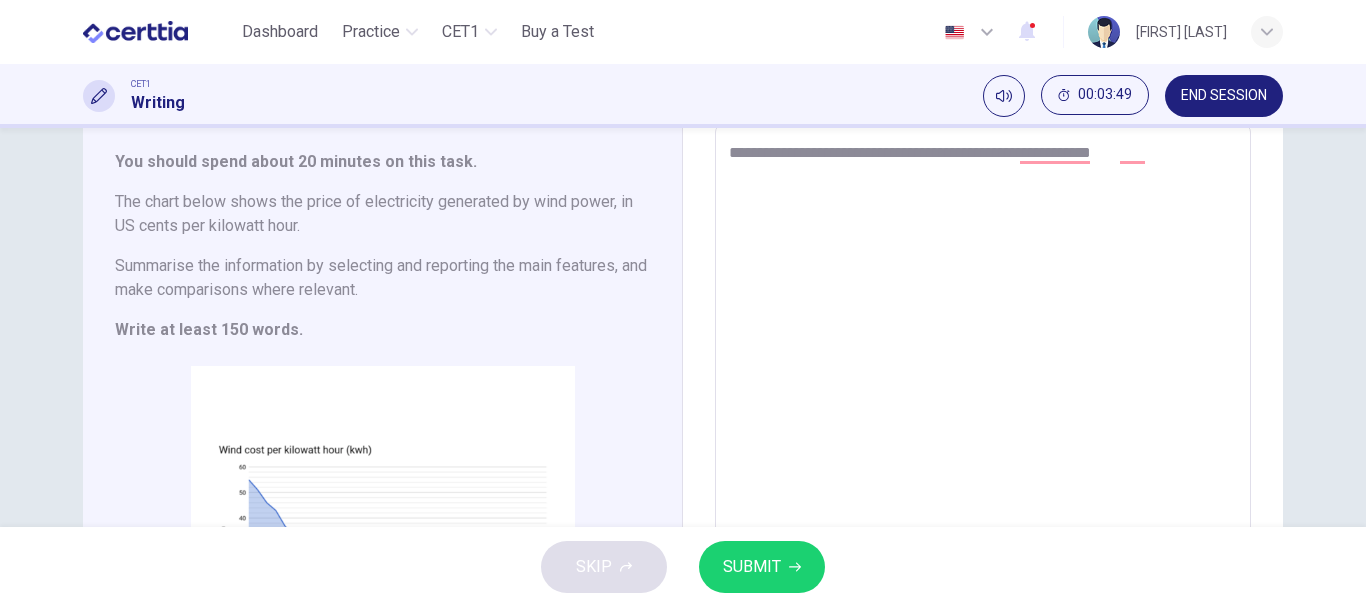 type on "*" 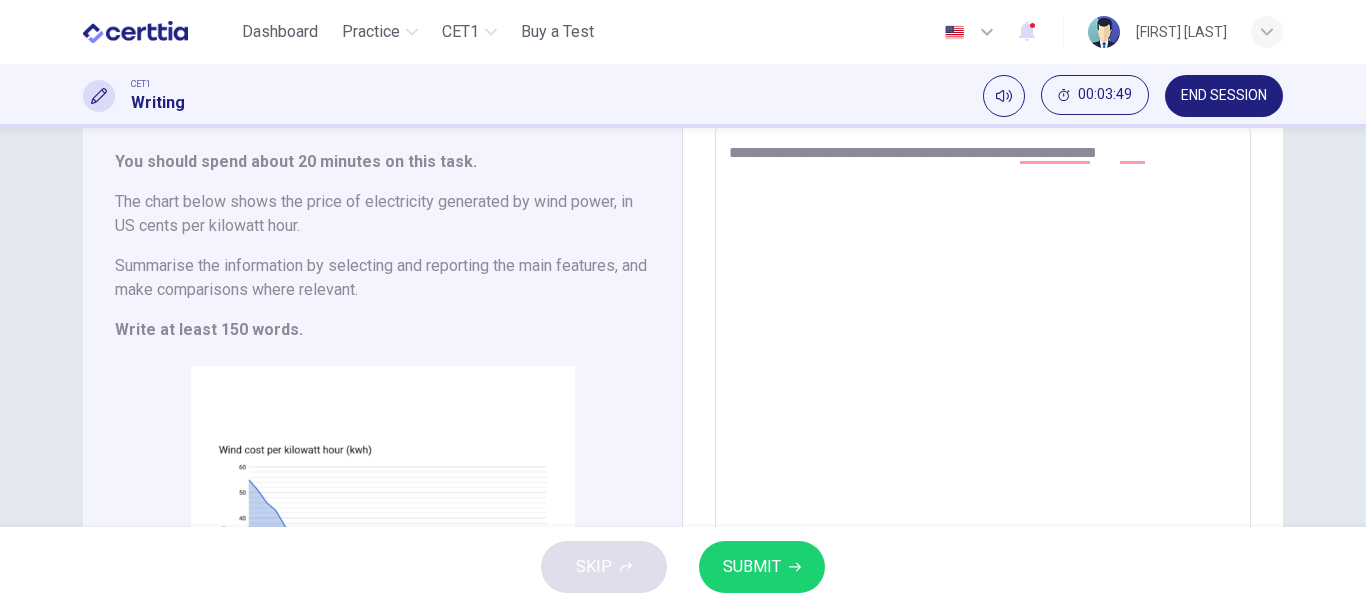 type on "*" 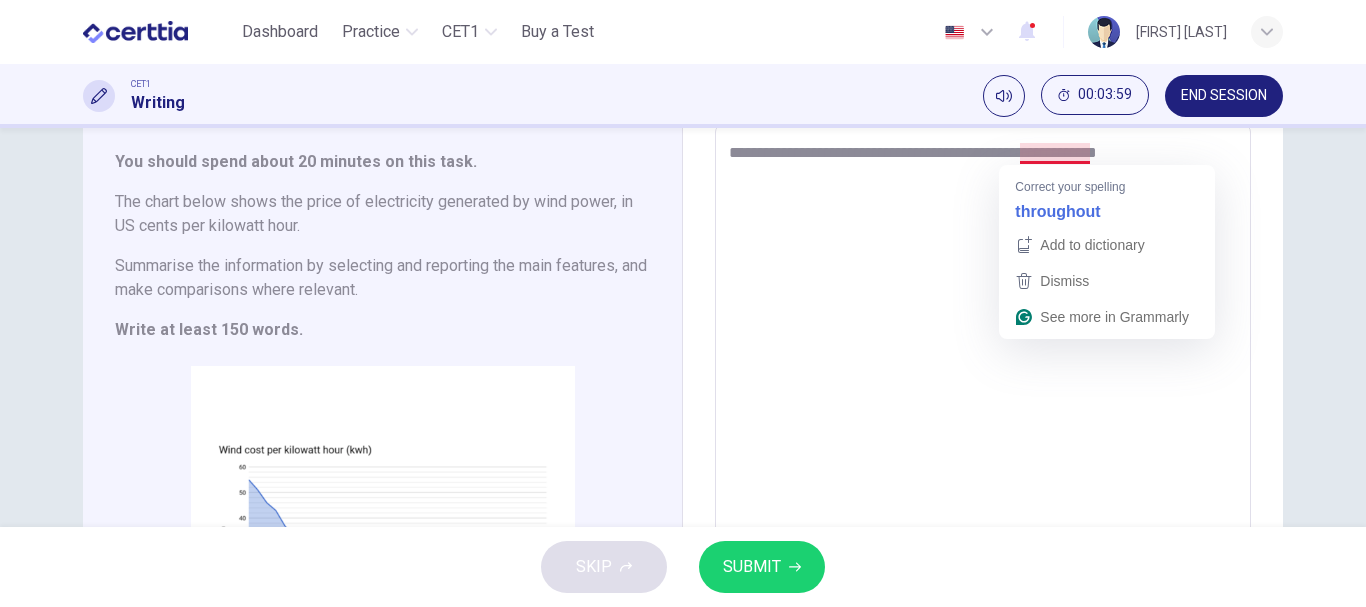 click on "**********" at bounding box center (983, 420) 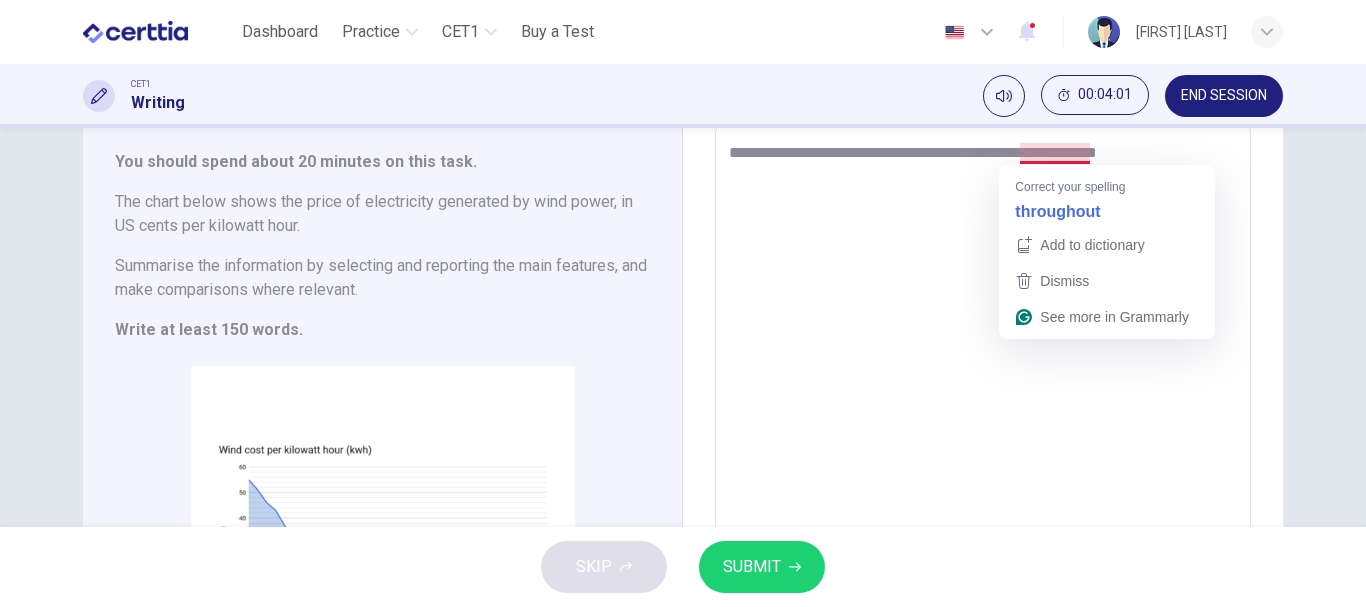 click on "**********" at bounding box center [983, 420] 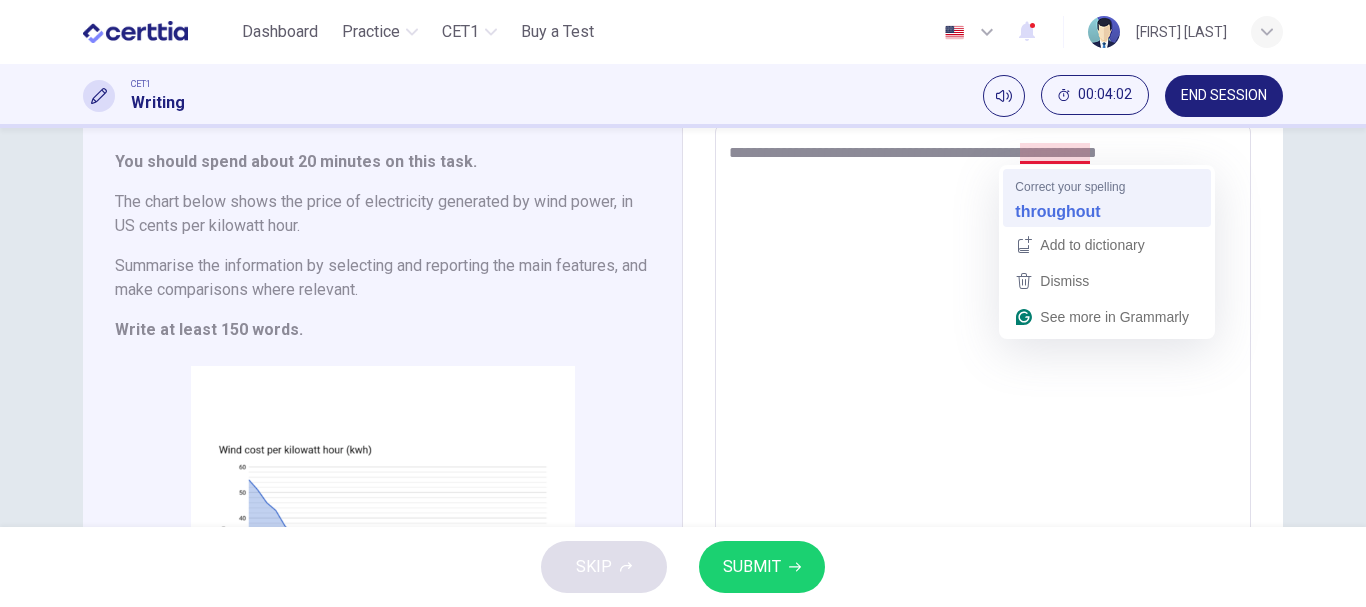 type on "**********" 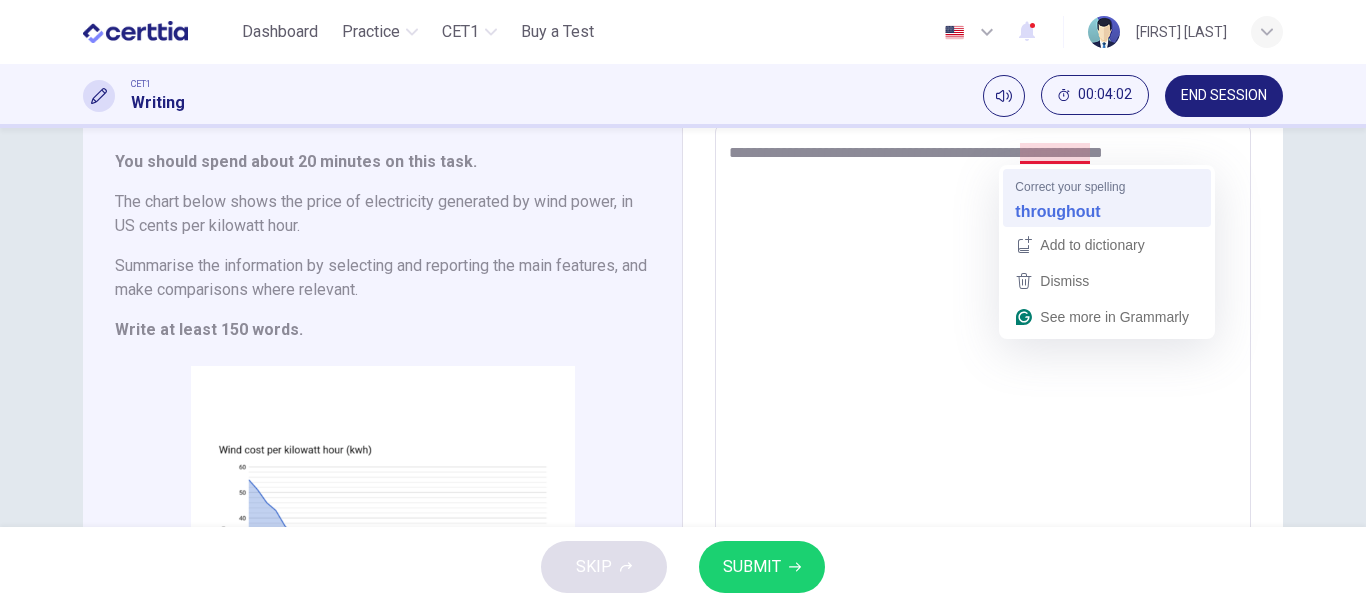 type on "*" 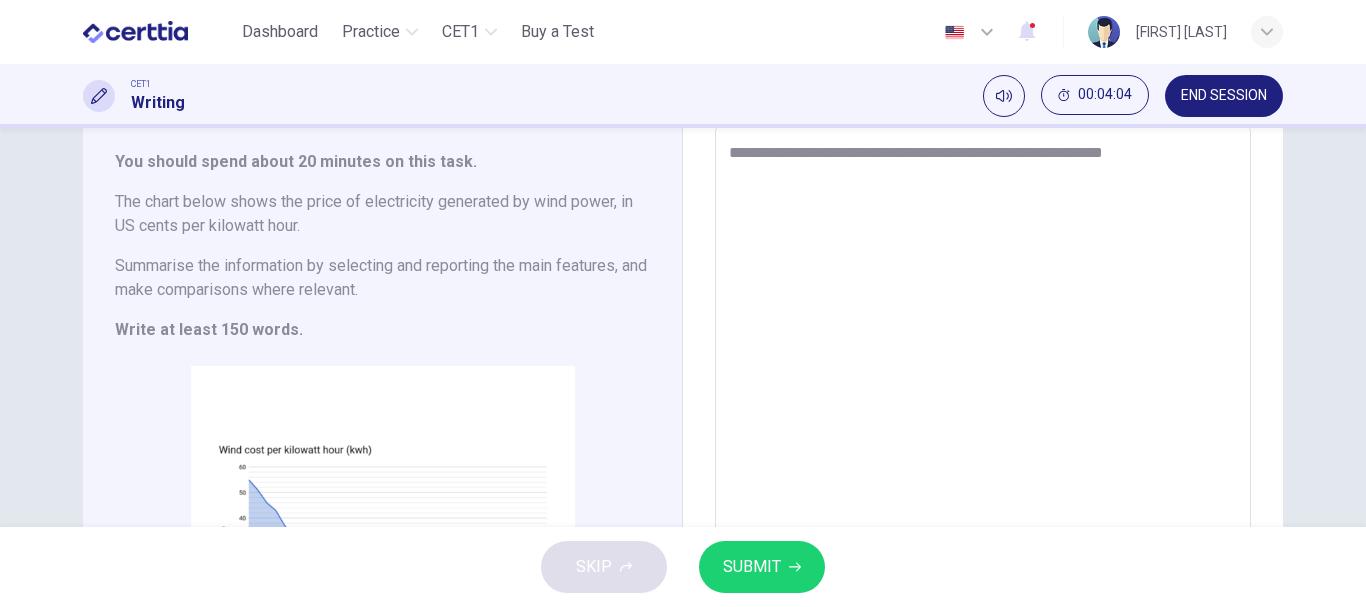 click on "**********" at bounding box center (983, 420) 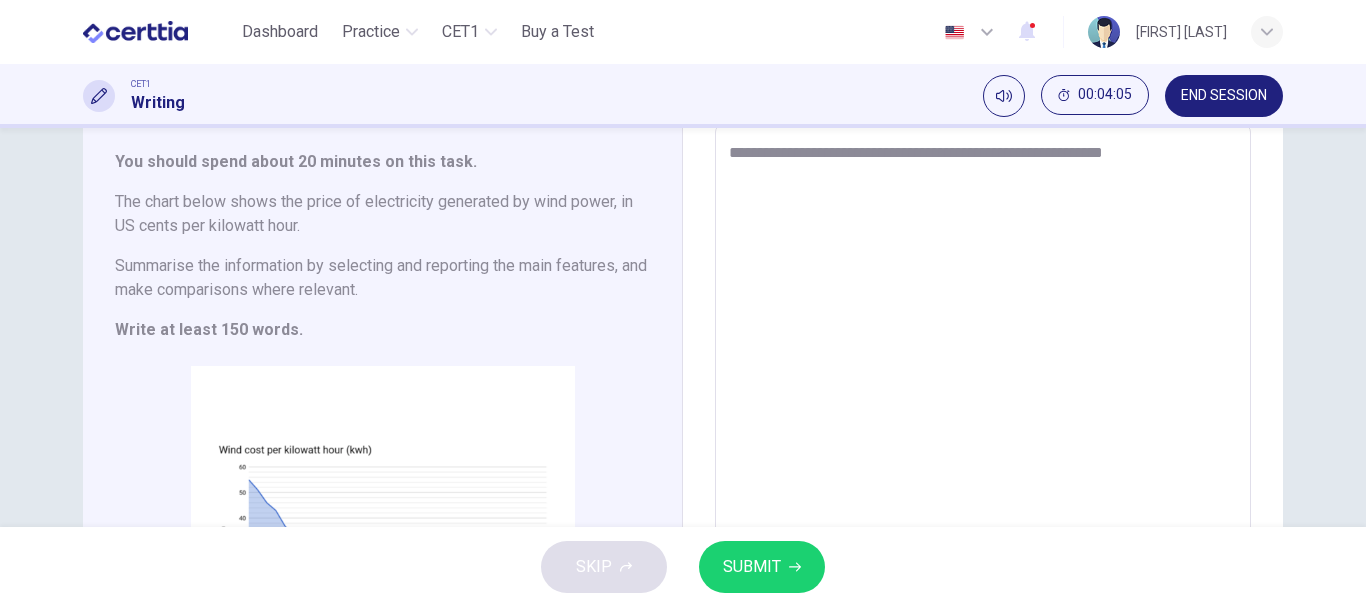 type on "**********" 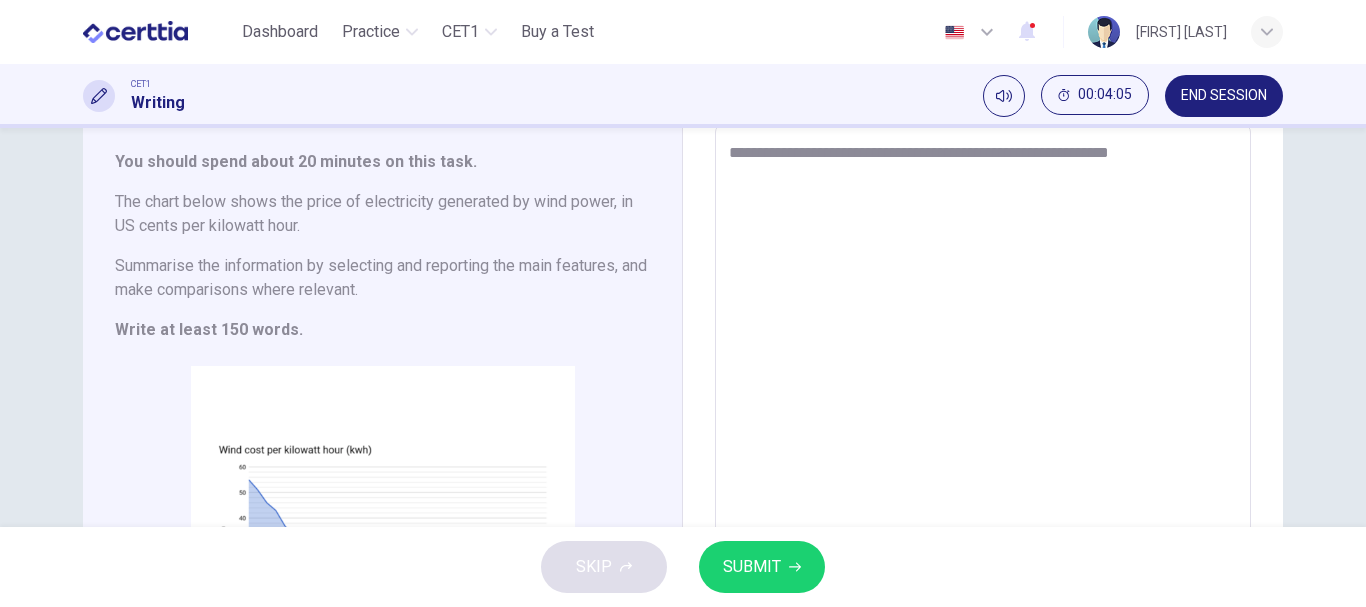 type on "*" 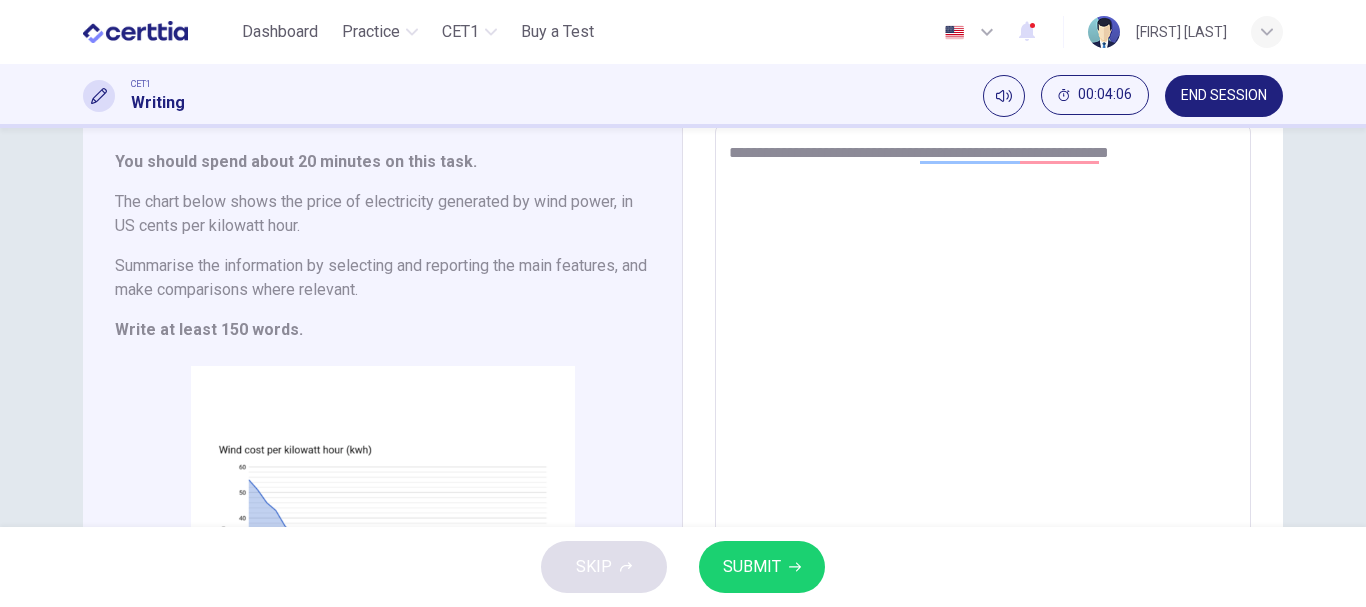 type on "**********" 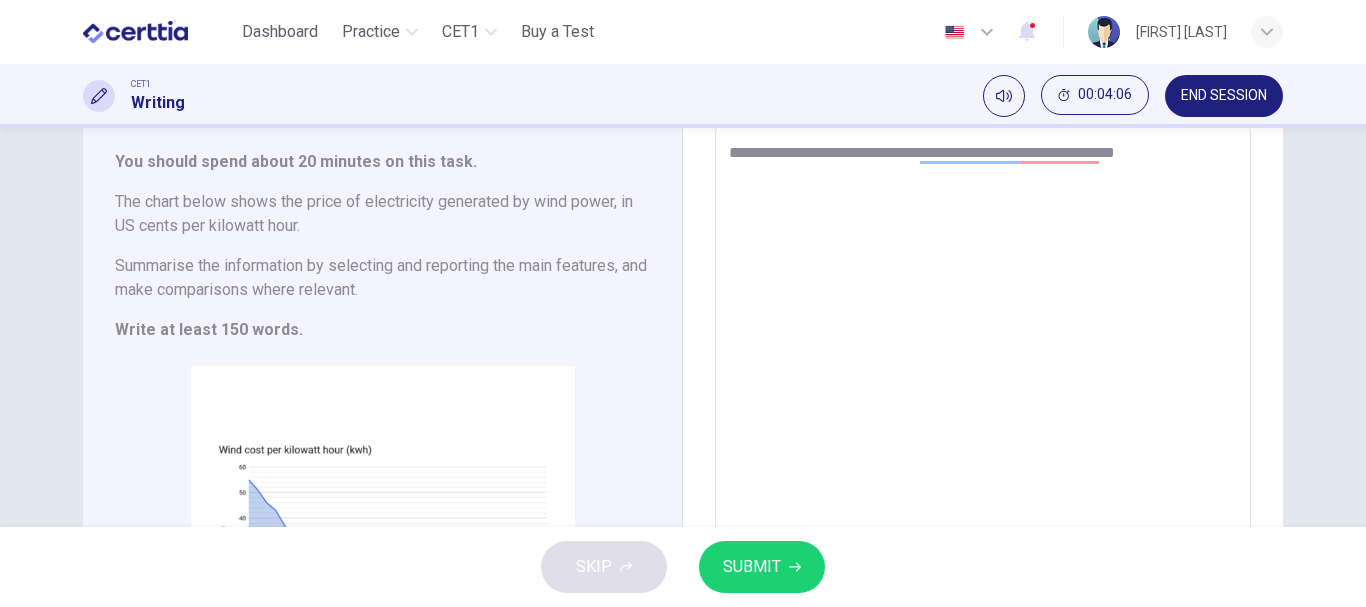 type on "*" 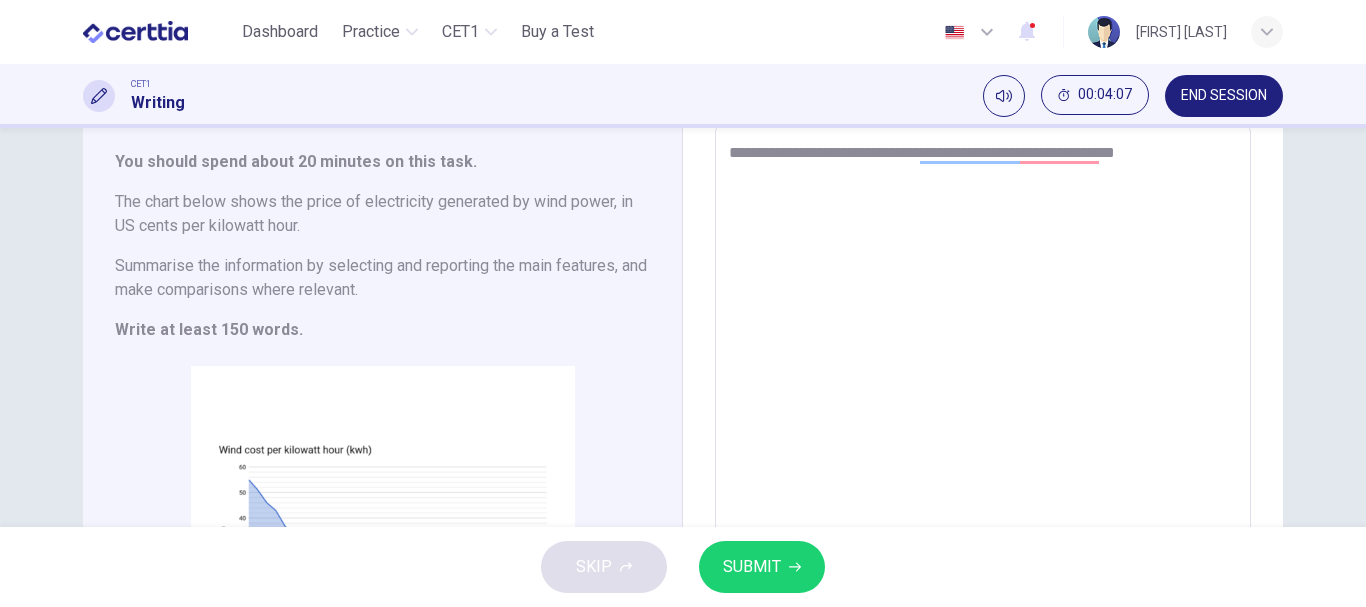 type on "**********" 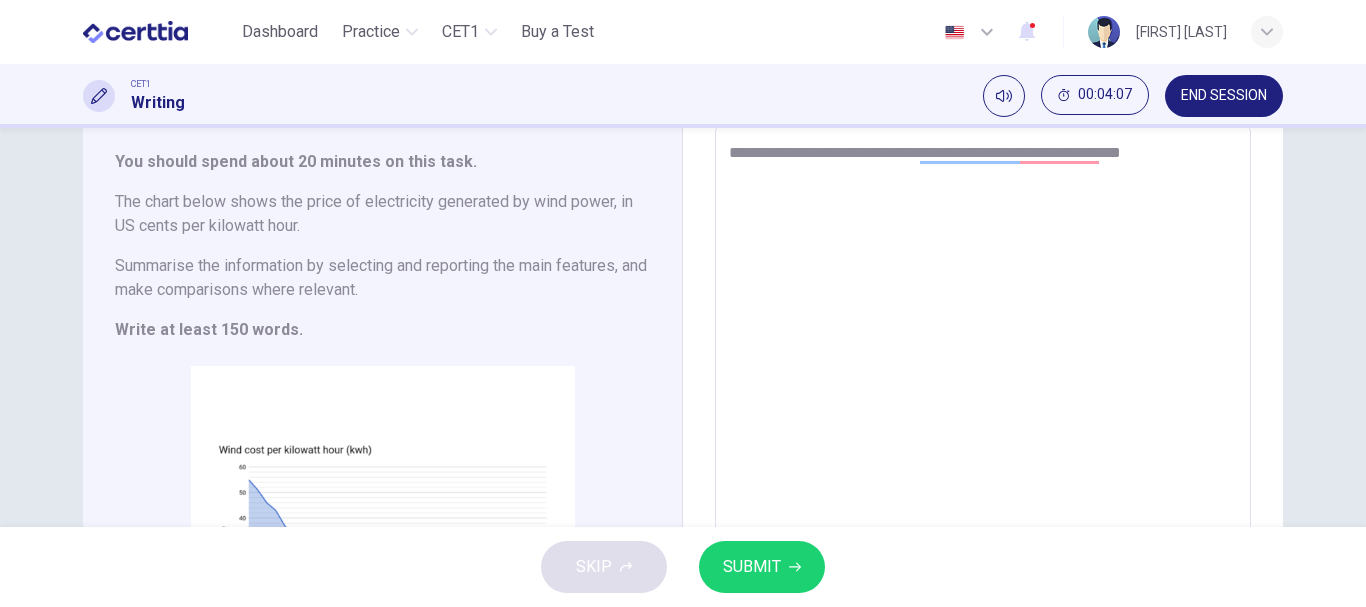 type on "*" 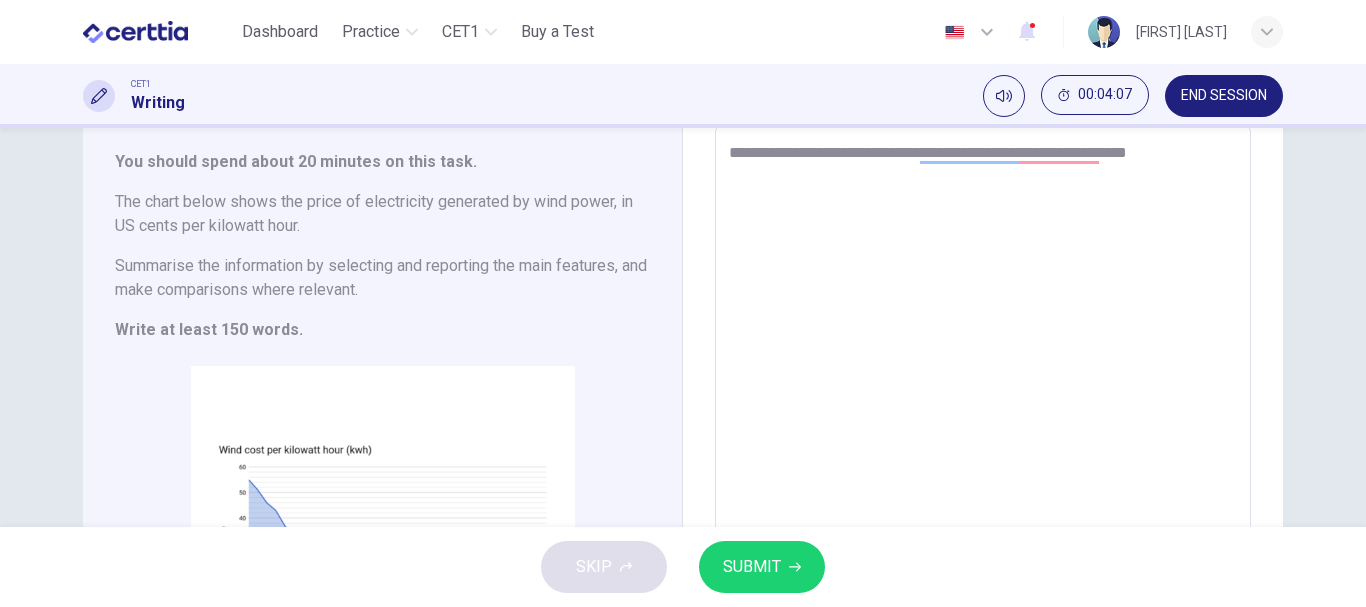 type on "*" 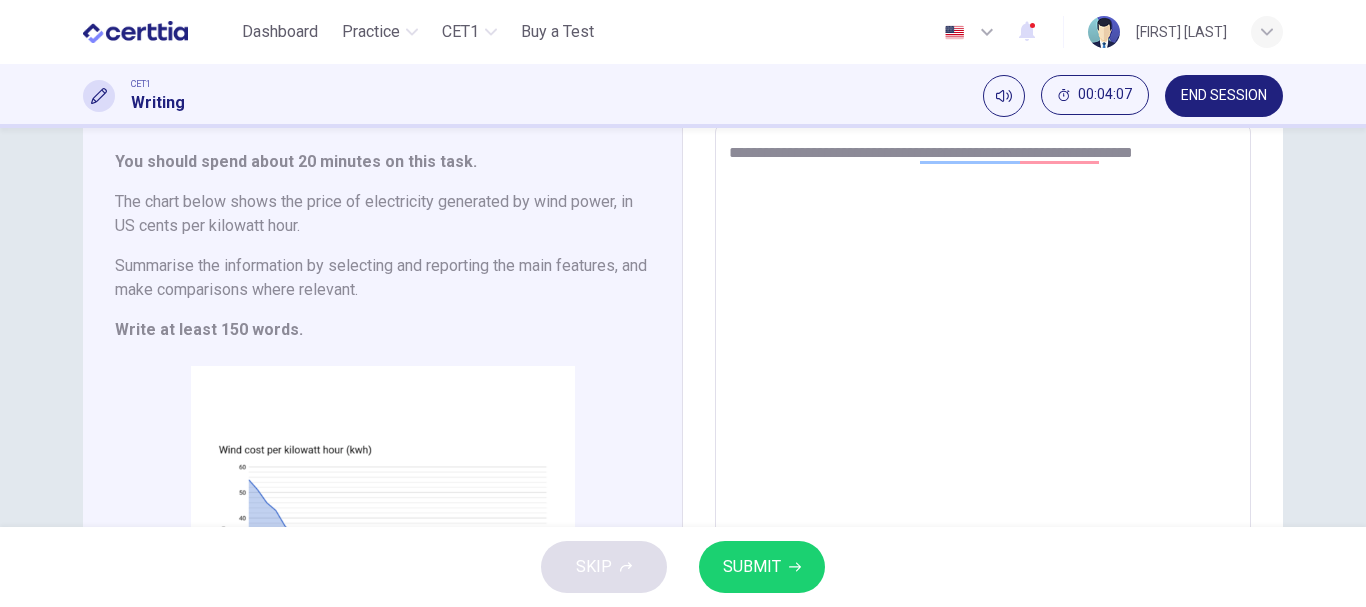 type on "**********" 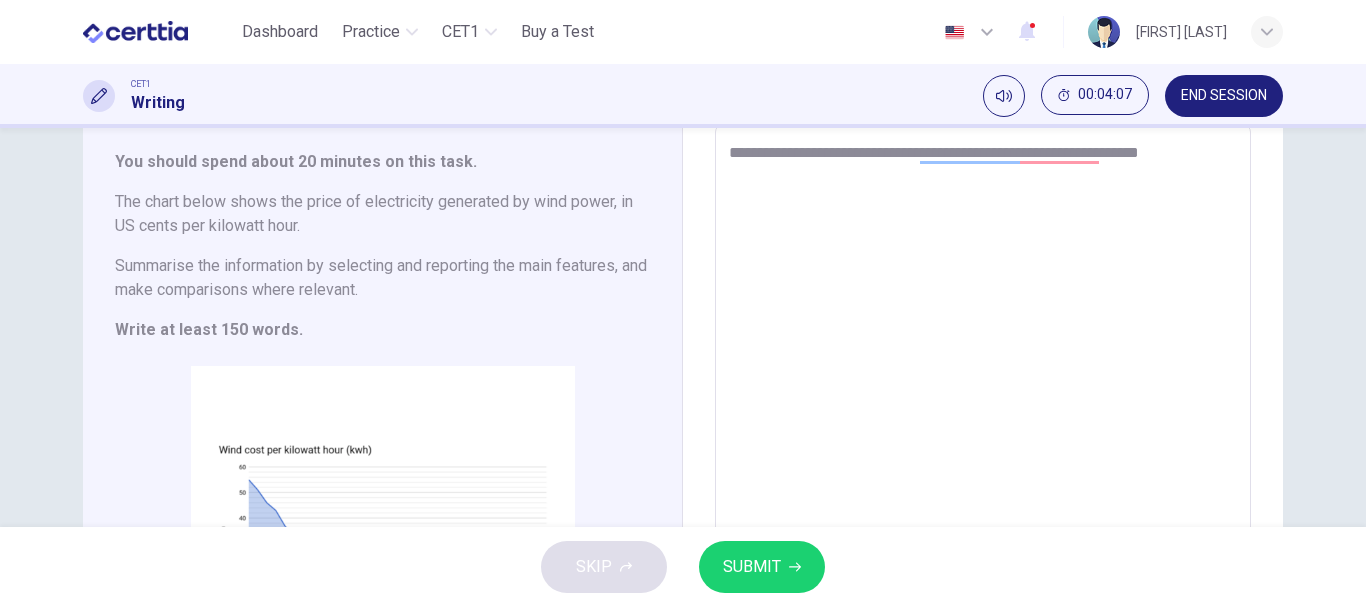 type on "*" 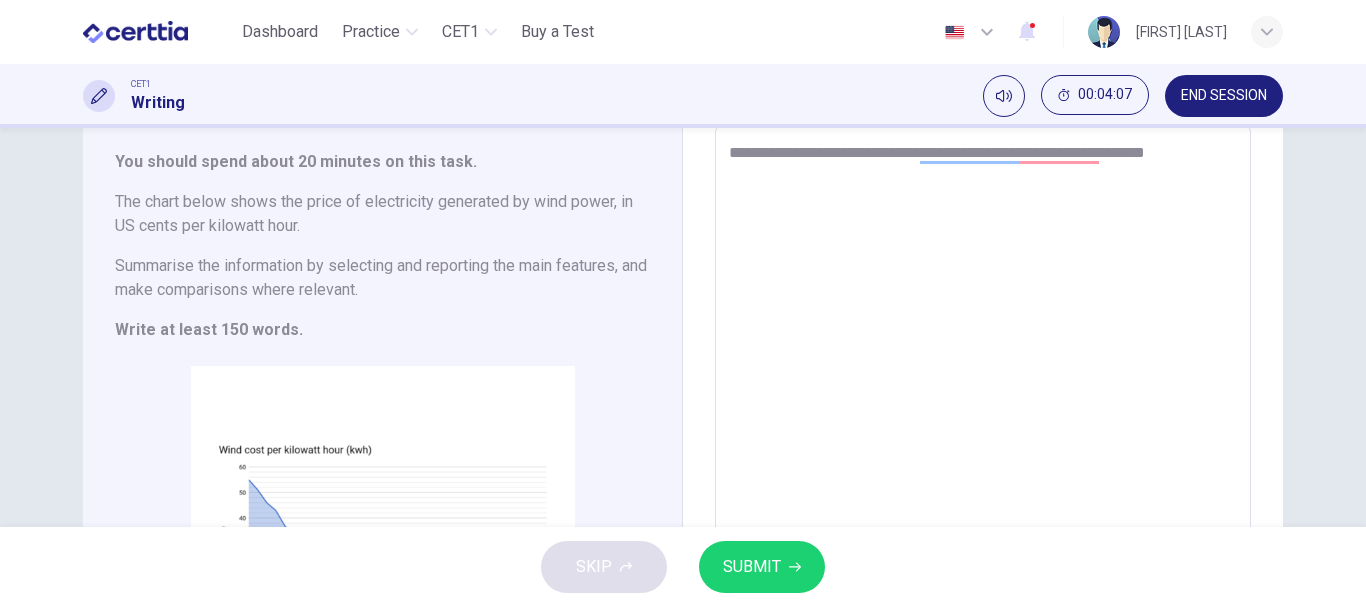 type on "**********" 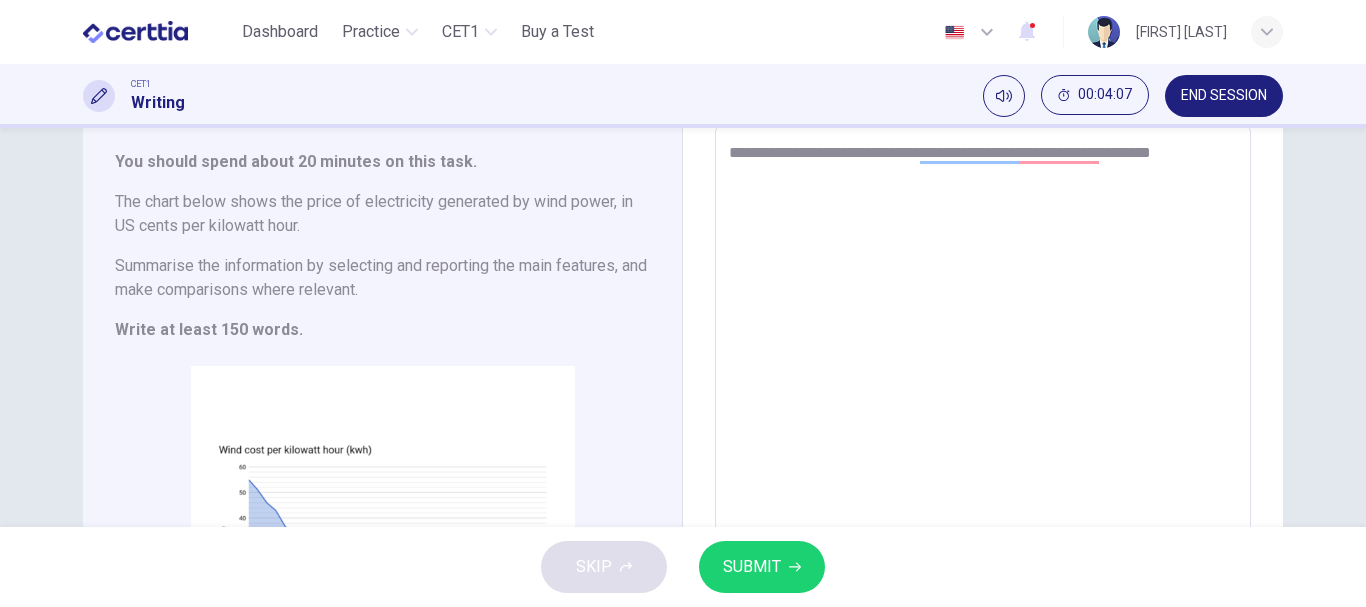 type on "**********" 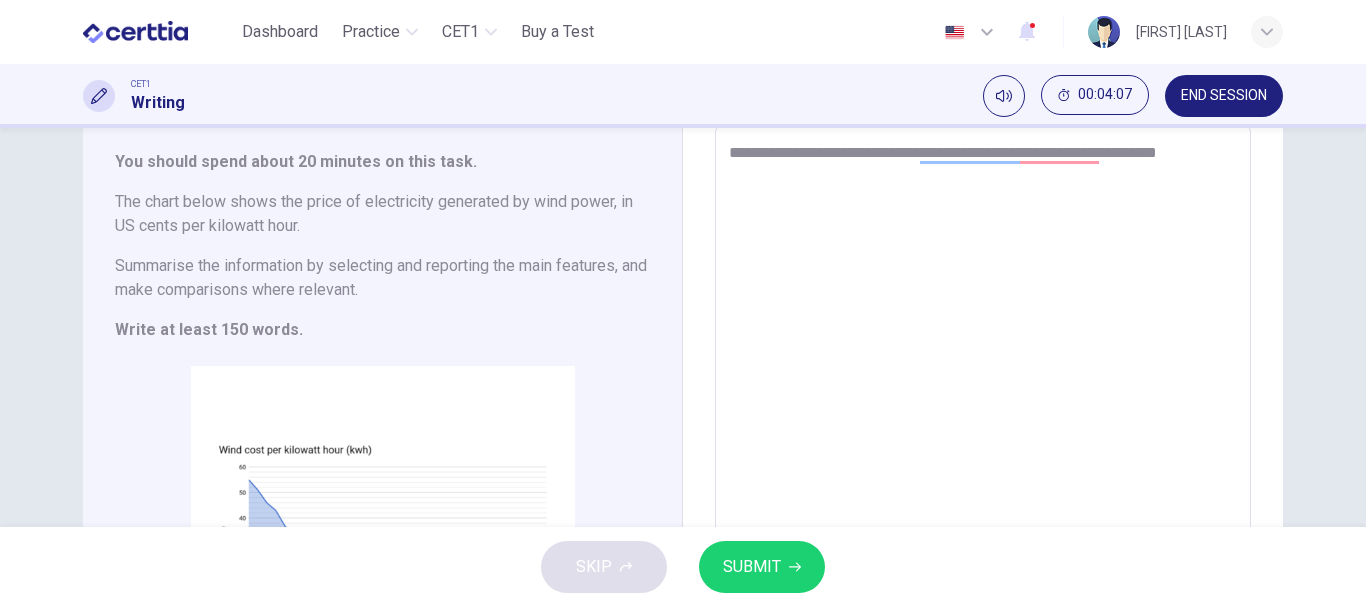 type on "*" 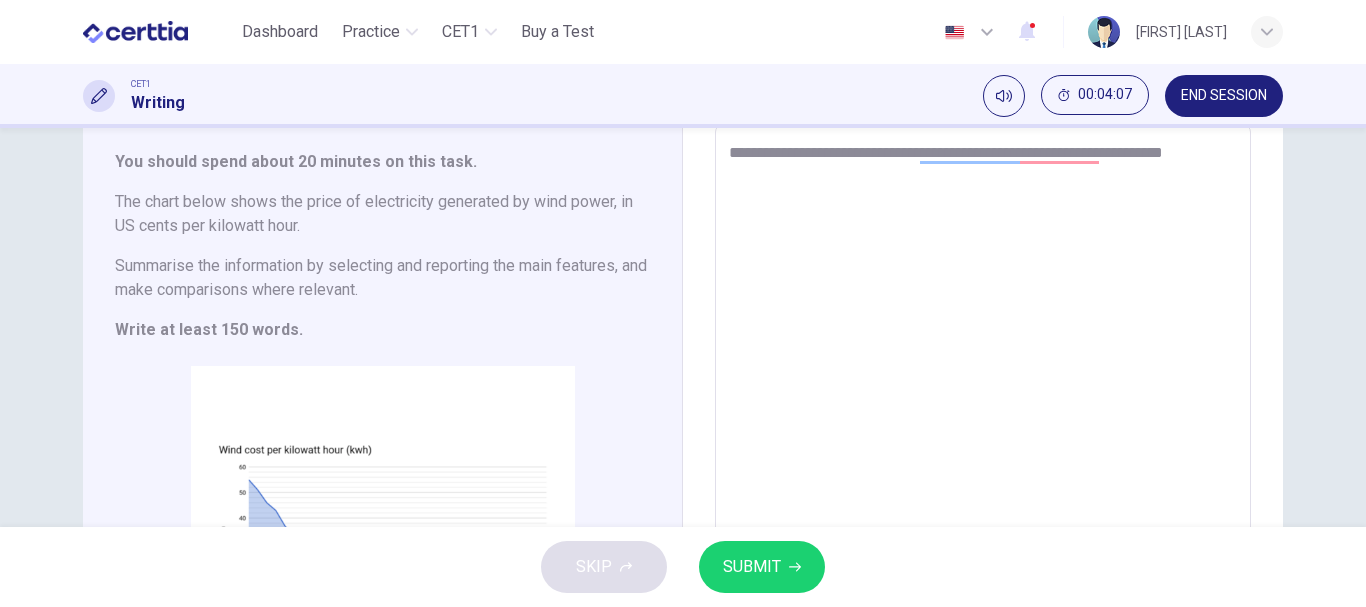 type on "**********" 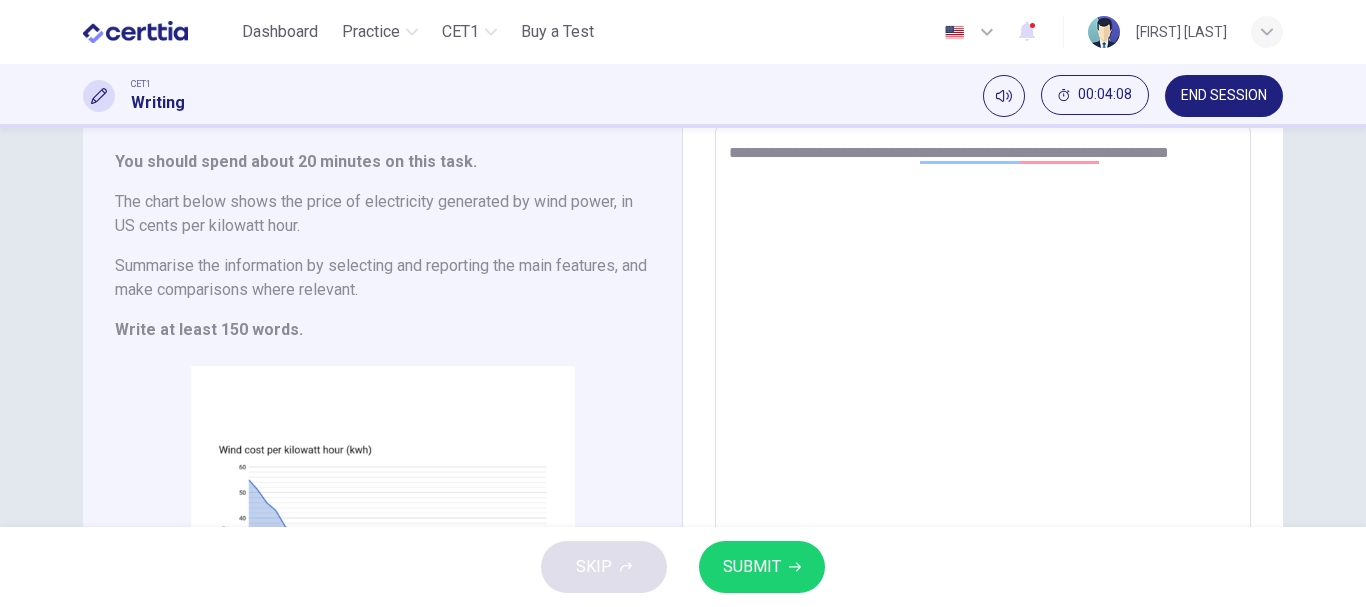 type on "*" 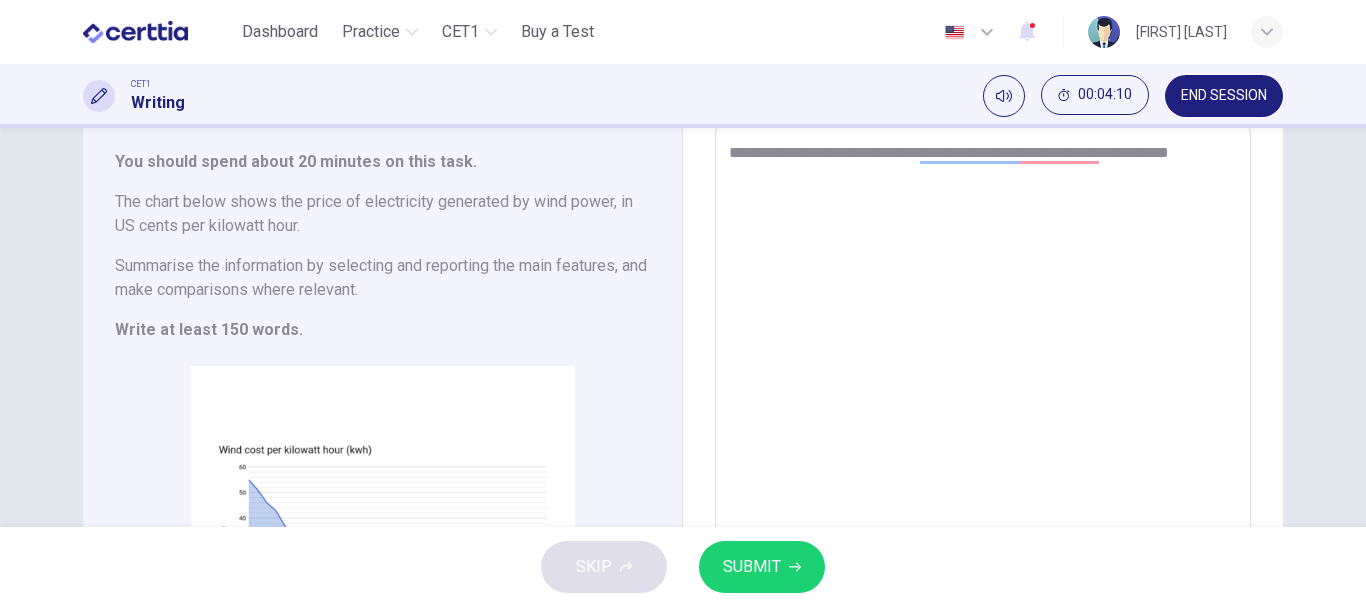 type on "**********" 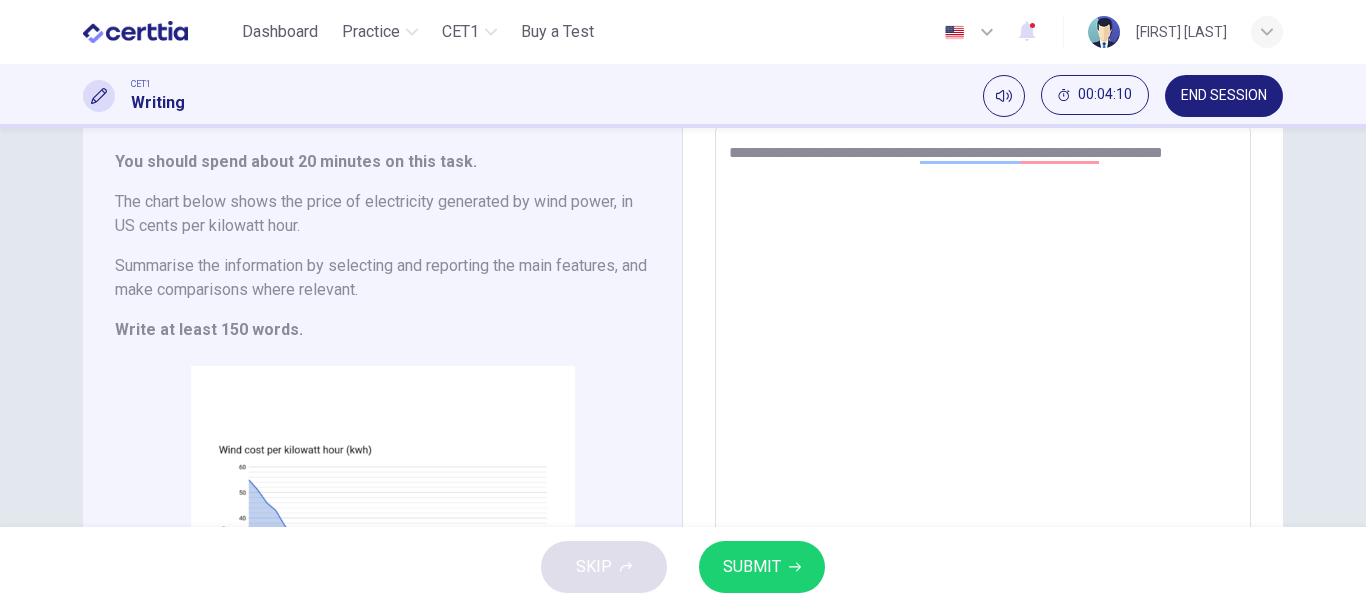 type on "*" 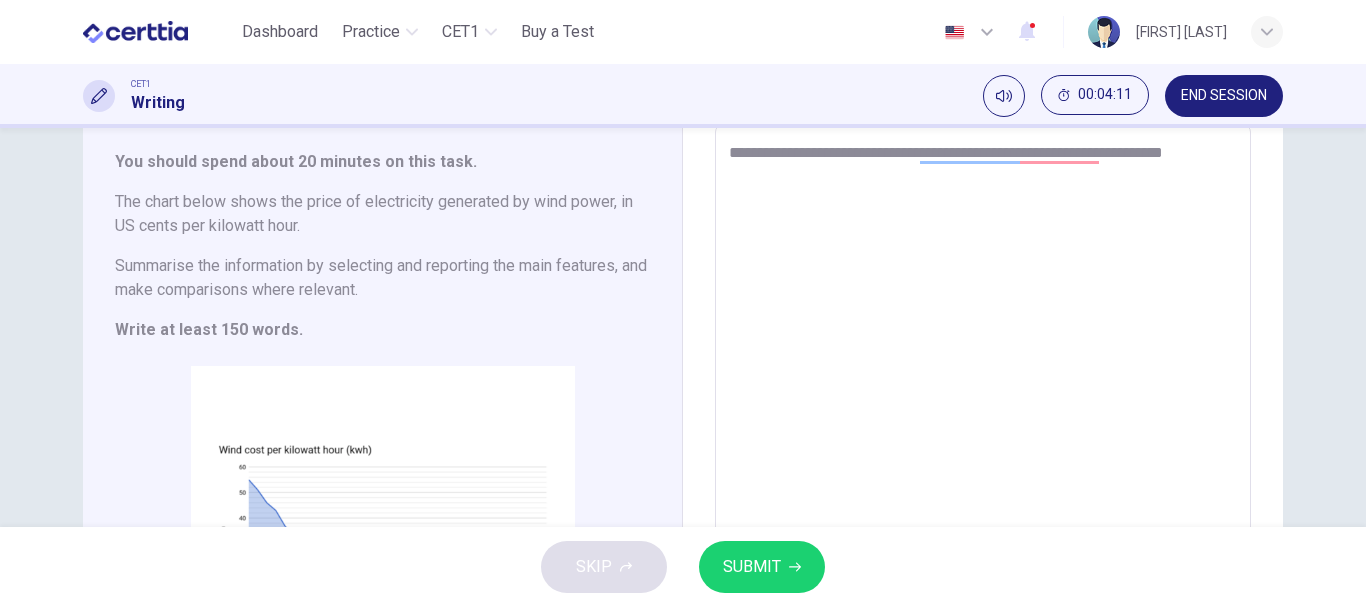 type on "**********" 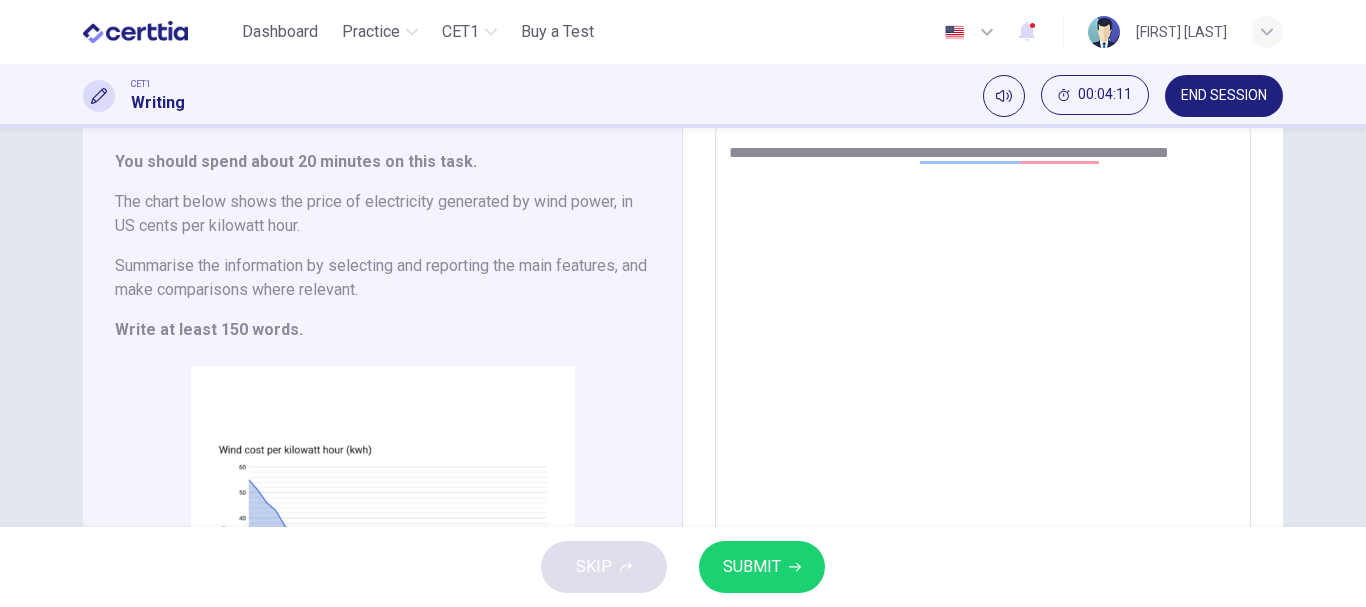 type on "**********" 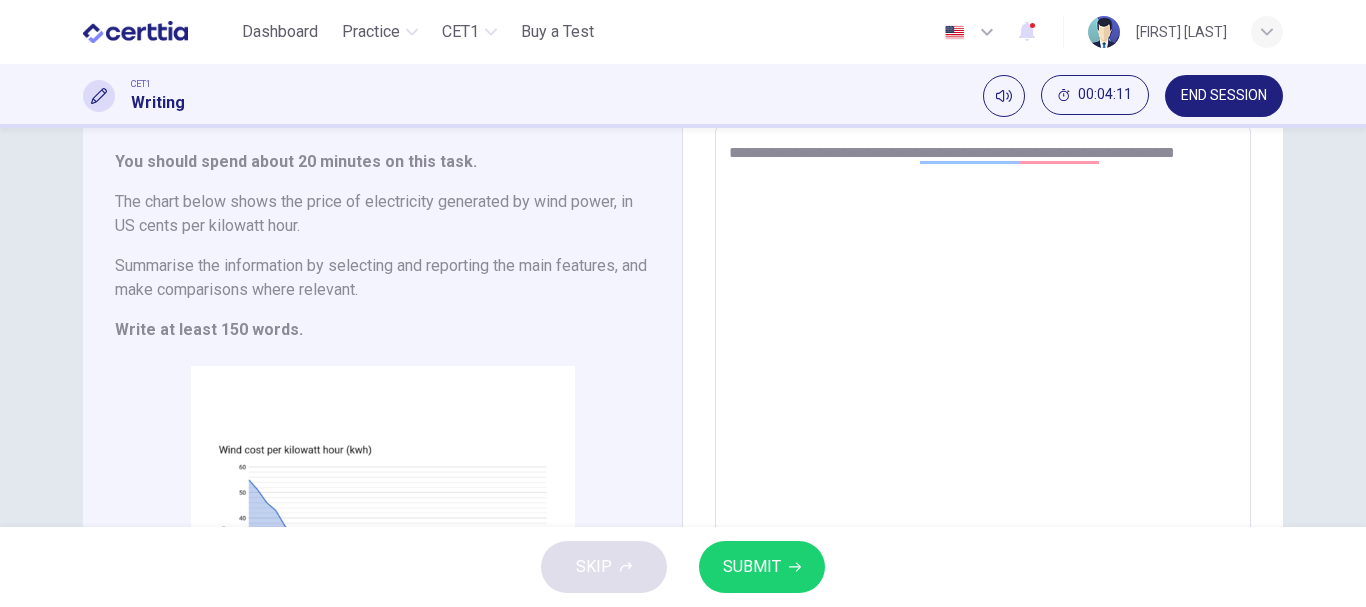type on "*" 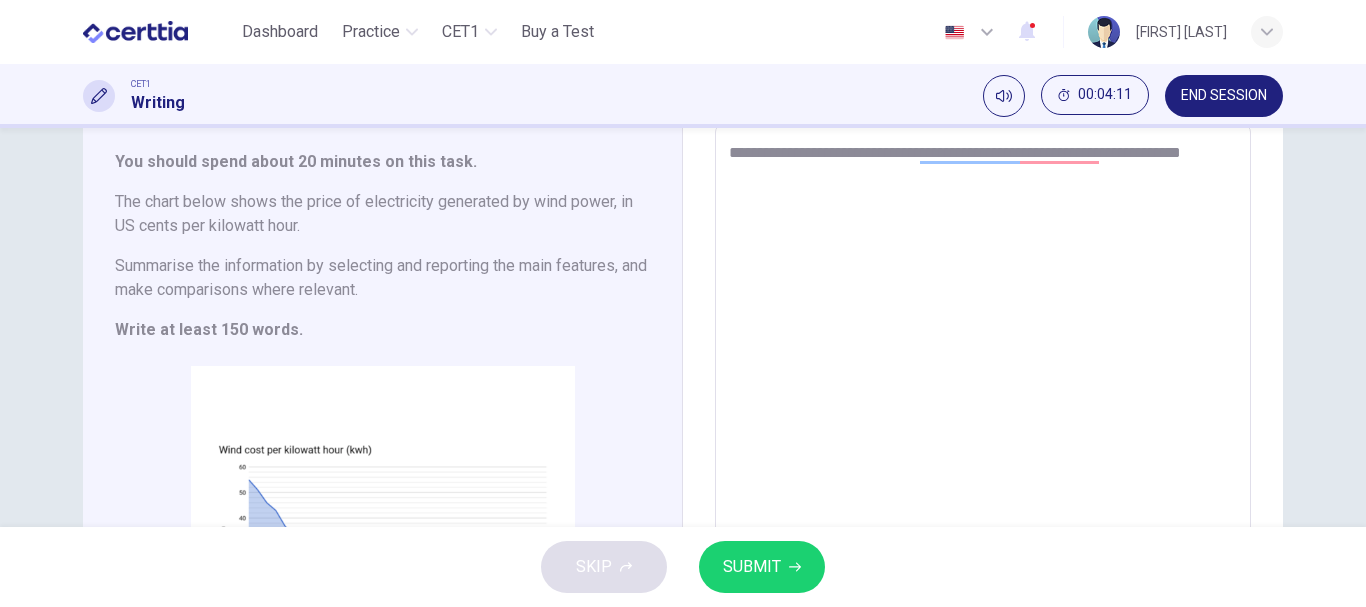 type on "*" 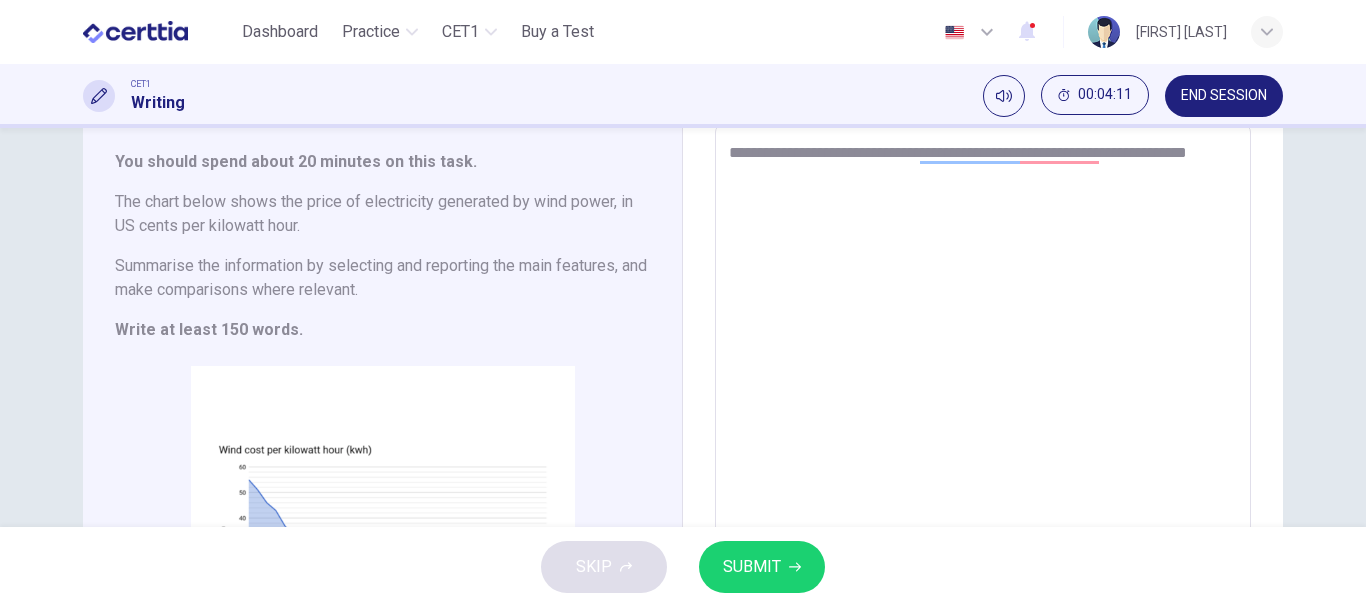type on "*" 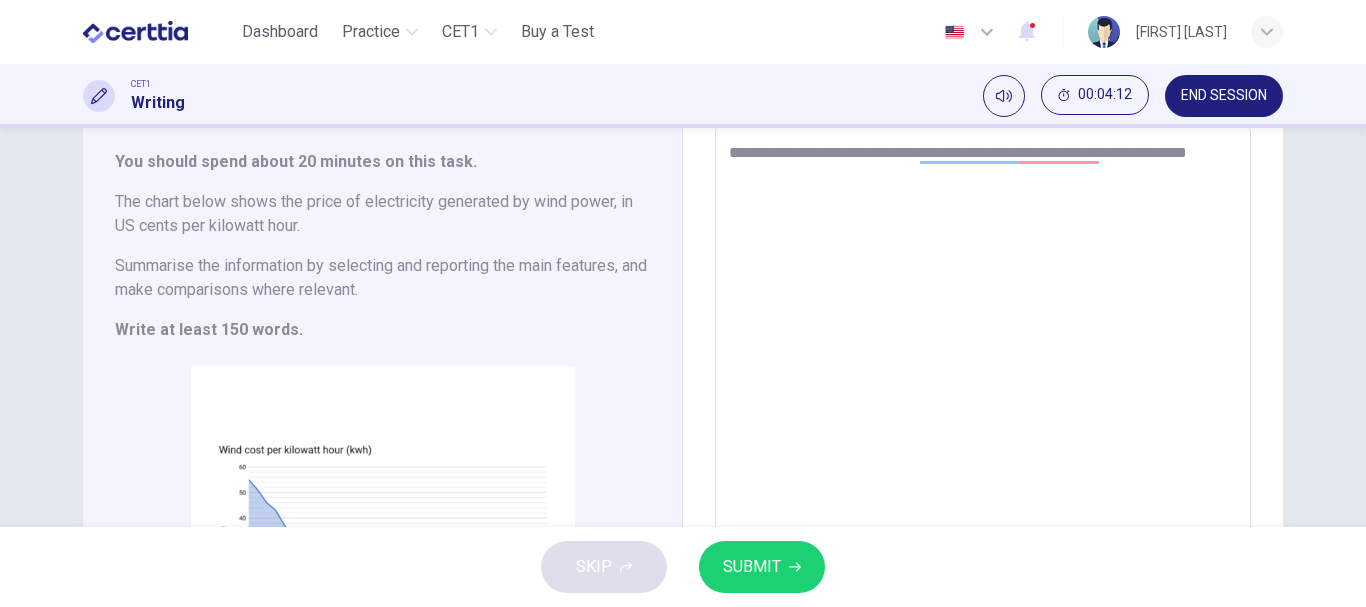 type on "**********" 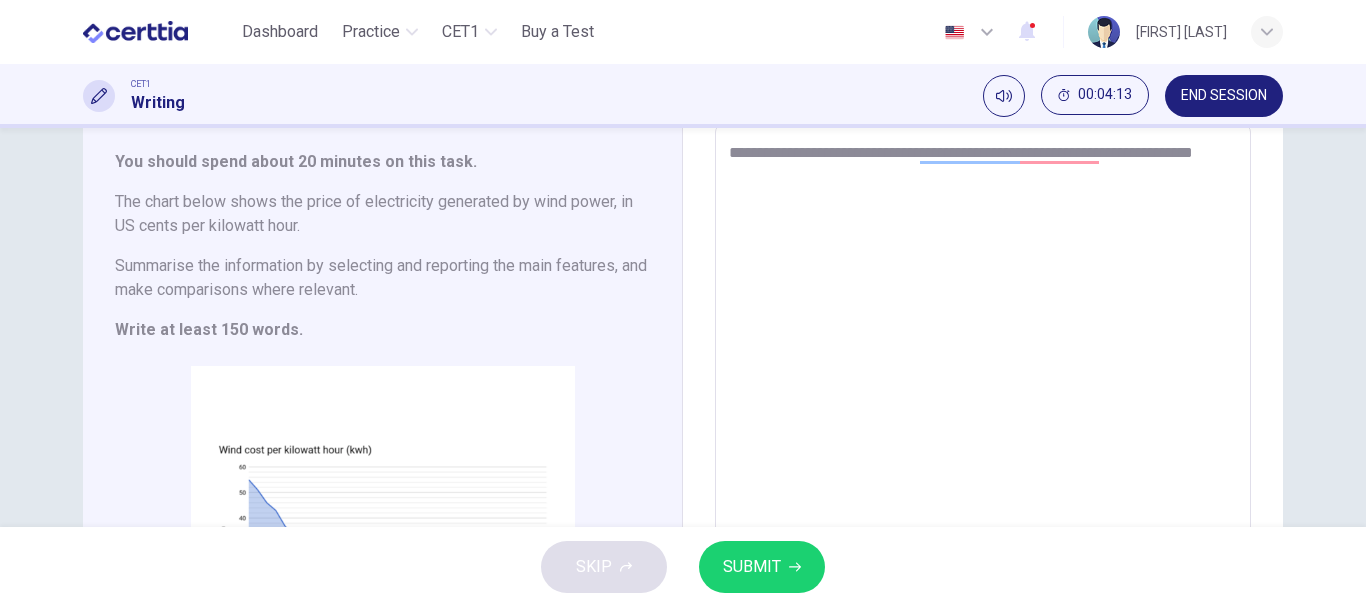 type on "**********" 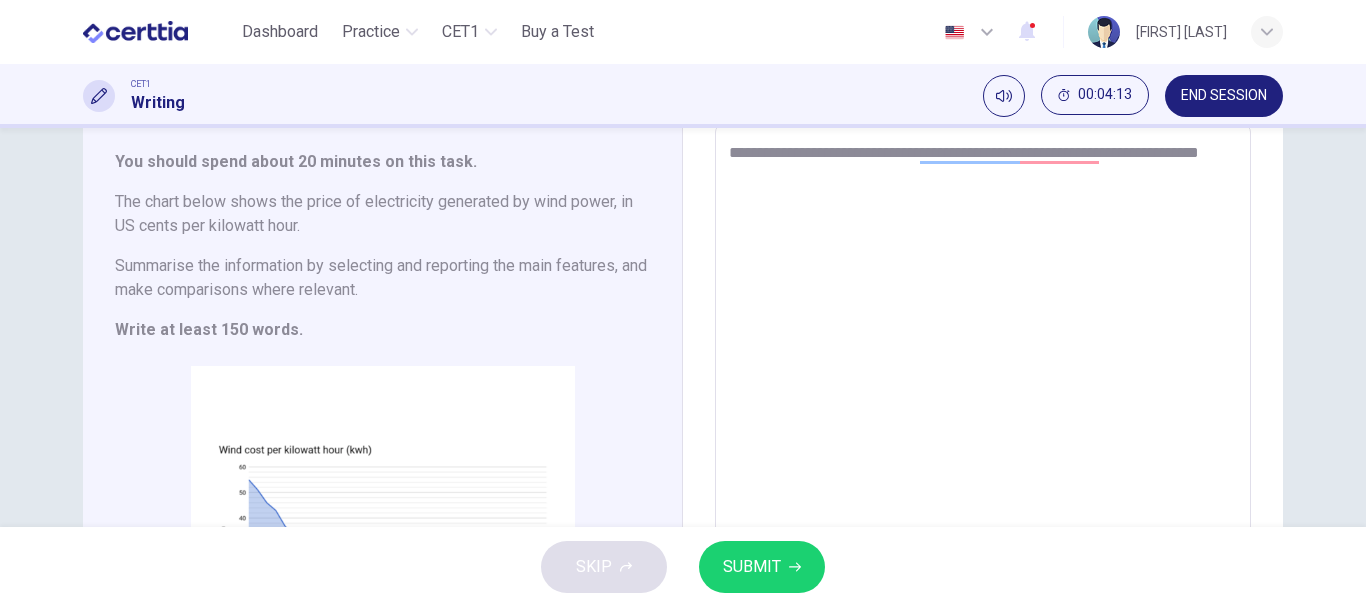 type on "*" 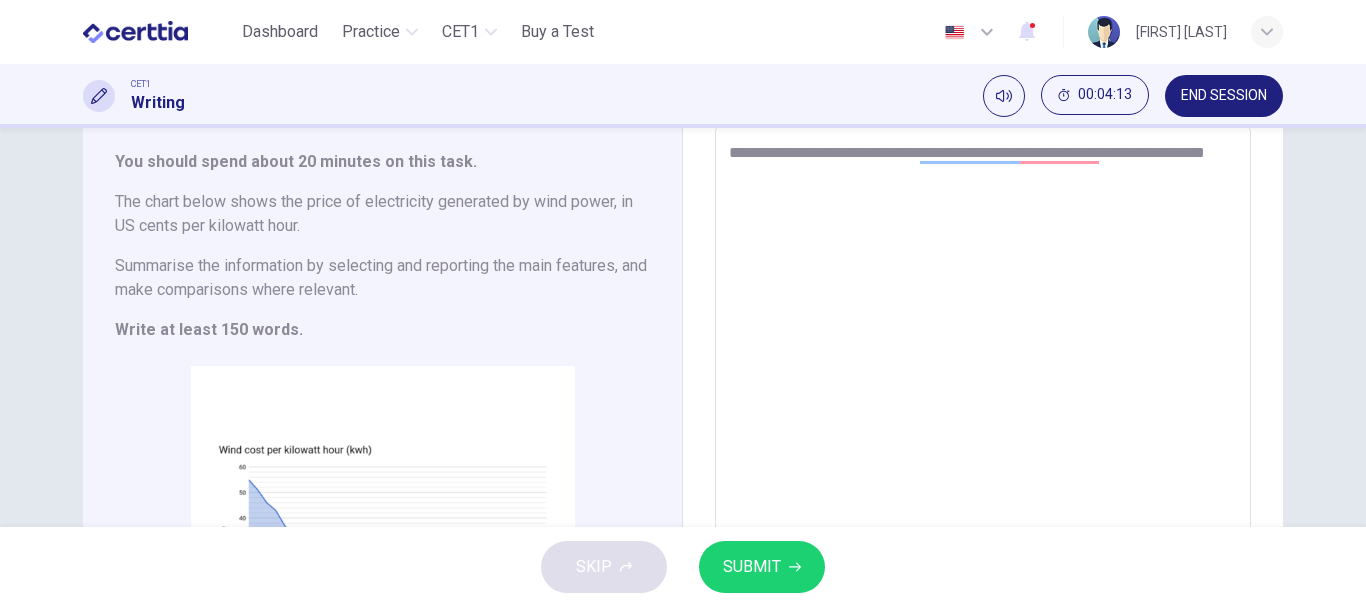 type on "**********" 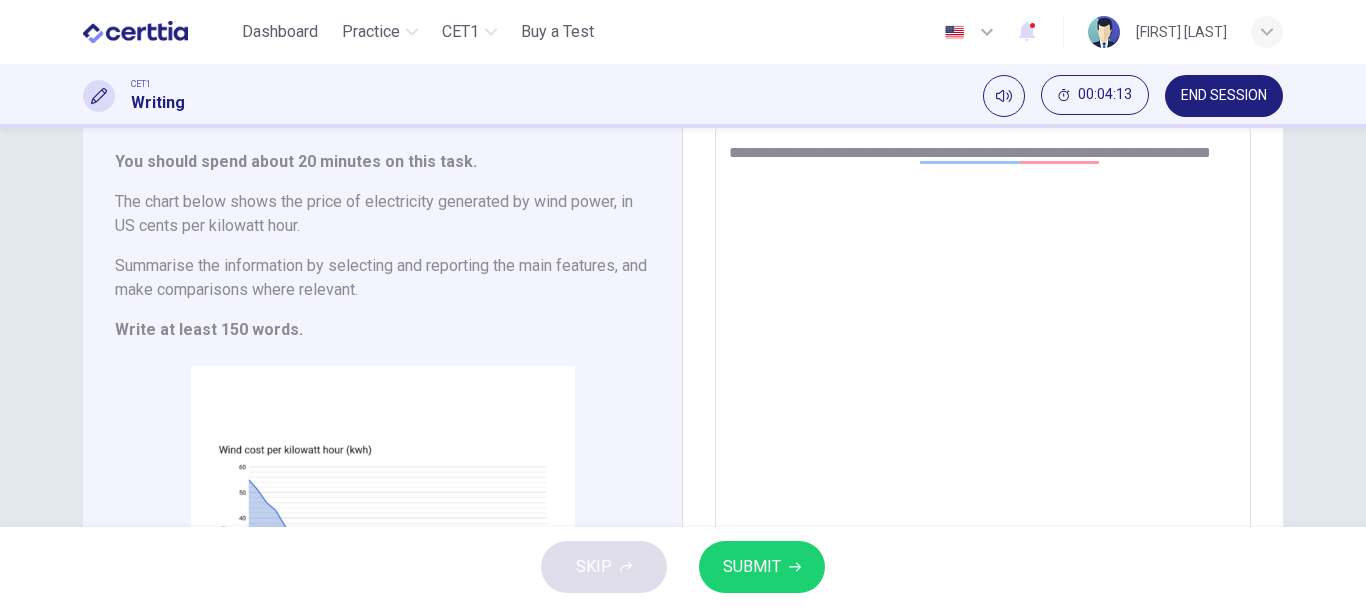 type on "*" 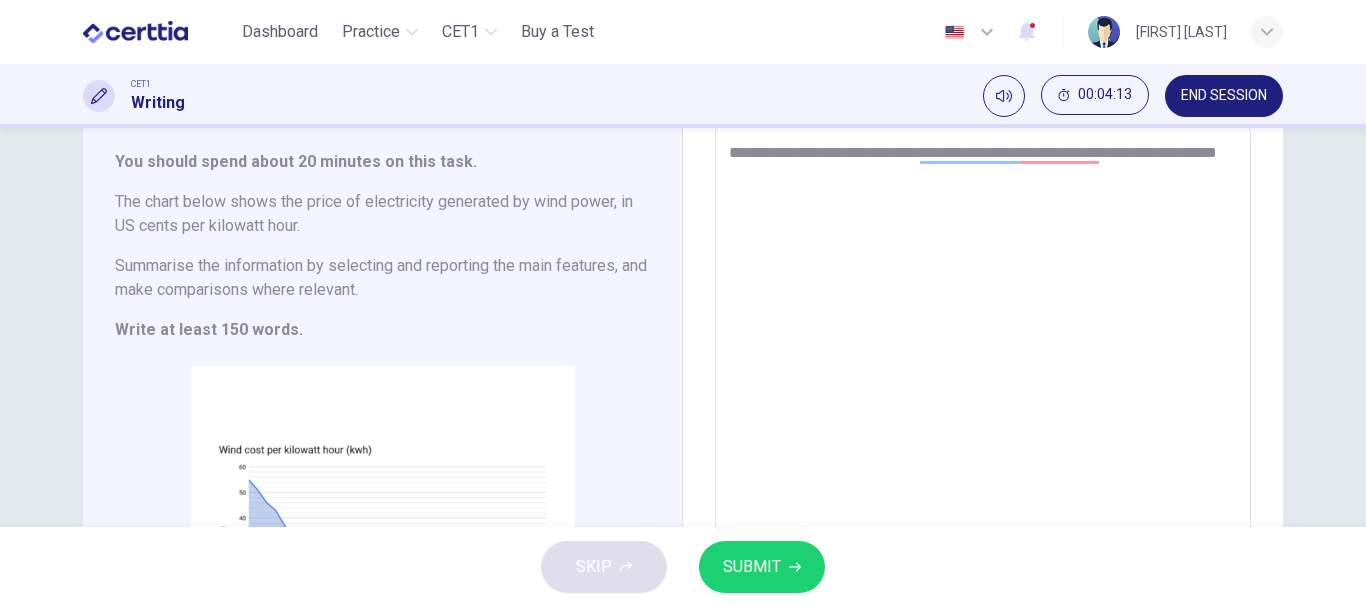type on "*" 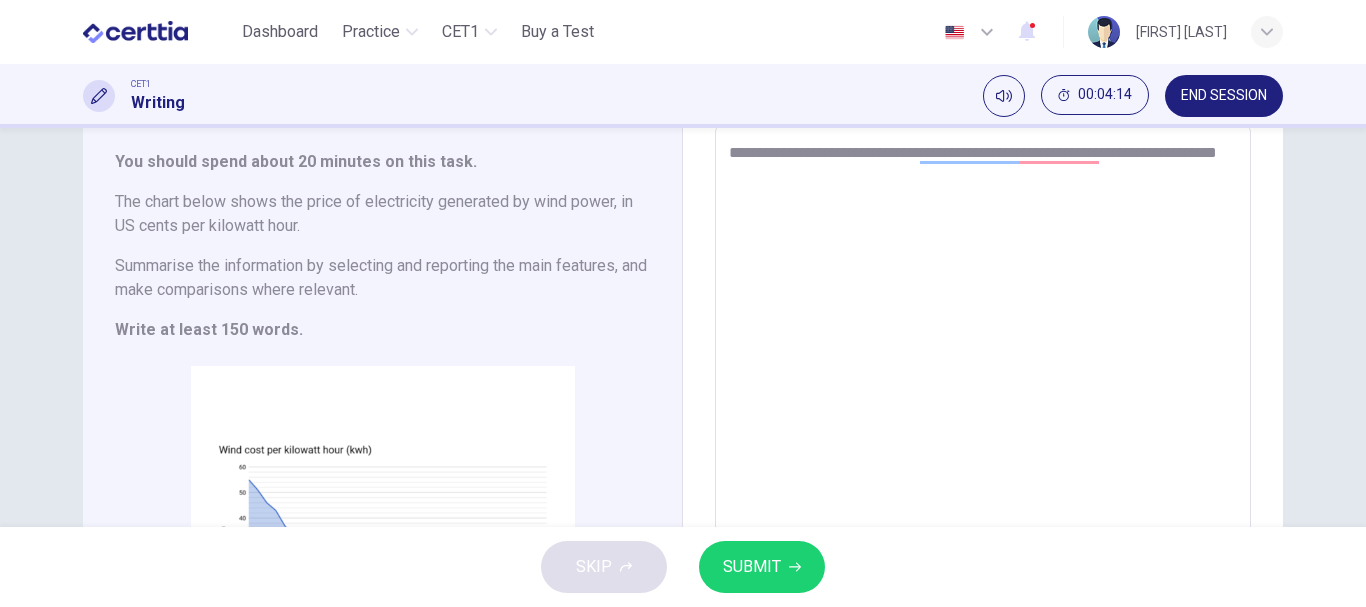 type on "**********" 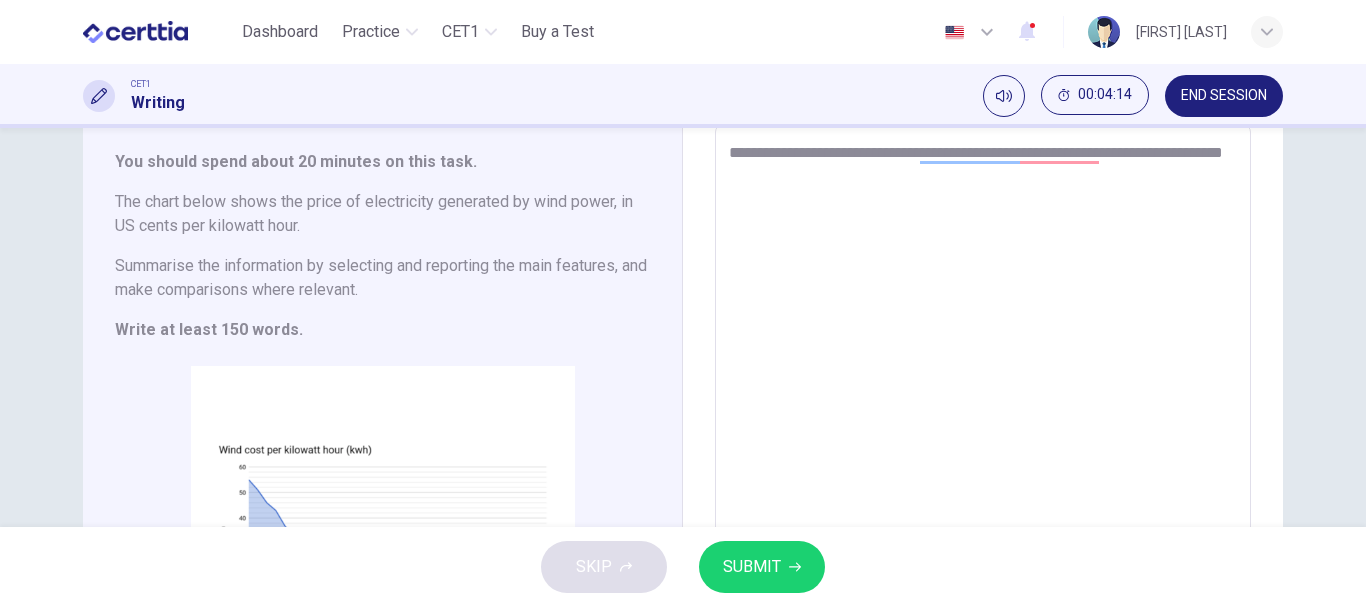 type on "*" 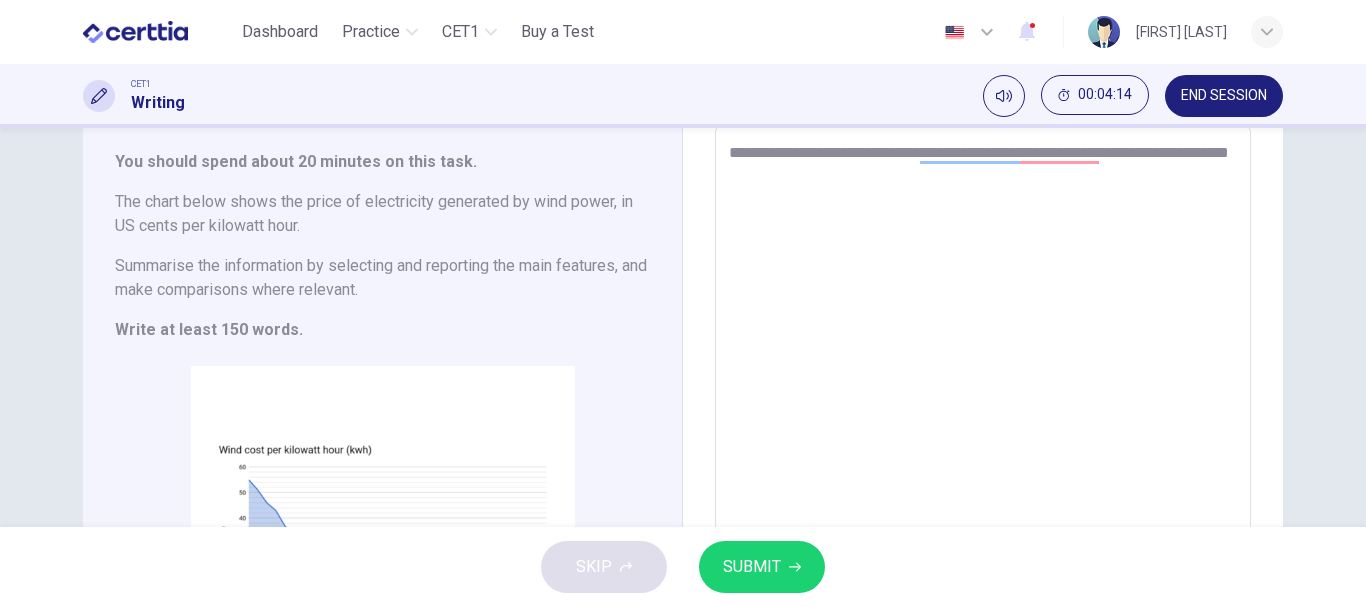 type on "*" 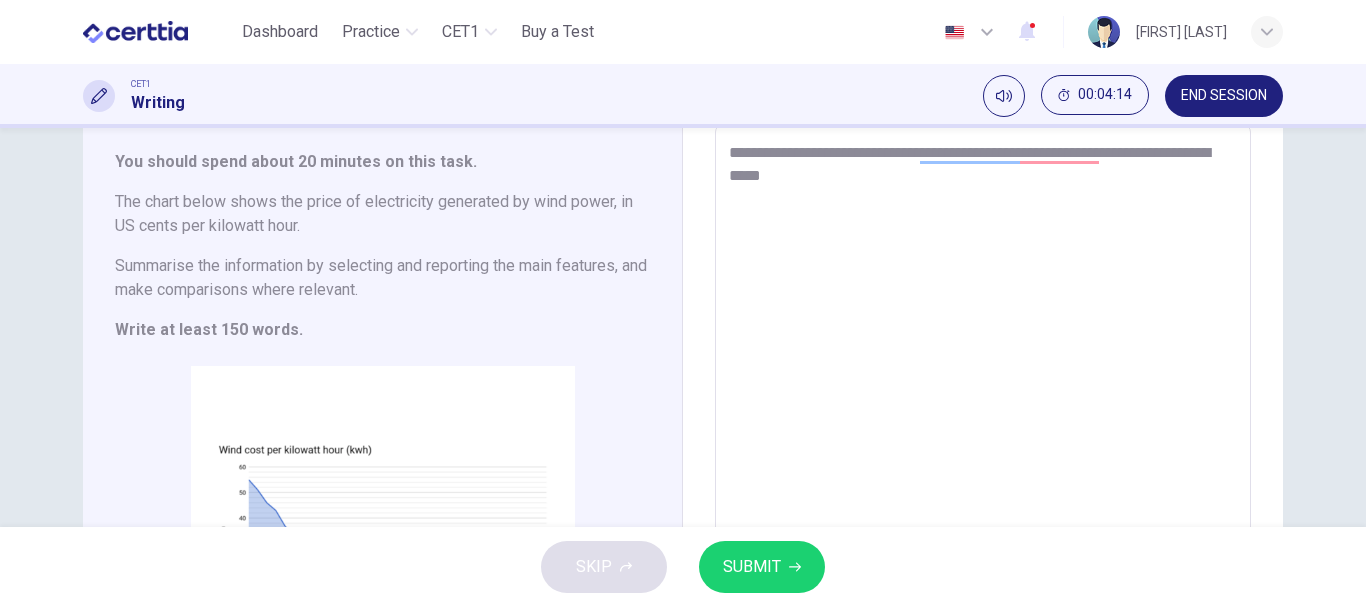 type on "*" 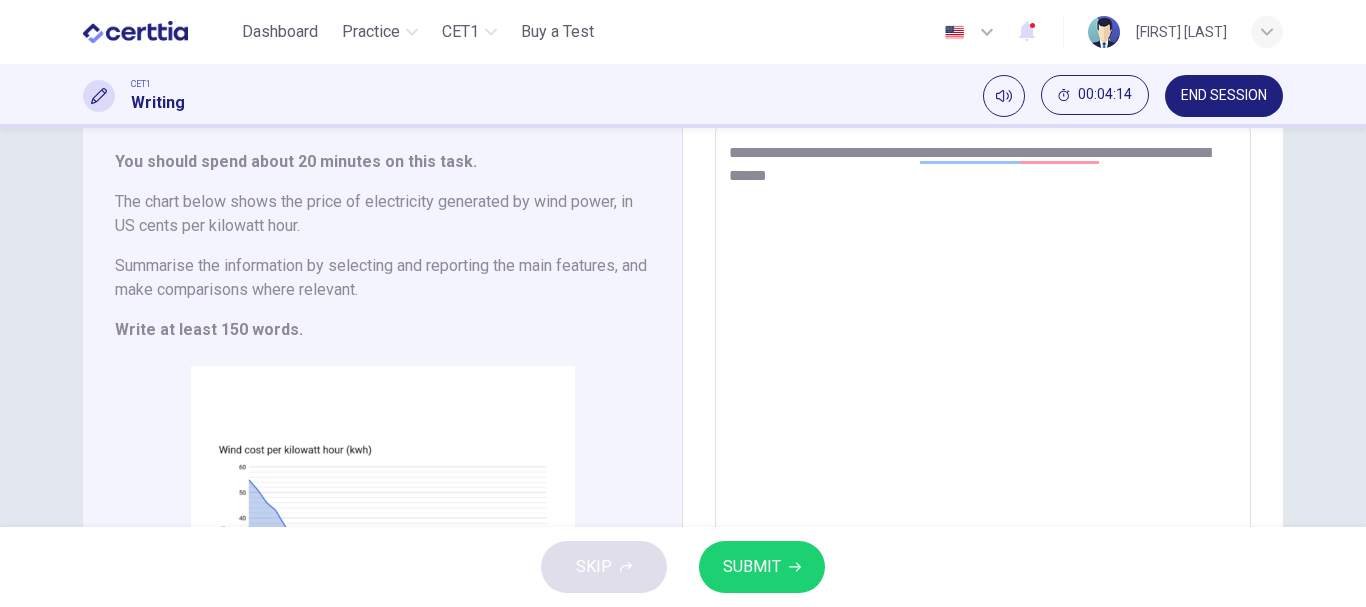 type on "*" 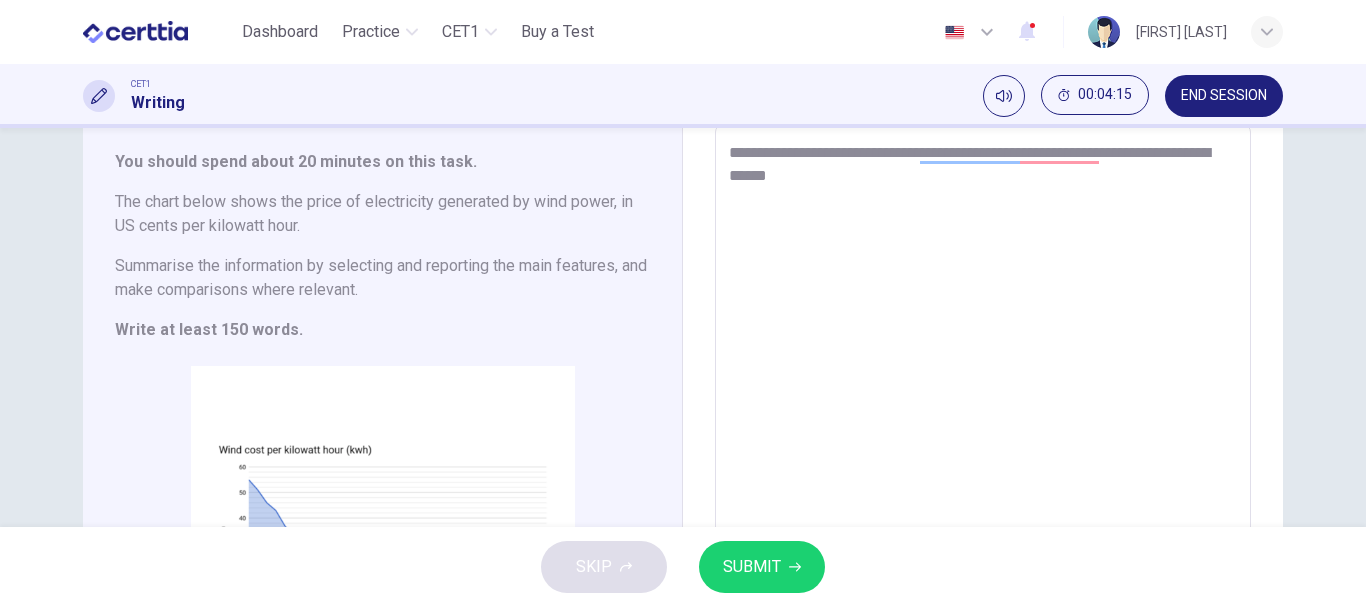 type on "**********" 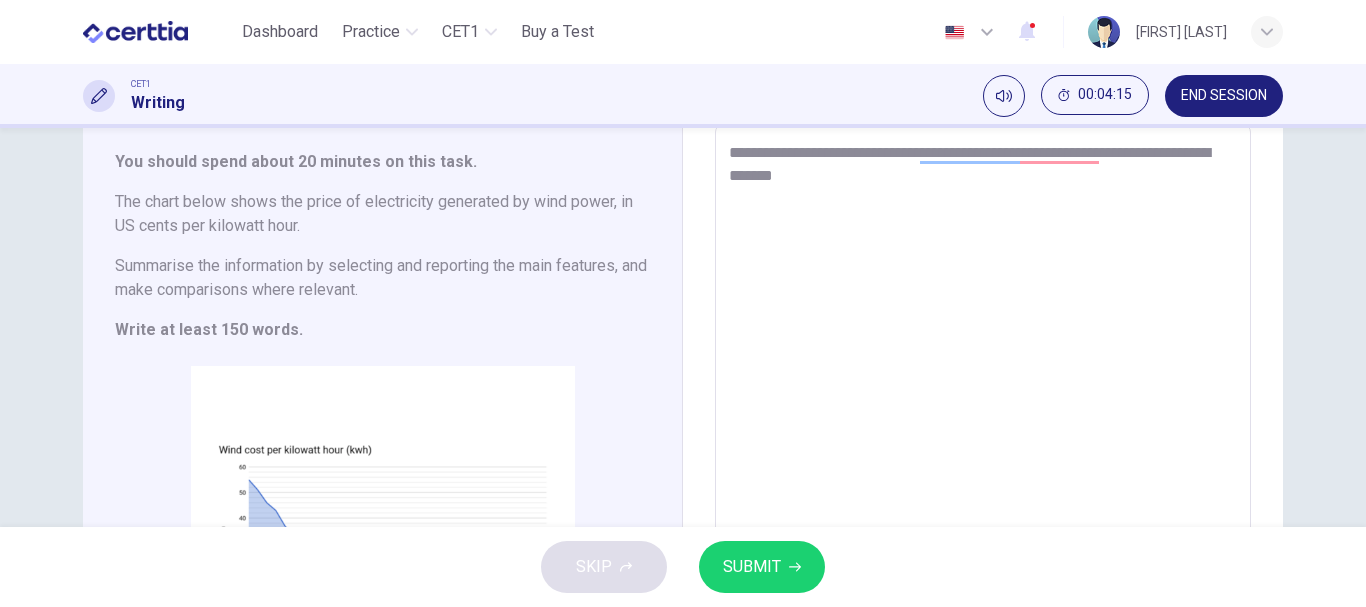 type on "**********" 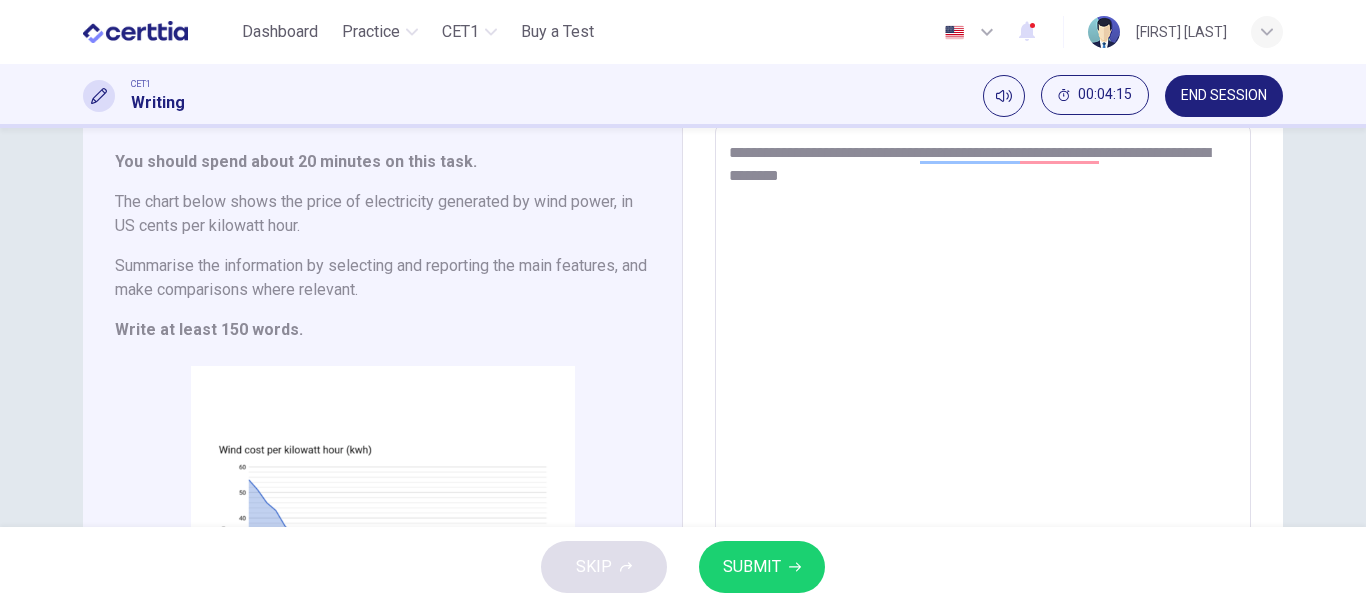 type on "*" 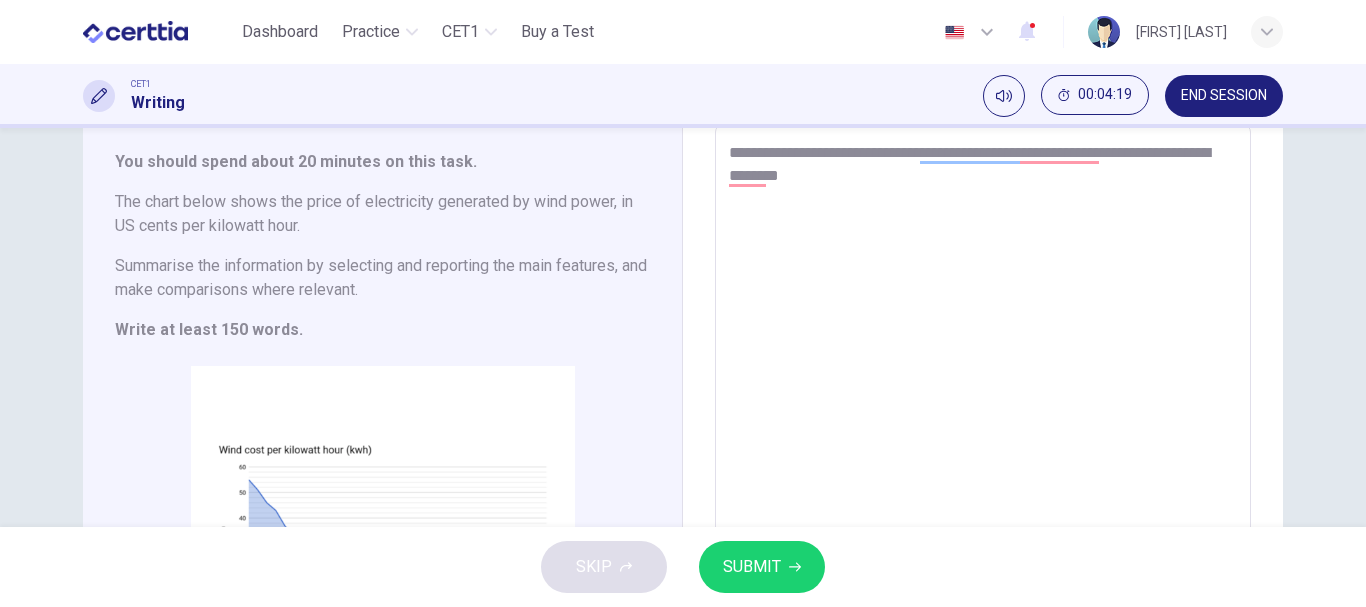 type on "**********" 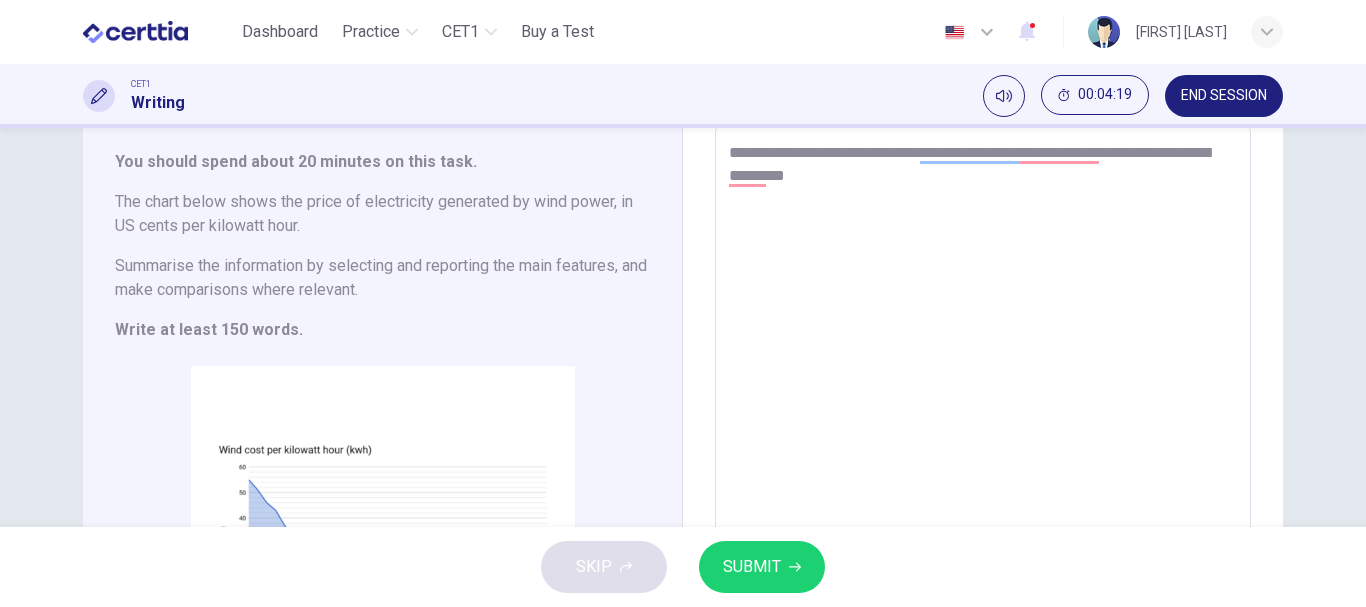 type 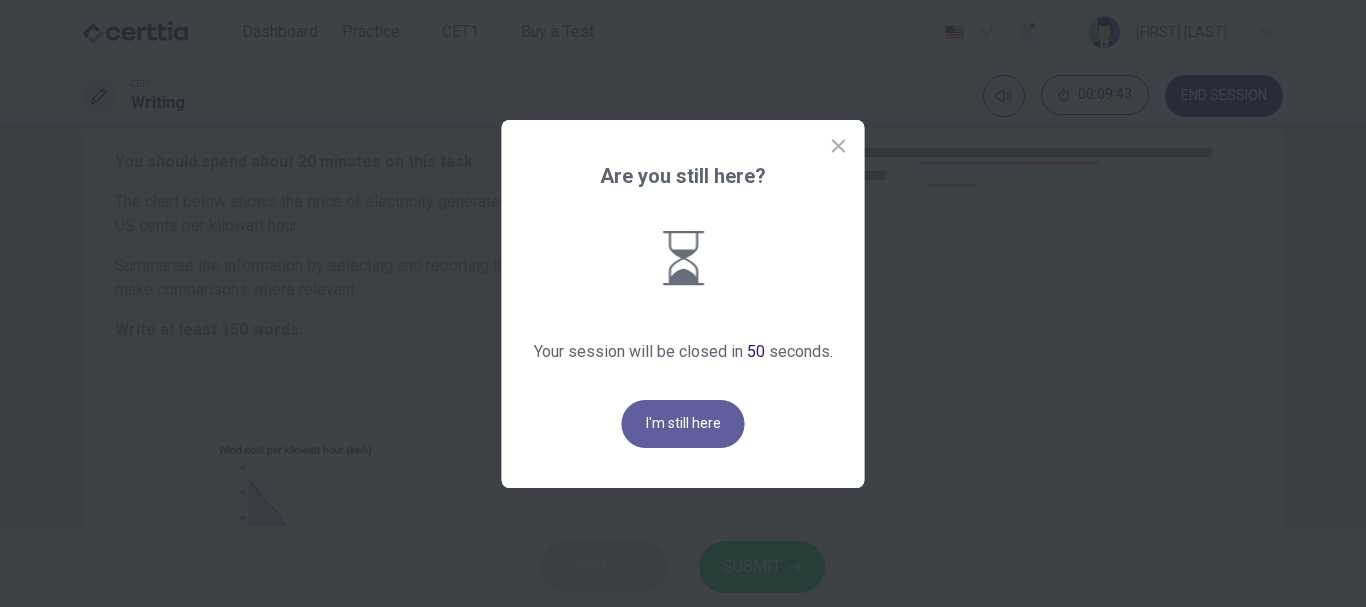 click on "I'm still here" at bounding box center [683, 424] 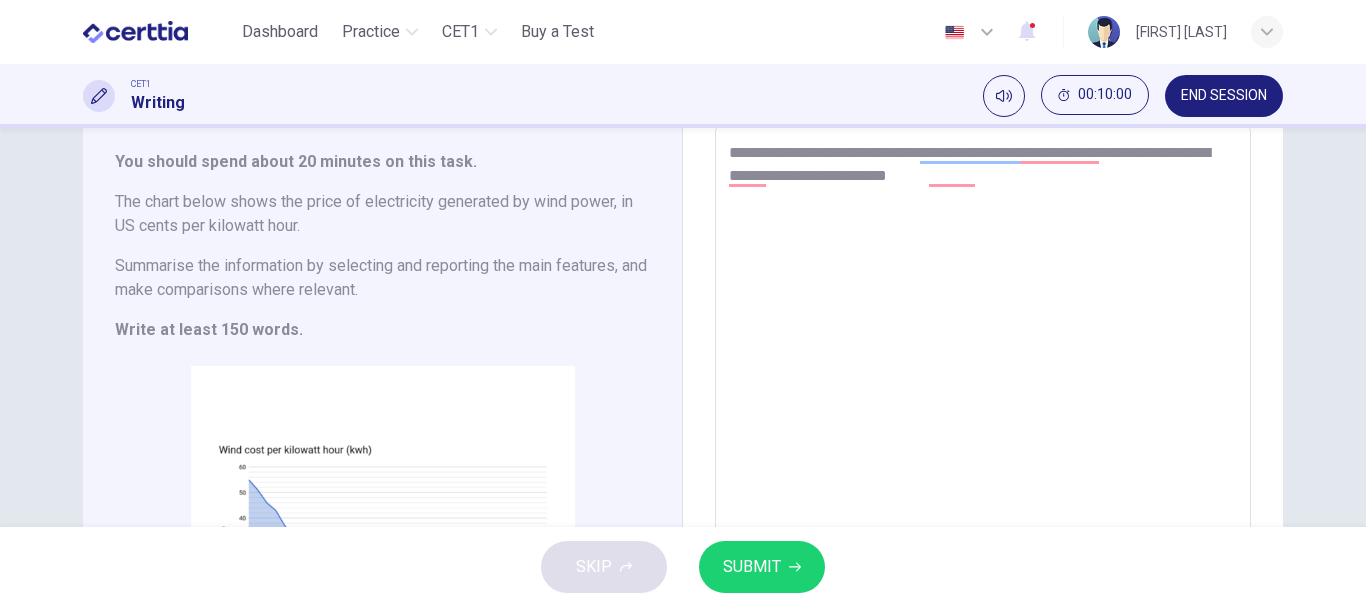 click on "**********" at bounding box center (983, 420) 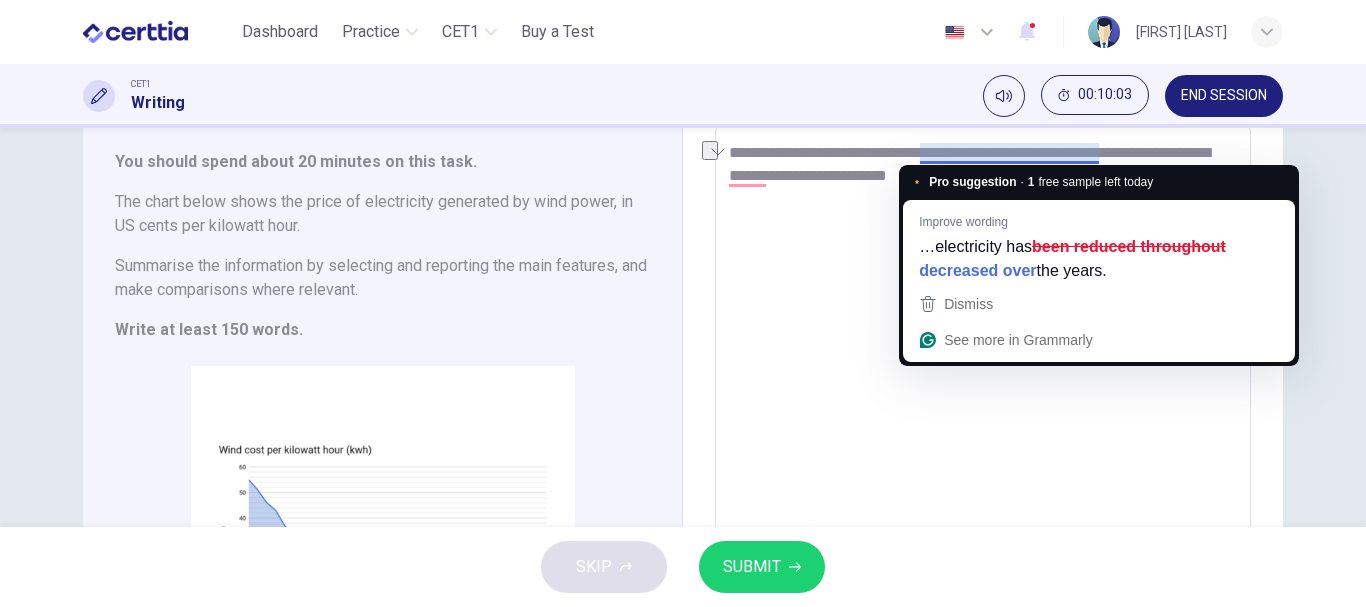 drag, startPoint x: 1097, startPoint y: 158, endPoint x: 915, endPoint y: 149, distance: 182.2224 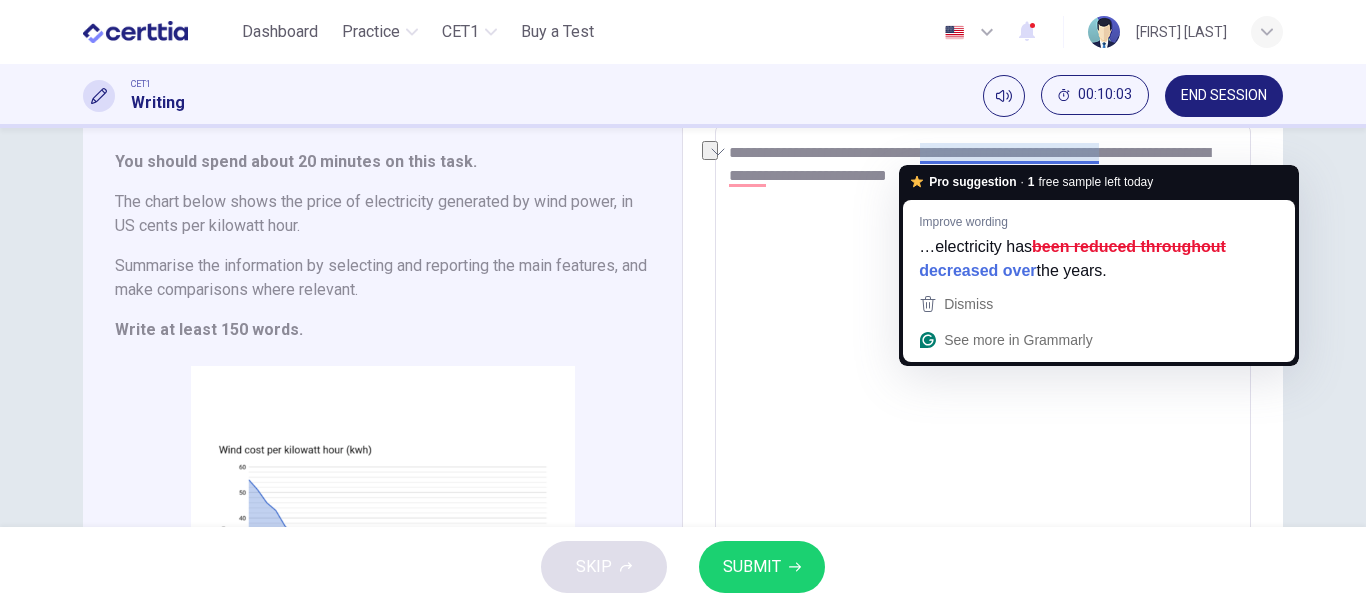 click on "**********" at bounding box center (983, 420) 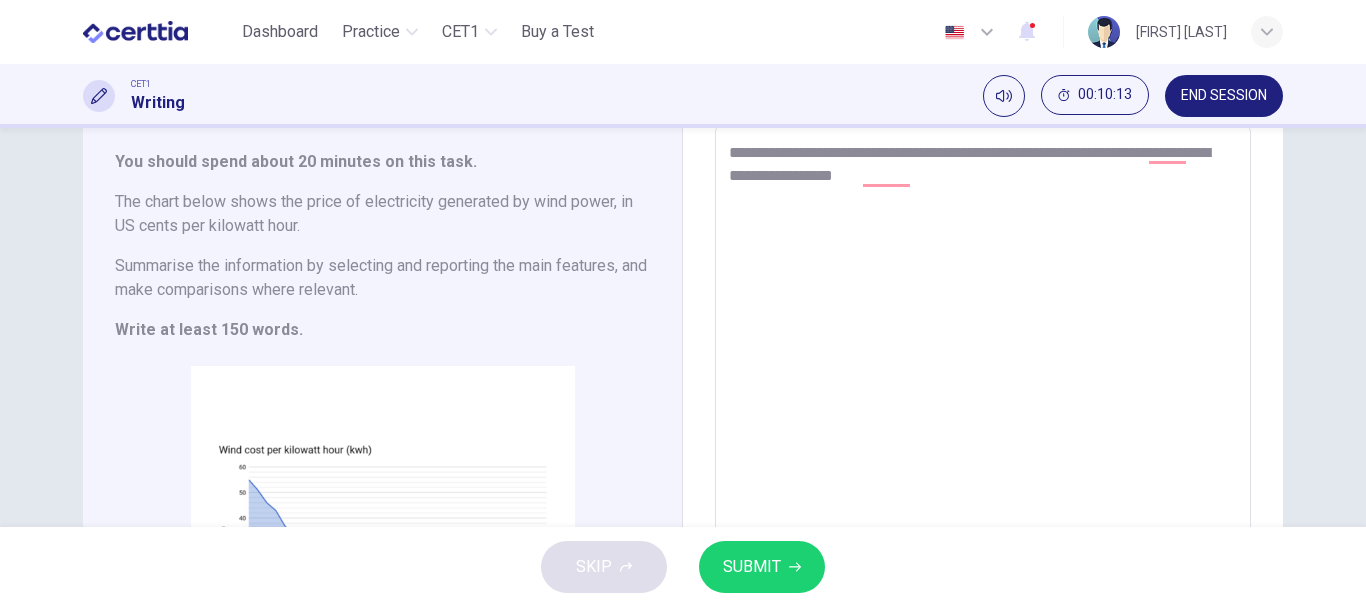 click on "**********" at bounding box center (983, 420) 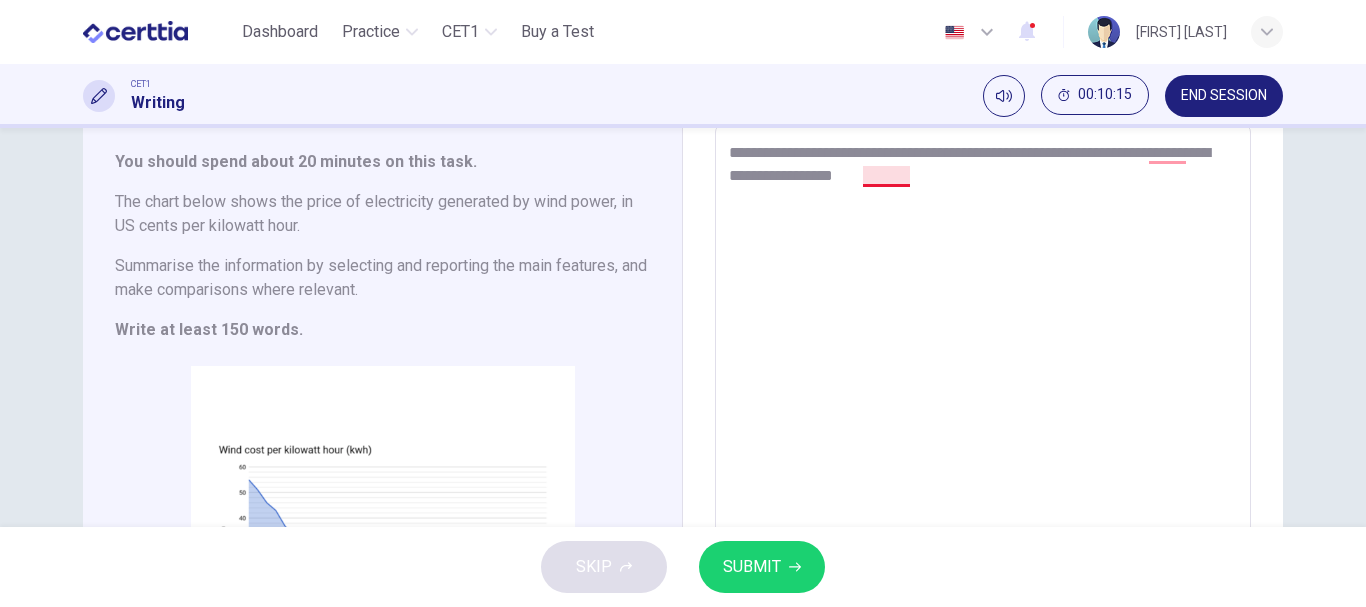 click on "**********" at bounding box center (983, 420) 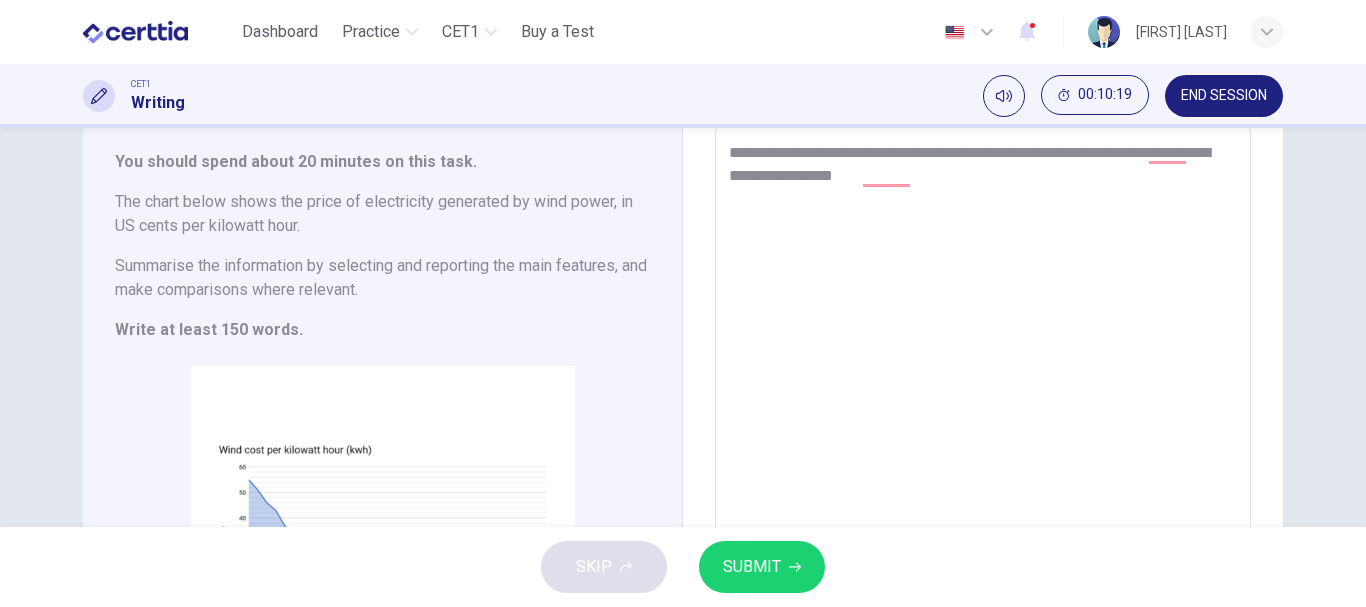 click on "**********" at bounding box center (983, 420) 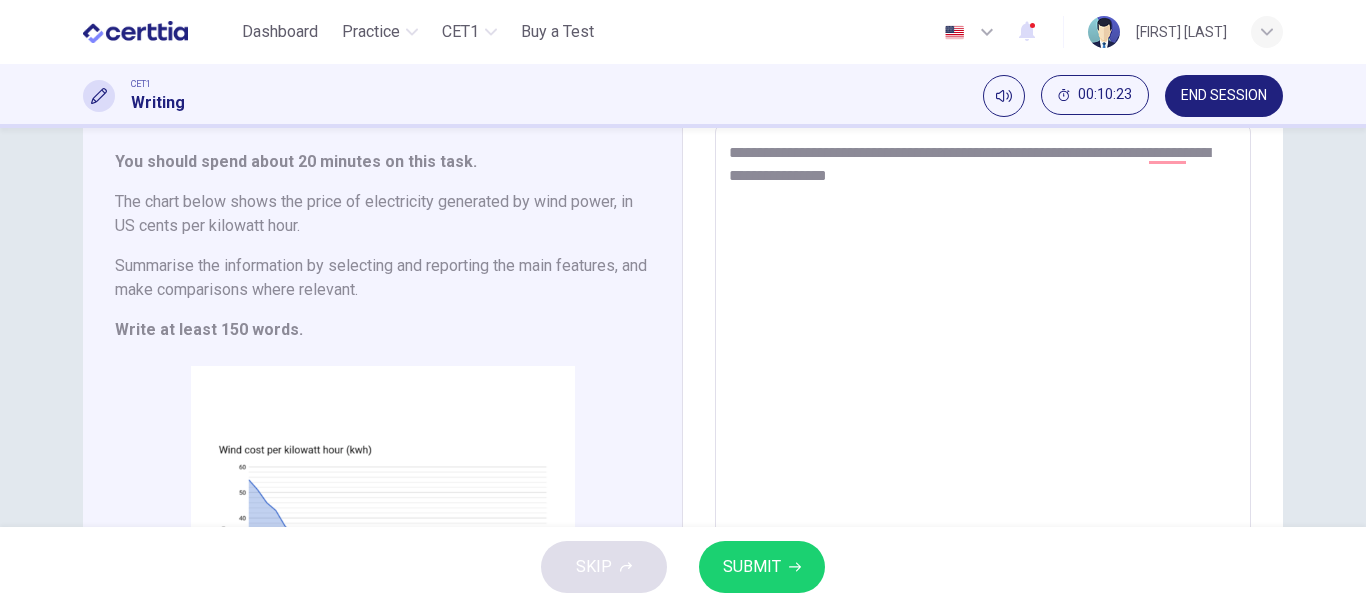 click on "**********" at bounding box center (983, 420) 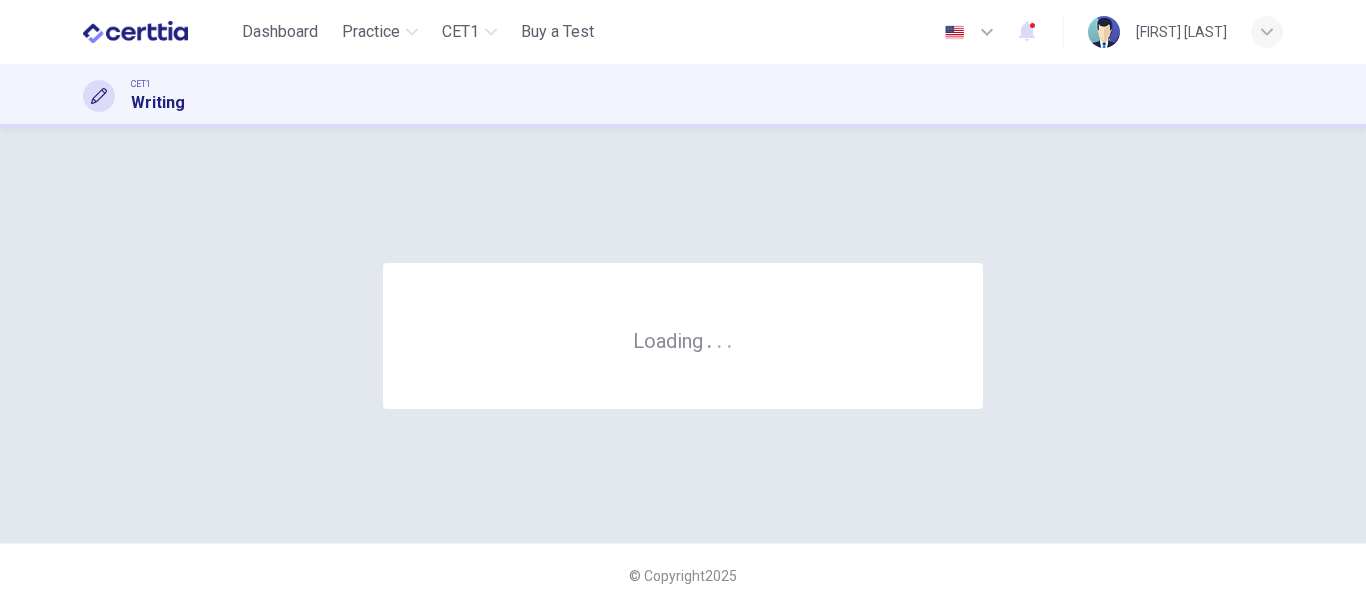 scroll, scrollTop: 0, scrollLeft: 0, axis: both 